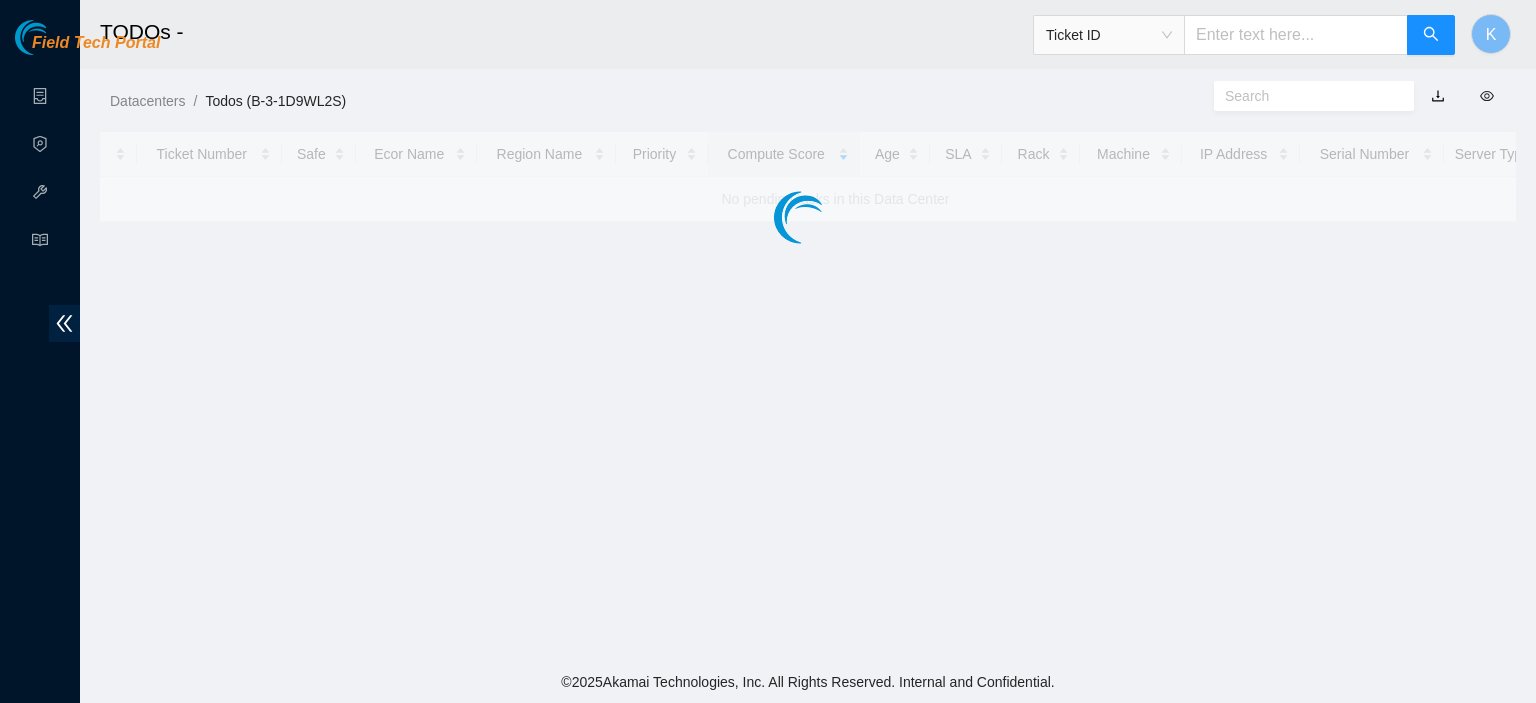 scroll, scrollTop: 0, scrollLeft: 0, axis: both 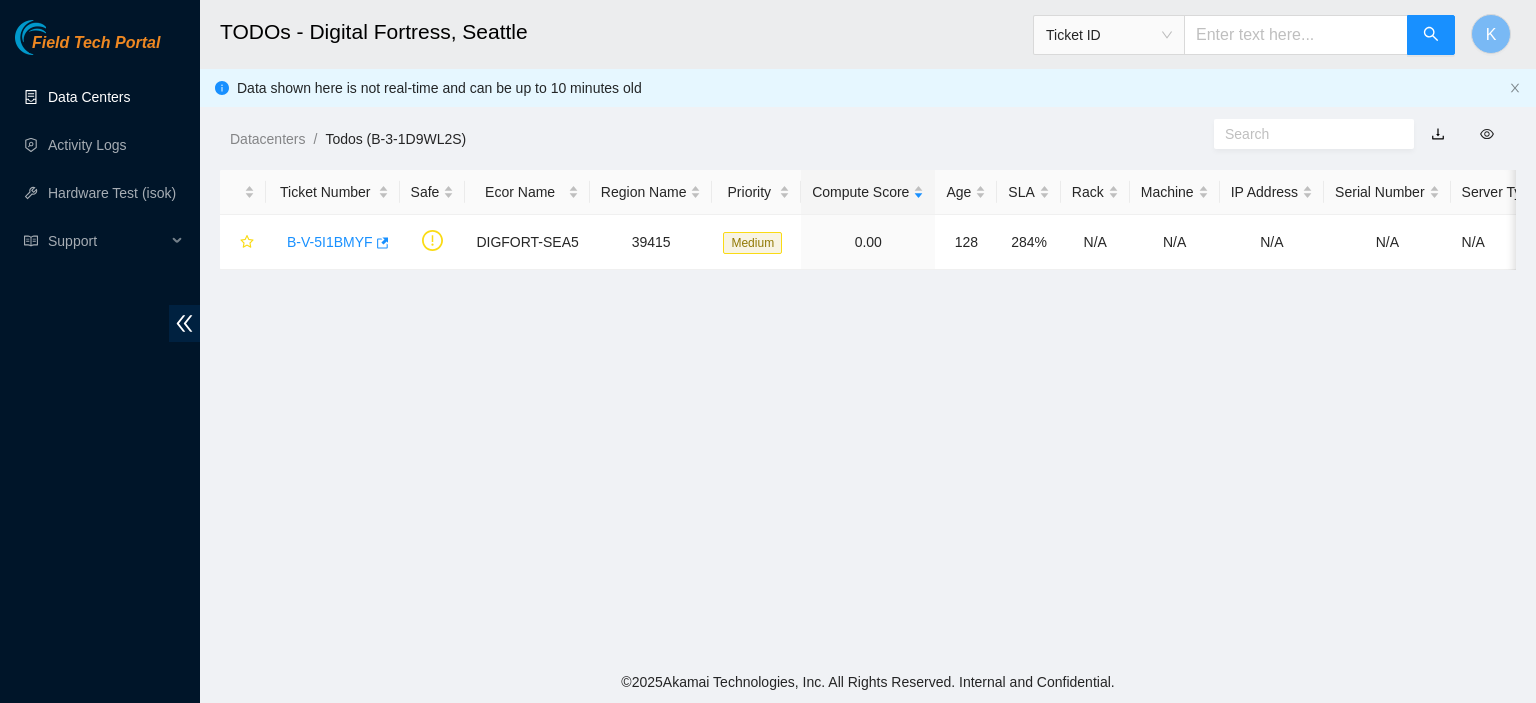click on "Data Centers" at bounding box center (89, 97) 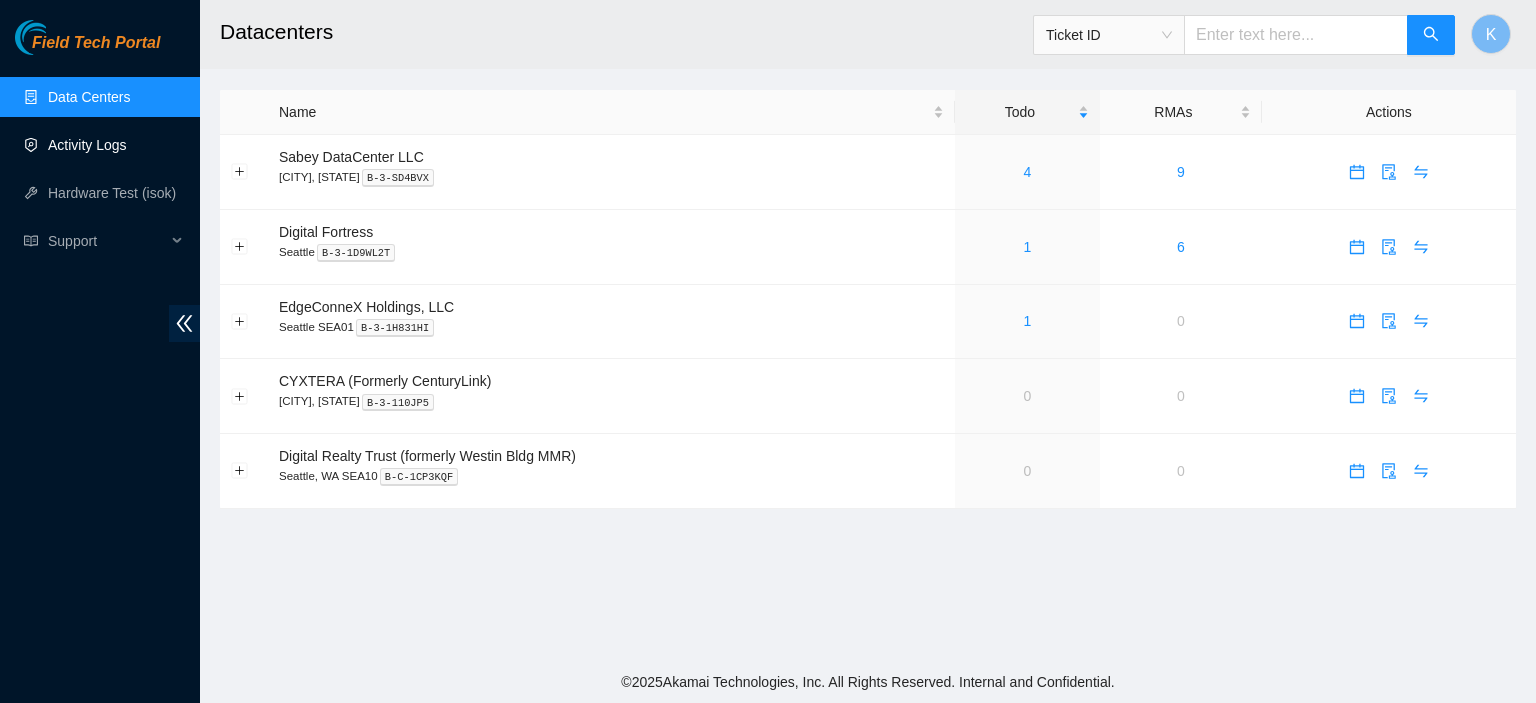 click on "Activity Logs" at bounding box center [87, 145] 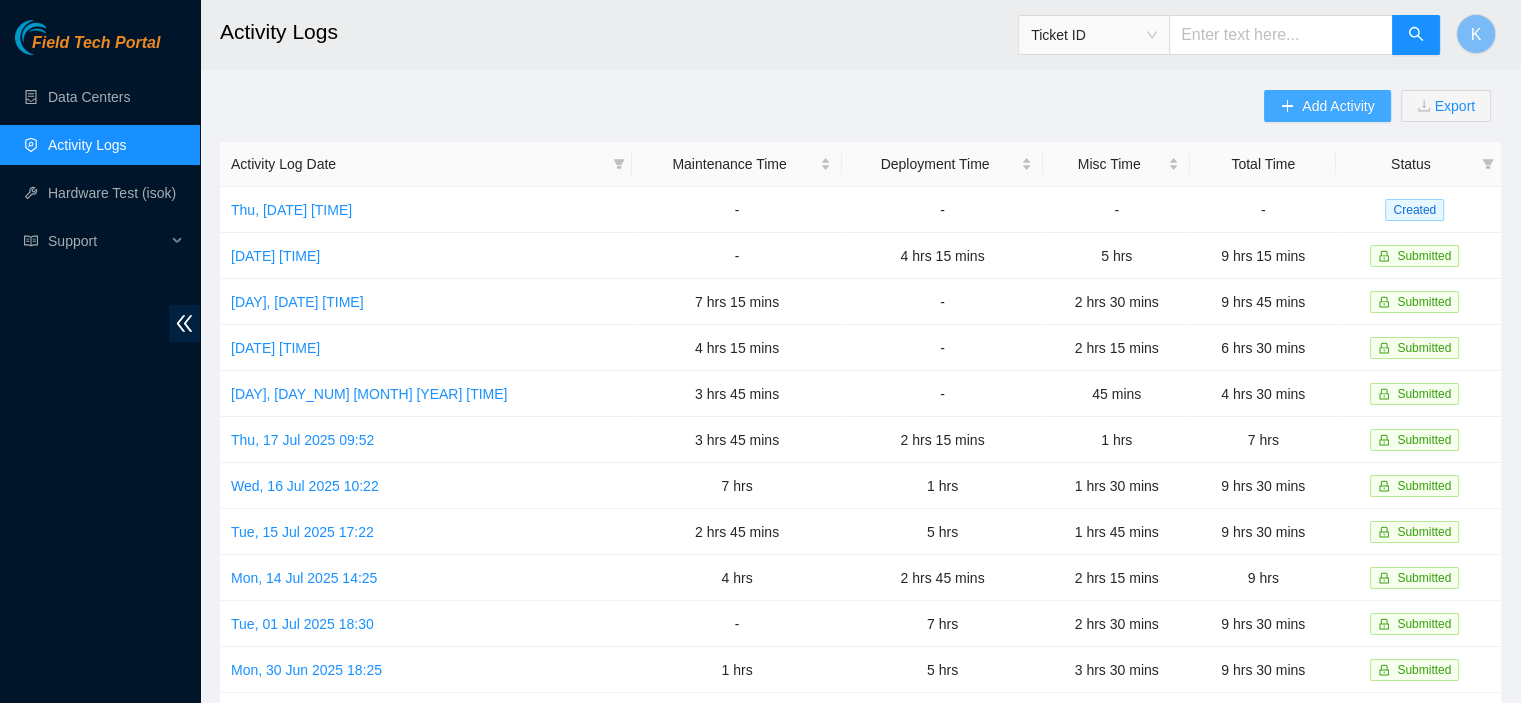 click on "Add Activity" at bounding box center [1327, 106] 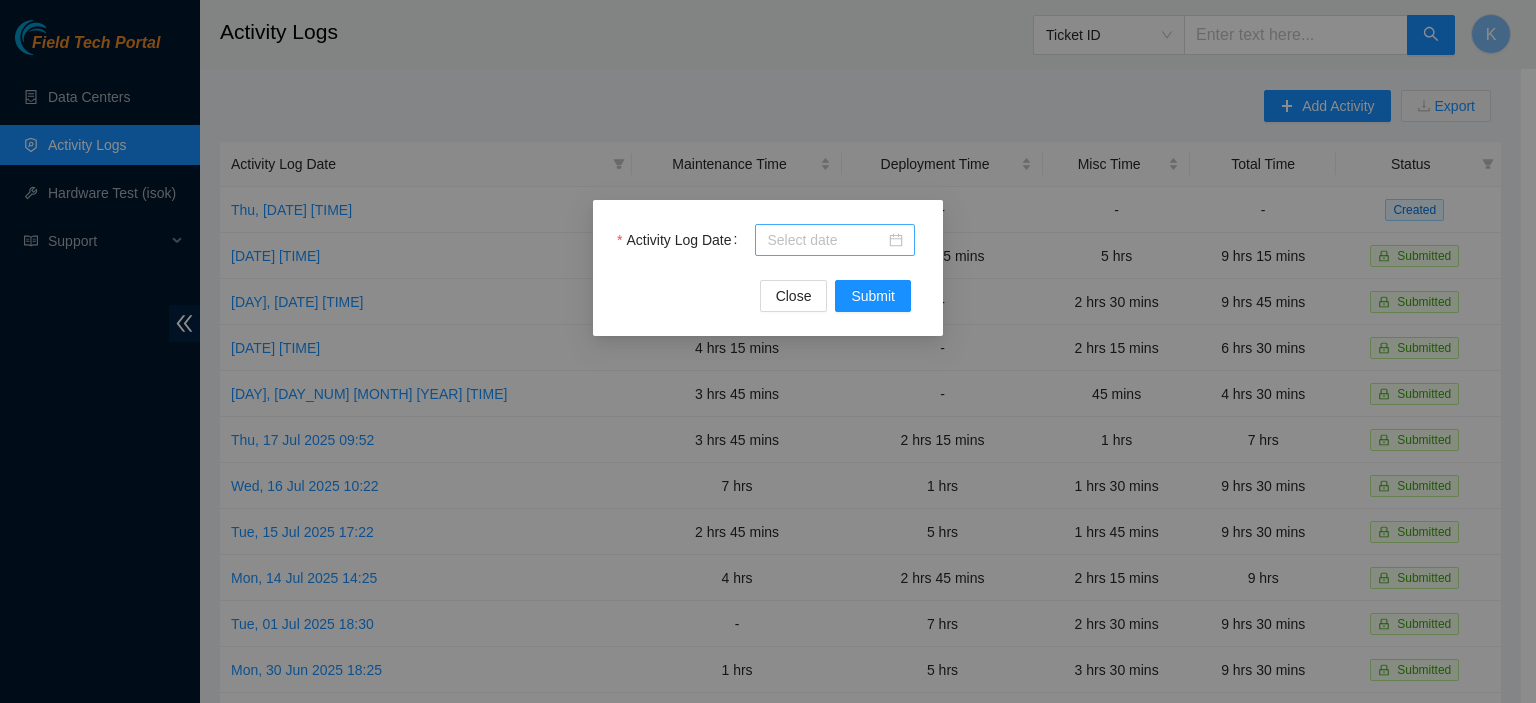 click on "Activity Log Date" at bounding box center [826, 240] 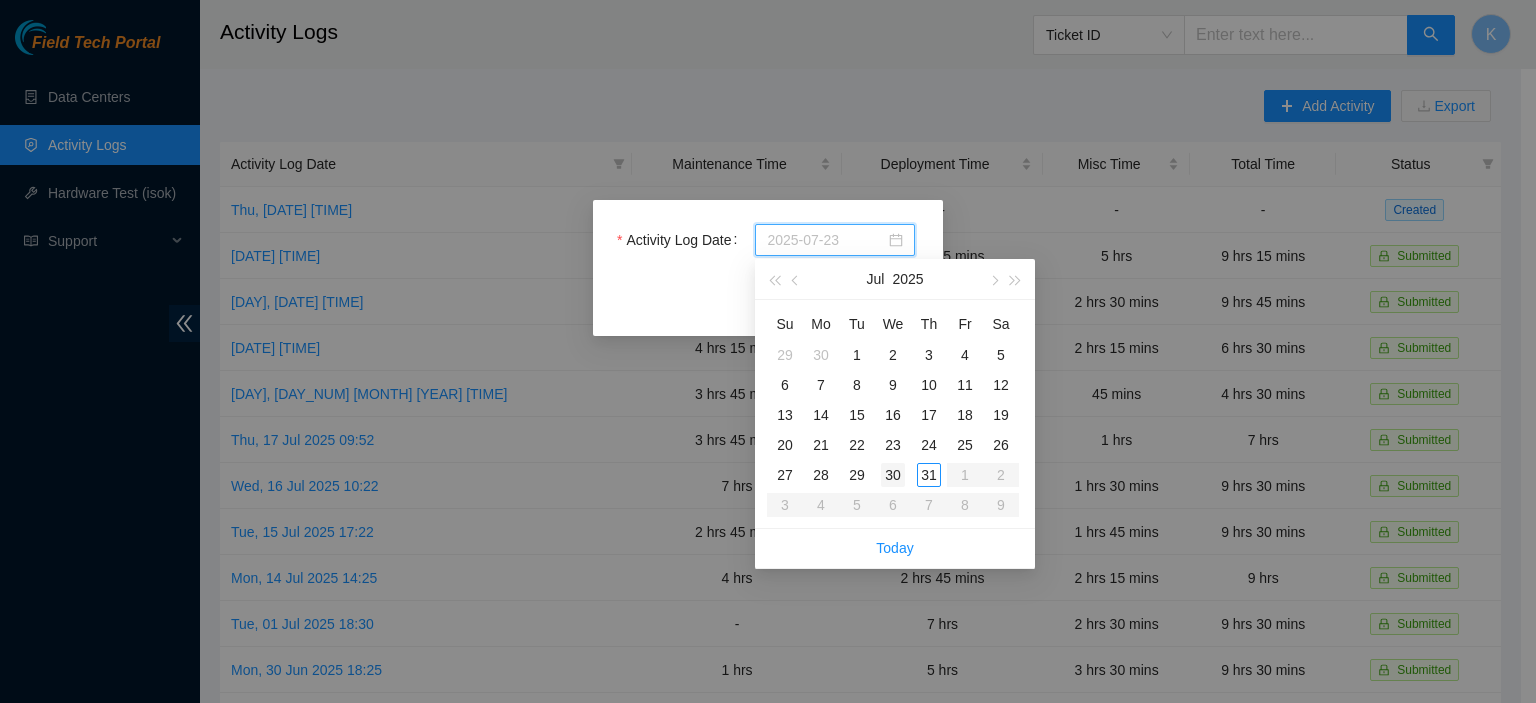 type on "[DATE]" 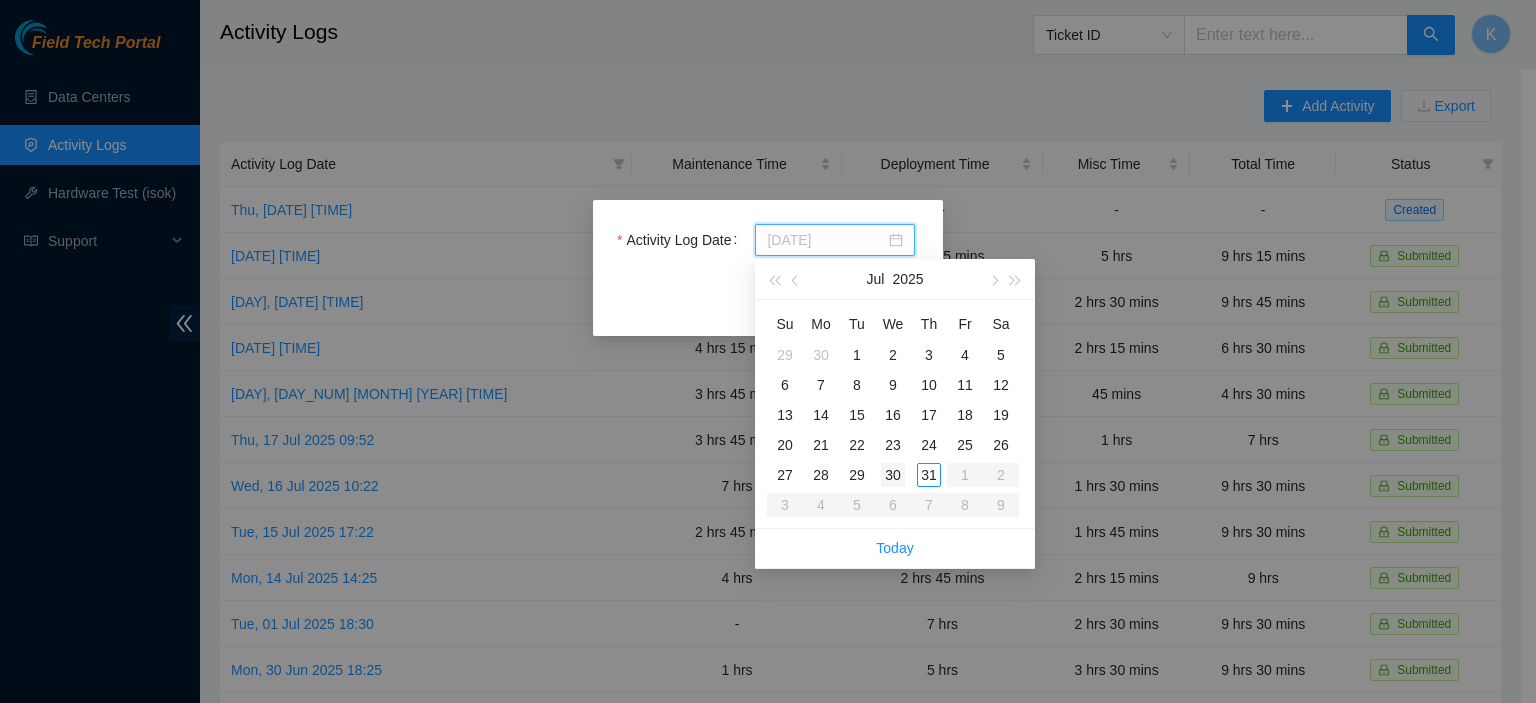 click on "30" at bounding box center [893, 475] 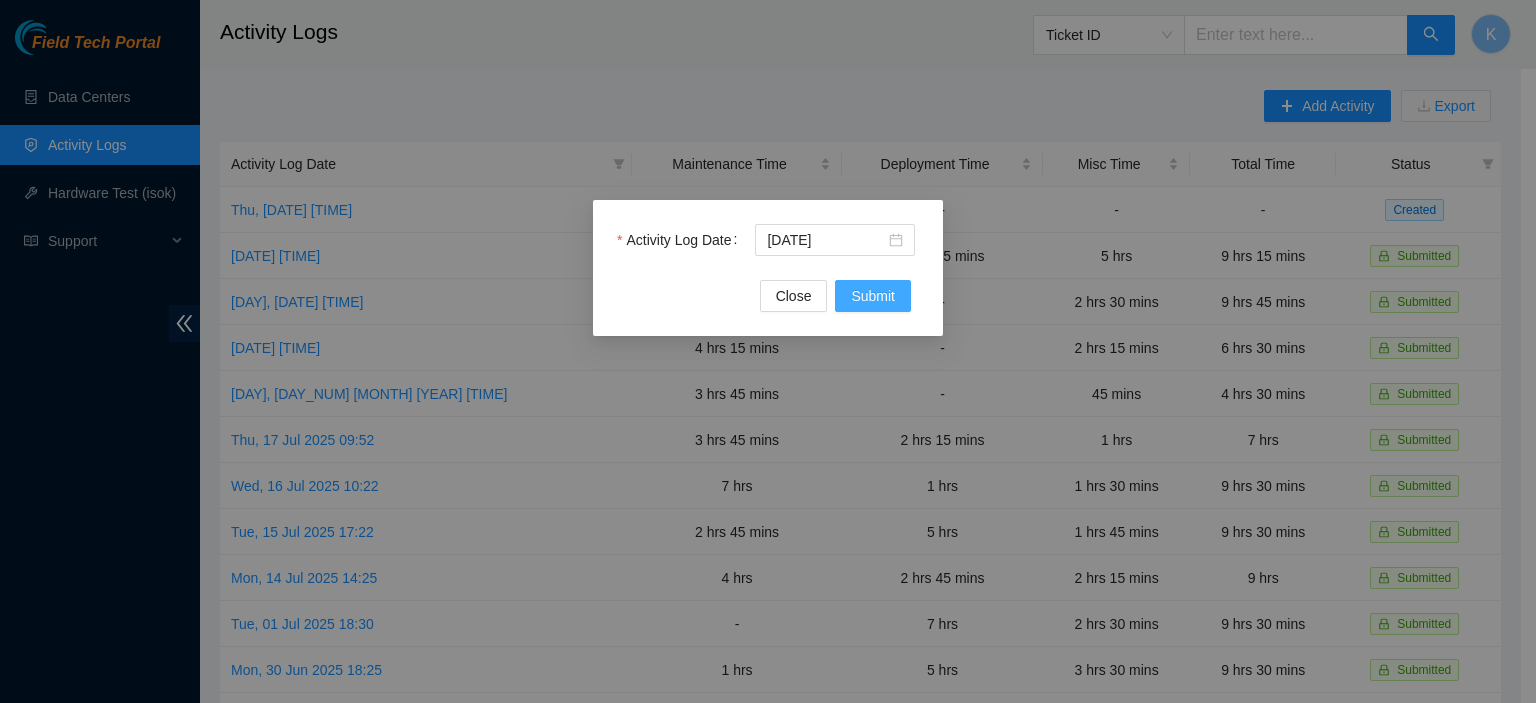 click on "Submit" at bounding box center [873, 296] 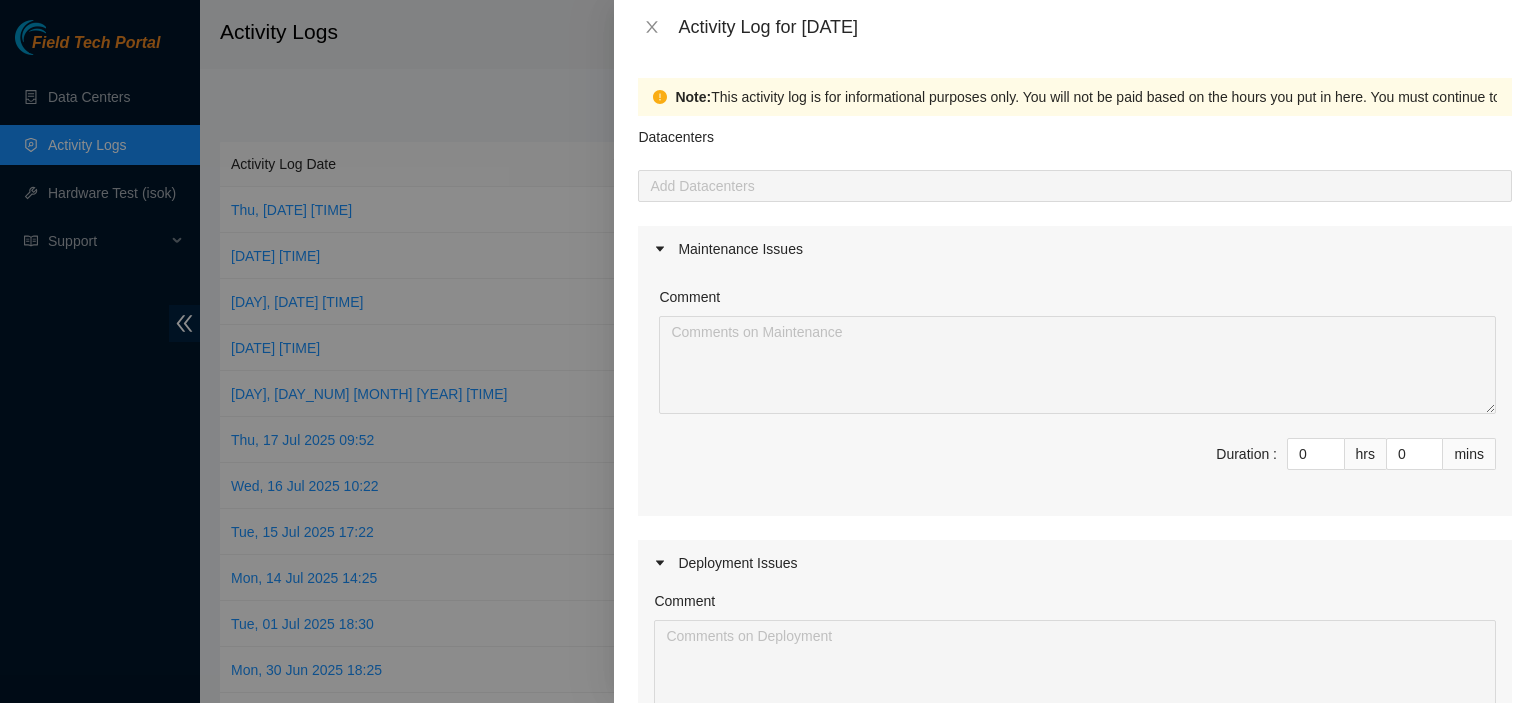 scroll, scrollTop: 635, scrollLeft: 0, axis: vertical 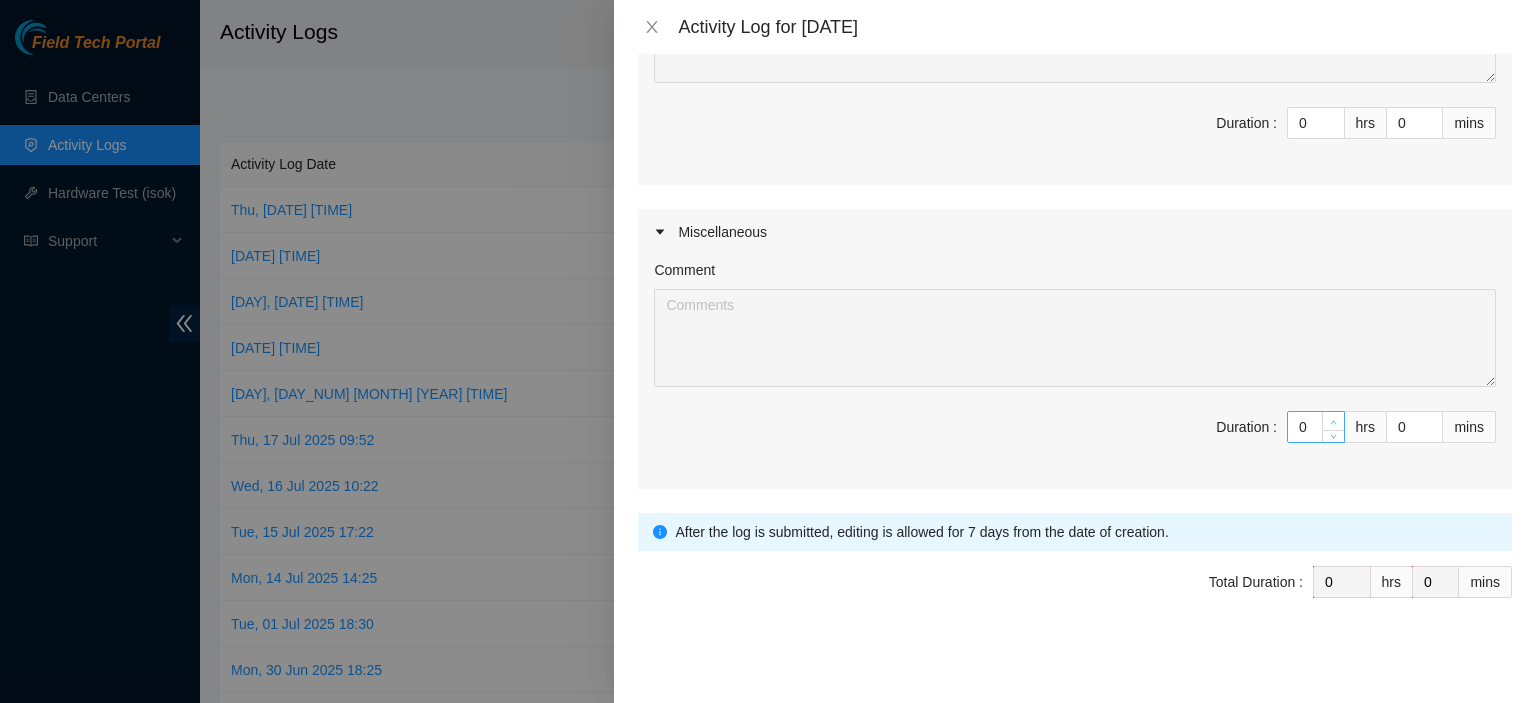 click 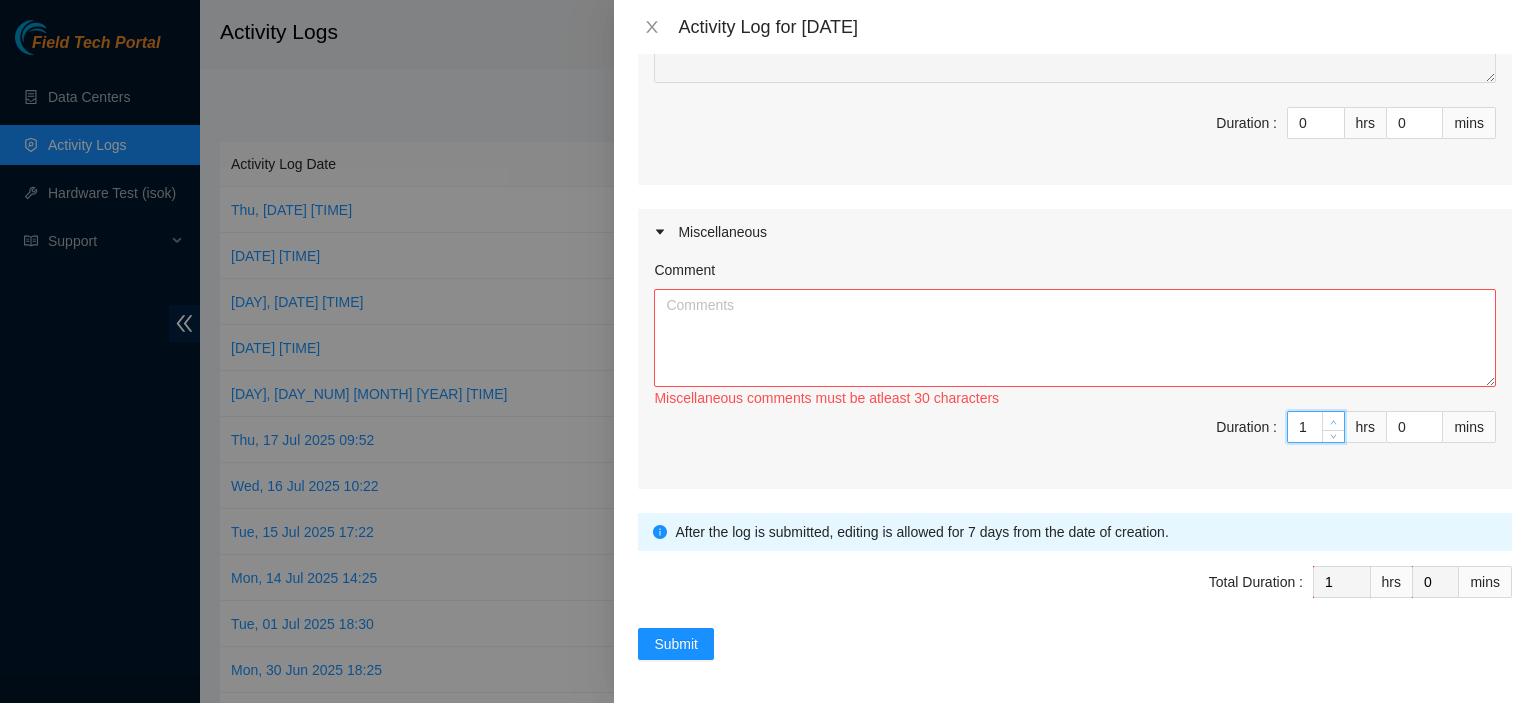 type on "2" 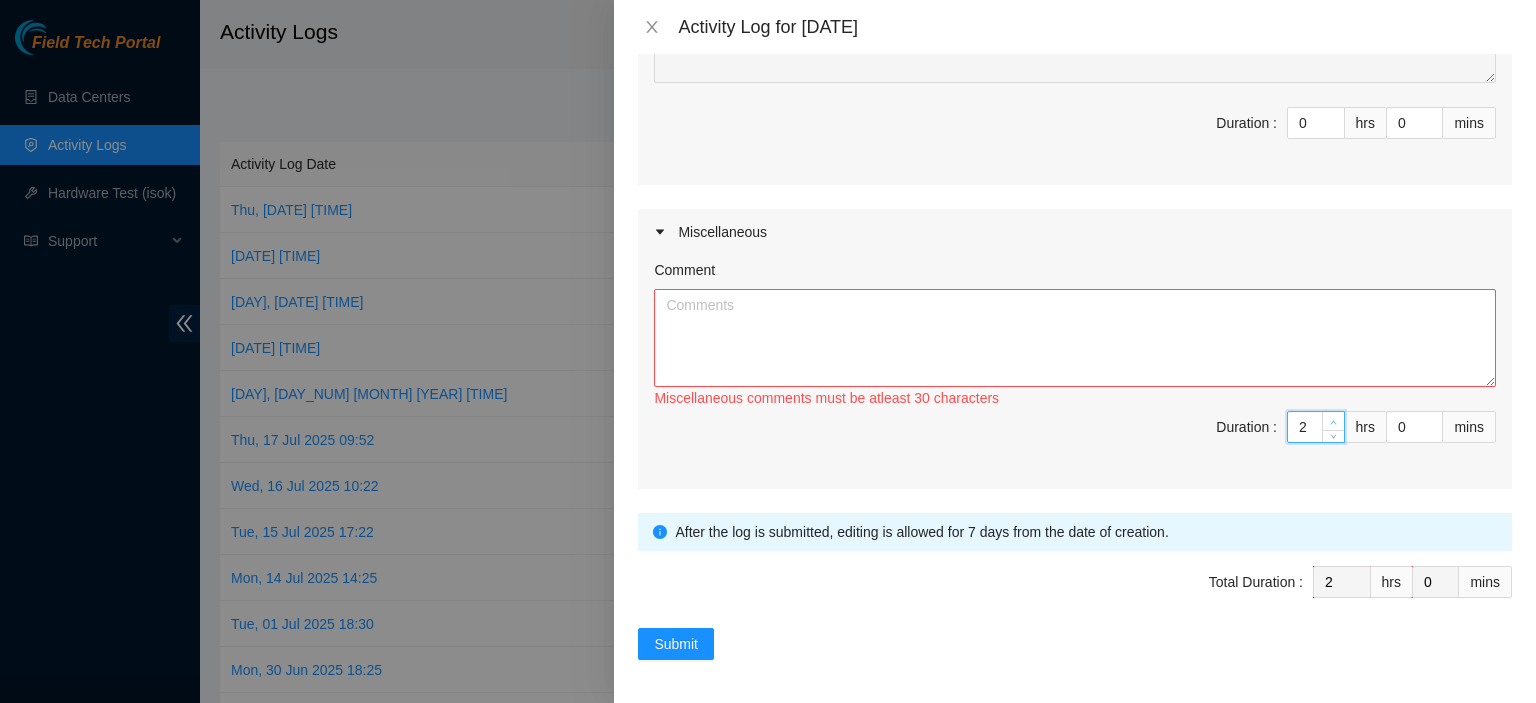click 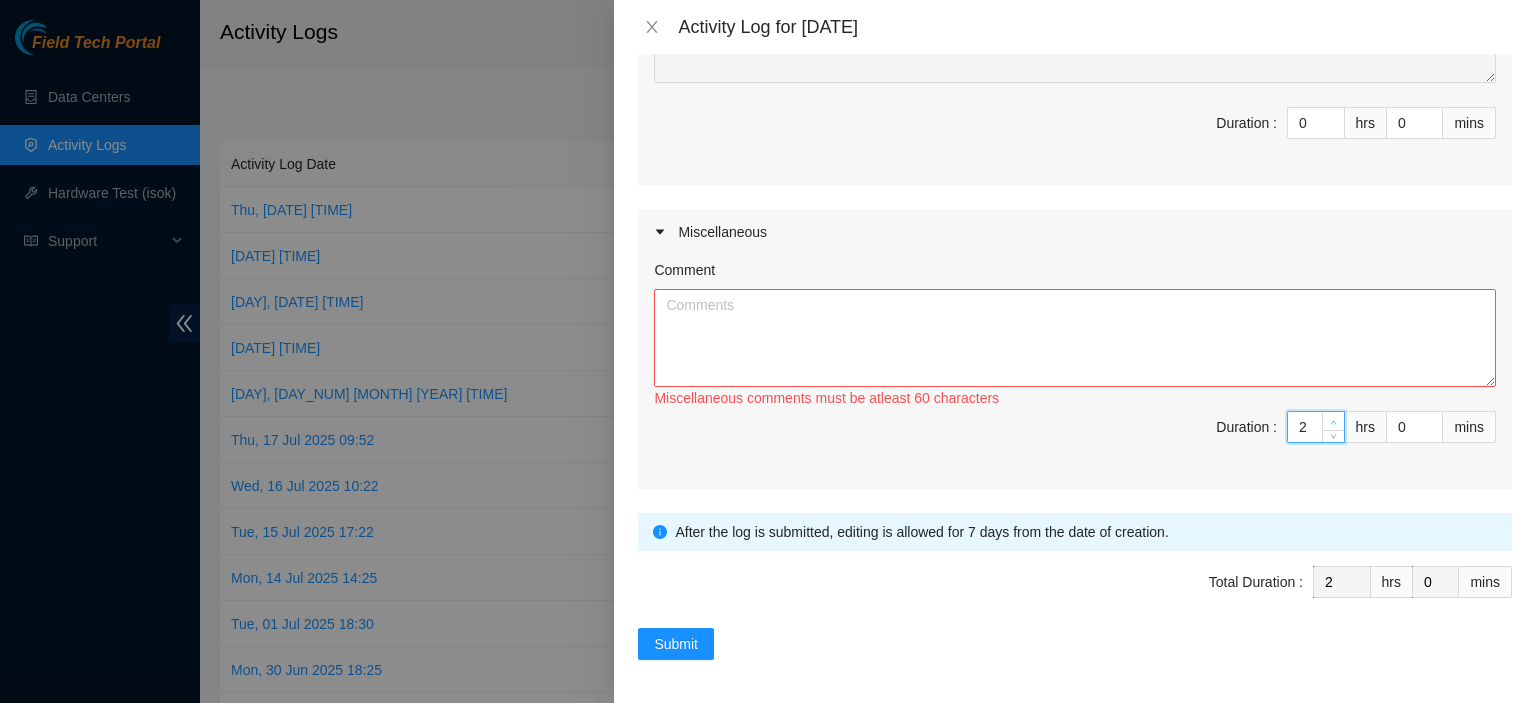 type on "3" 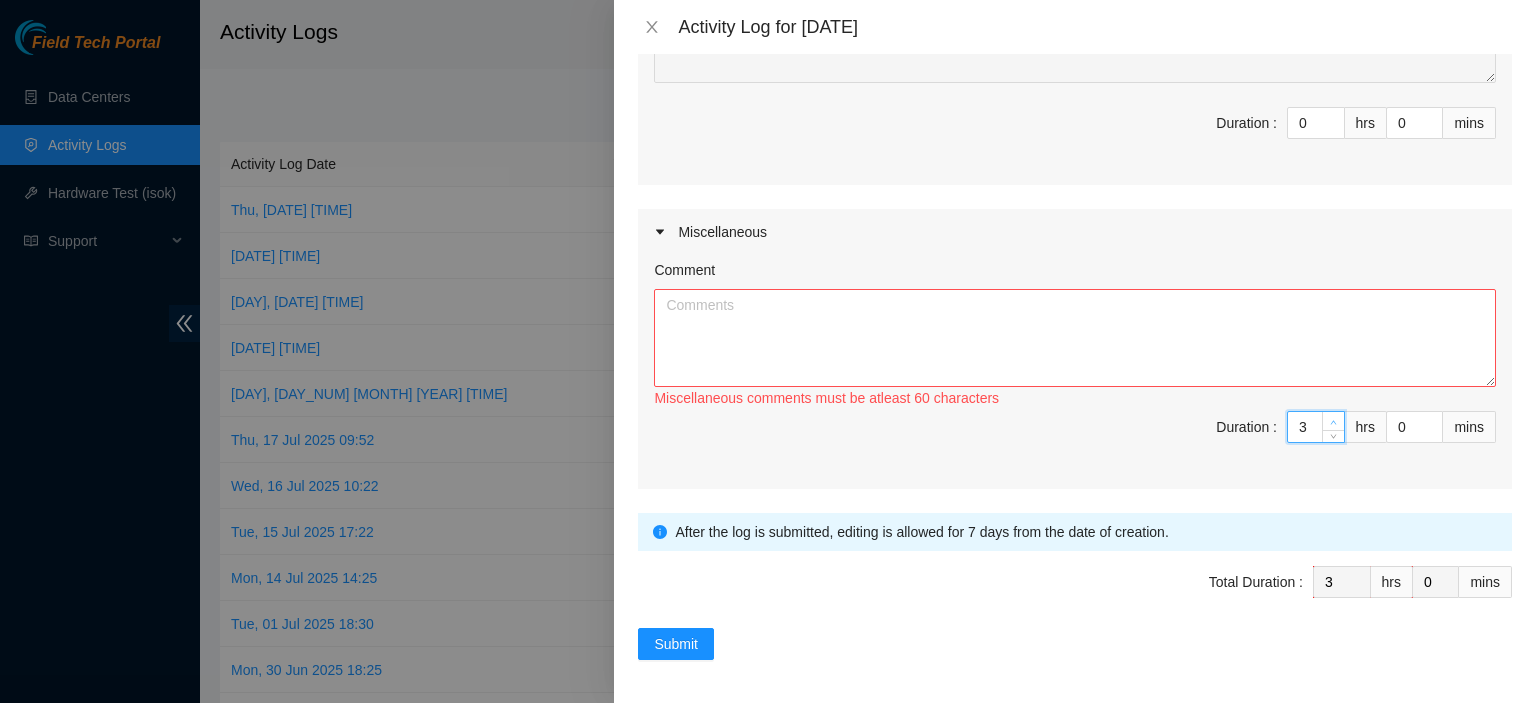 click 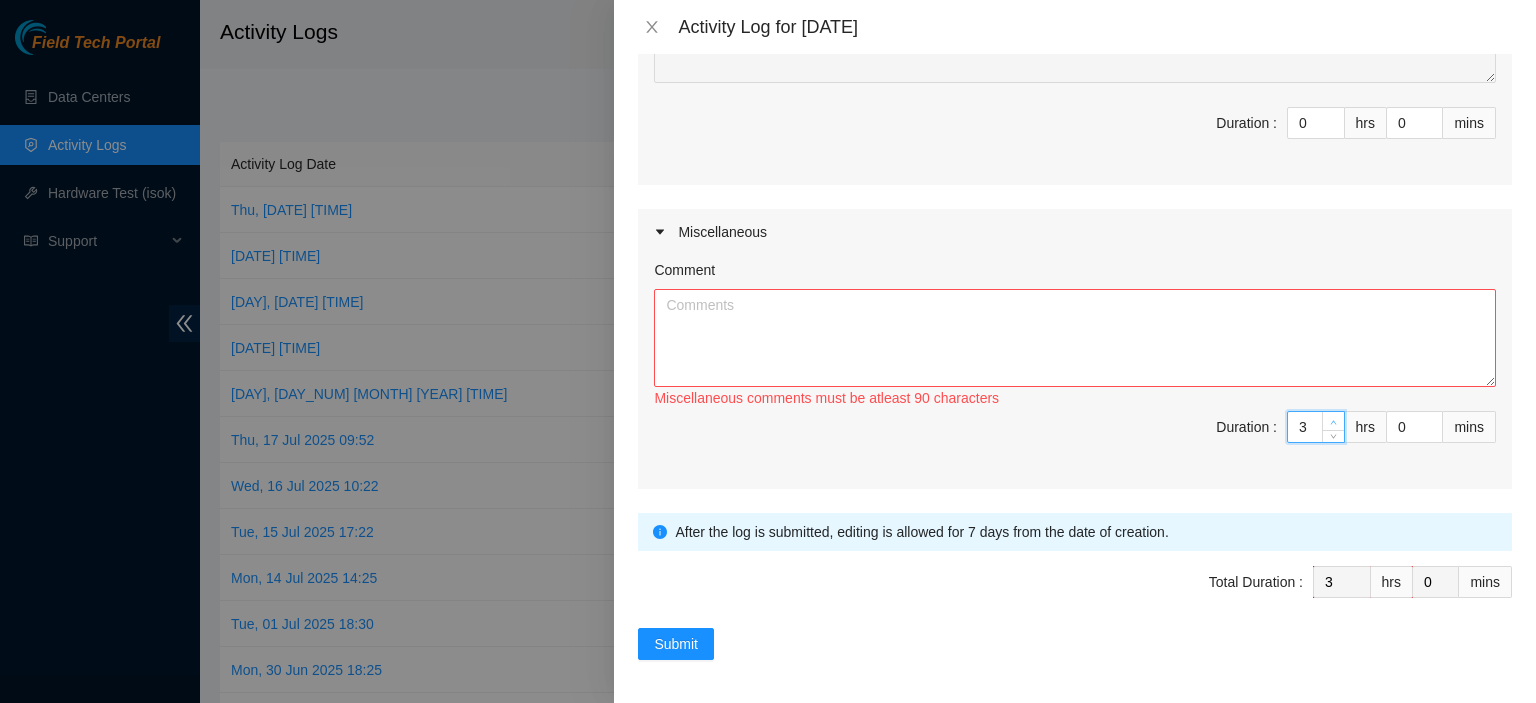 type on "4" 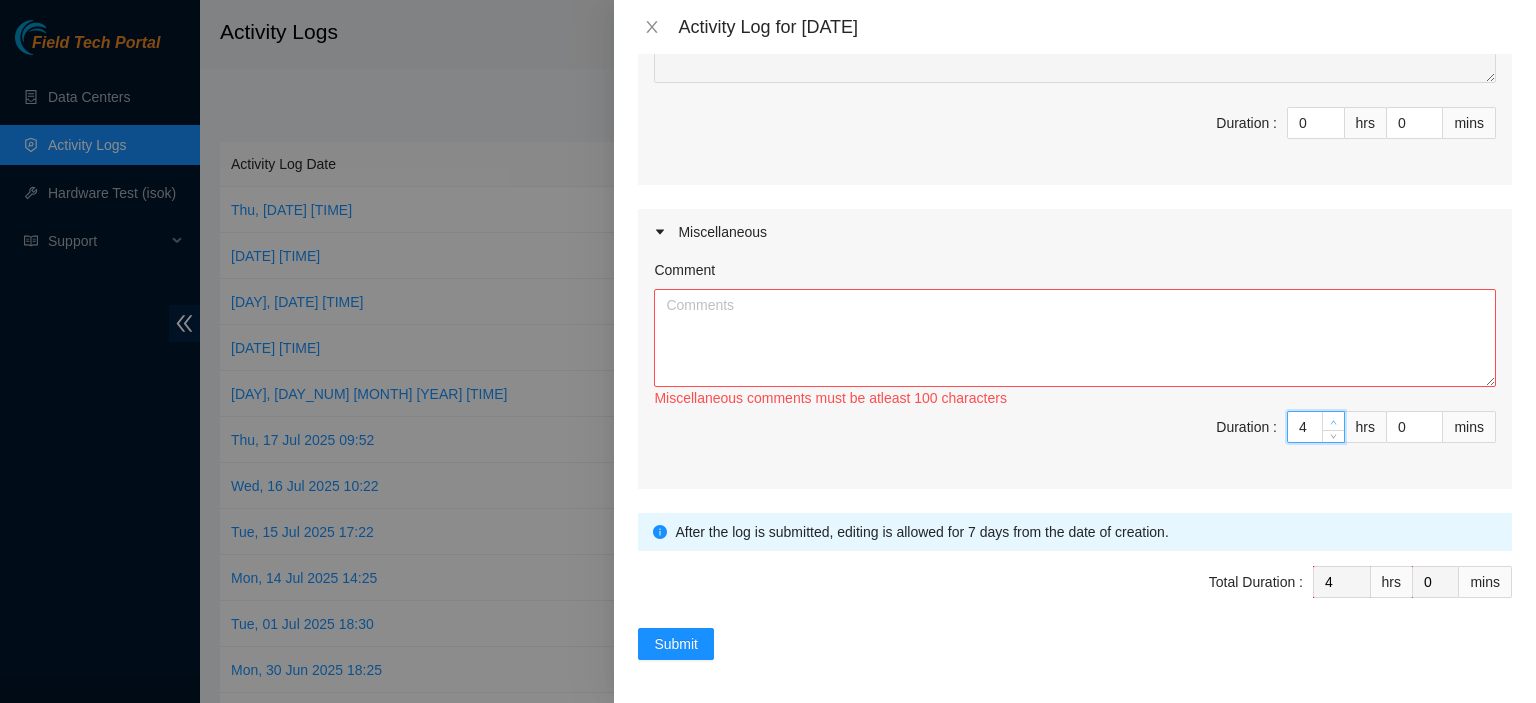 click 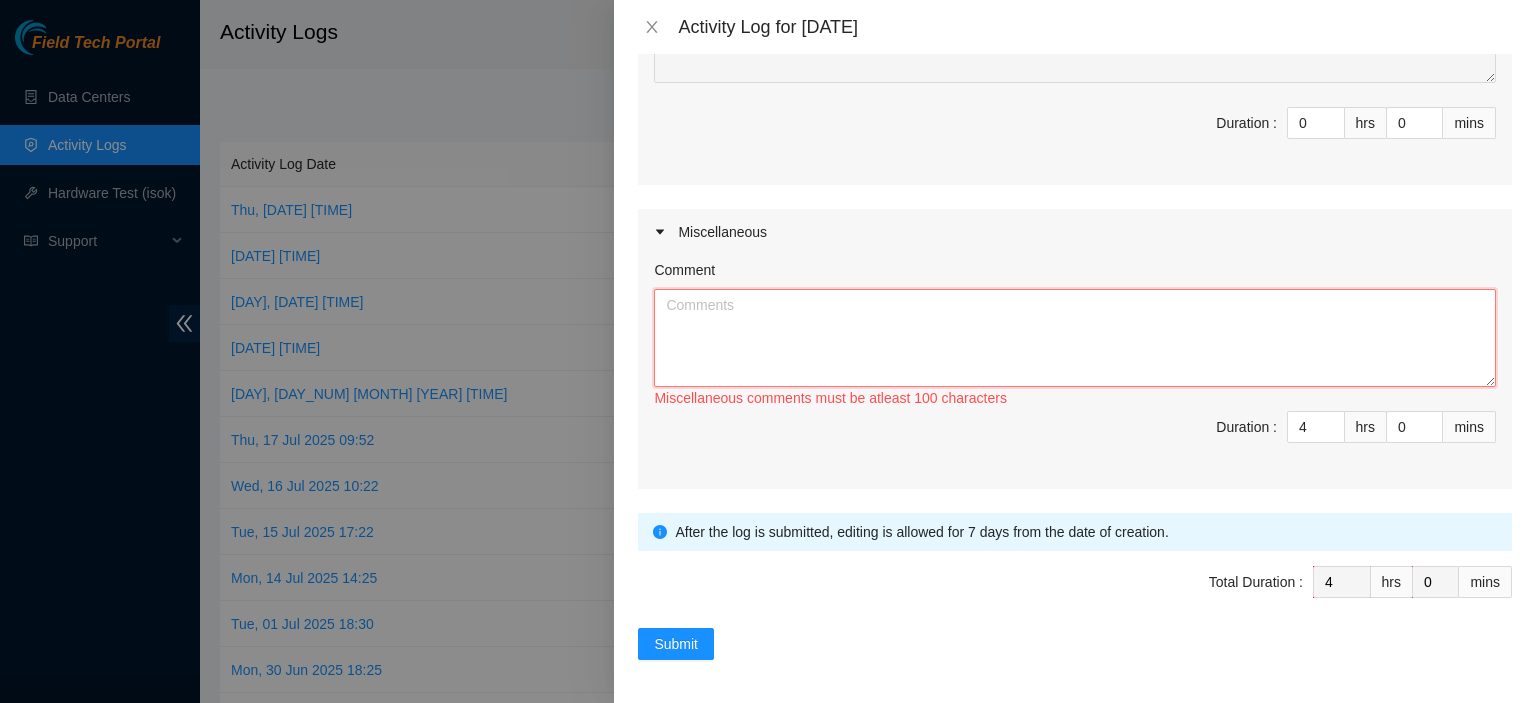 click on "Comment" at bounding box center [1075, 338] 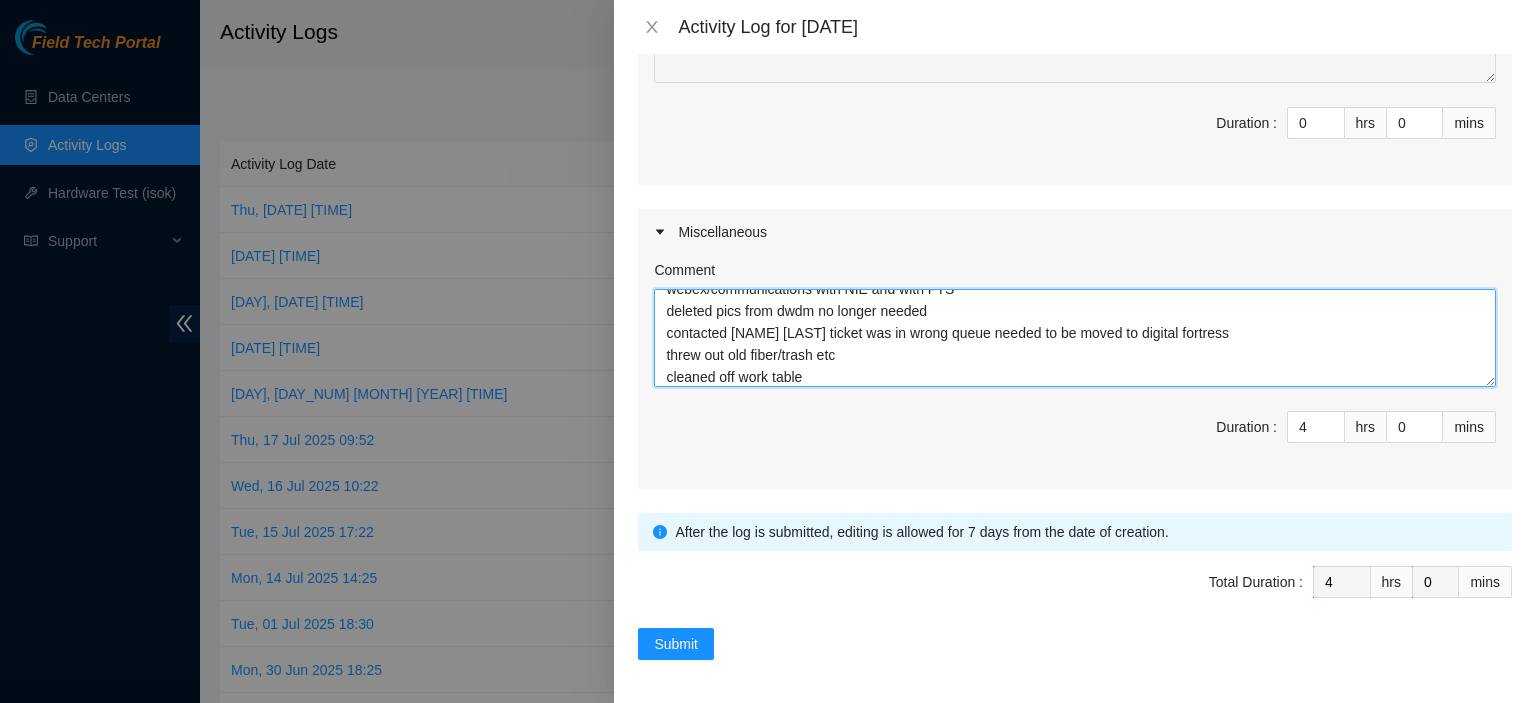 scroll, scrollTop: 38, scrollLeft: 0, axis: vertical 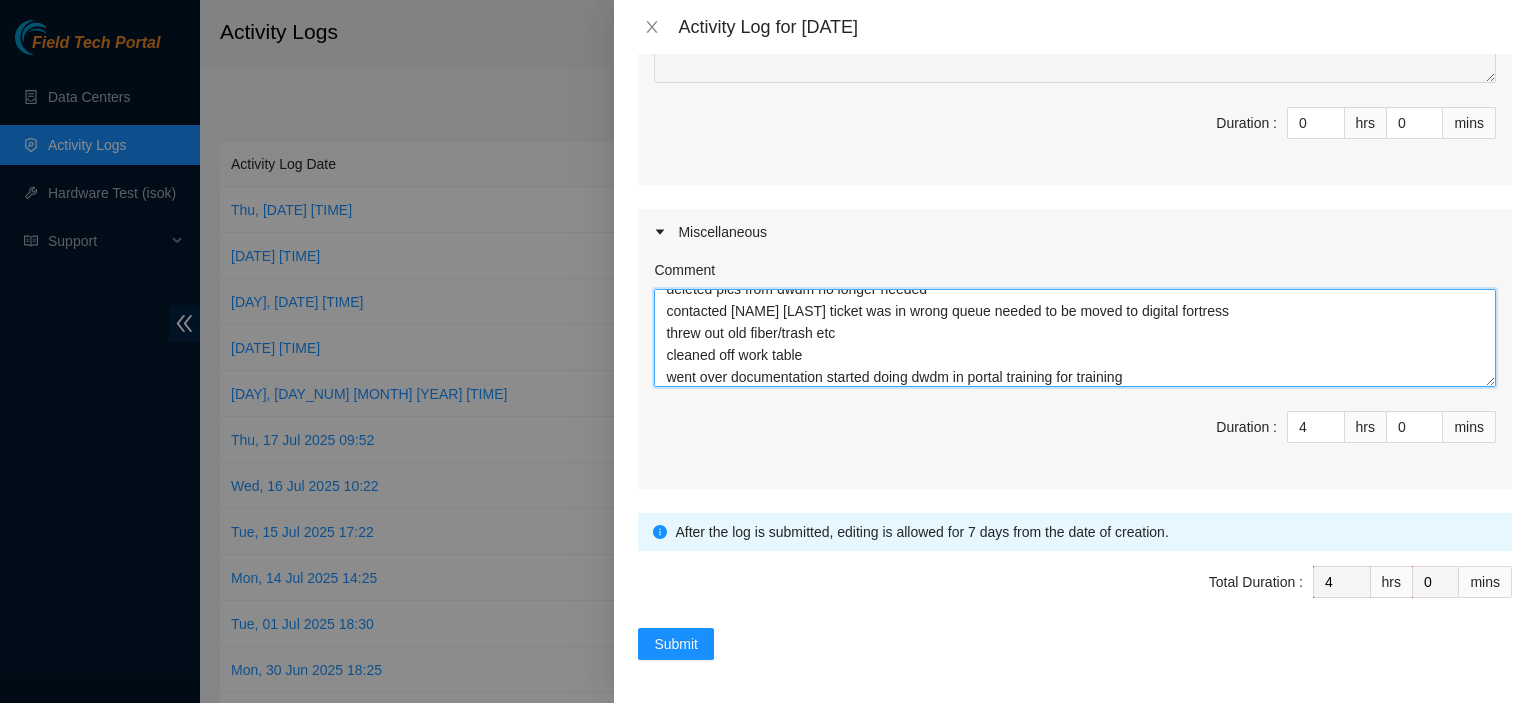 type on "webex/communications with NIE and with FTS
deleted pics from dwdm no longer needed
contacted [NAME] [LAST] ticket was in wrong queue needed to be moved to digital fortress
threw out old fiber/trash etc
cleaned off work table
went over documentation started doing dwdm in portal training for training" 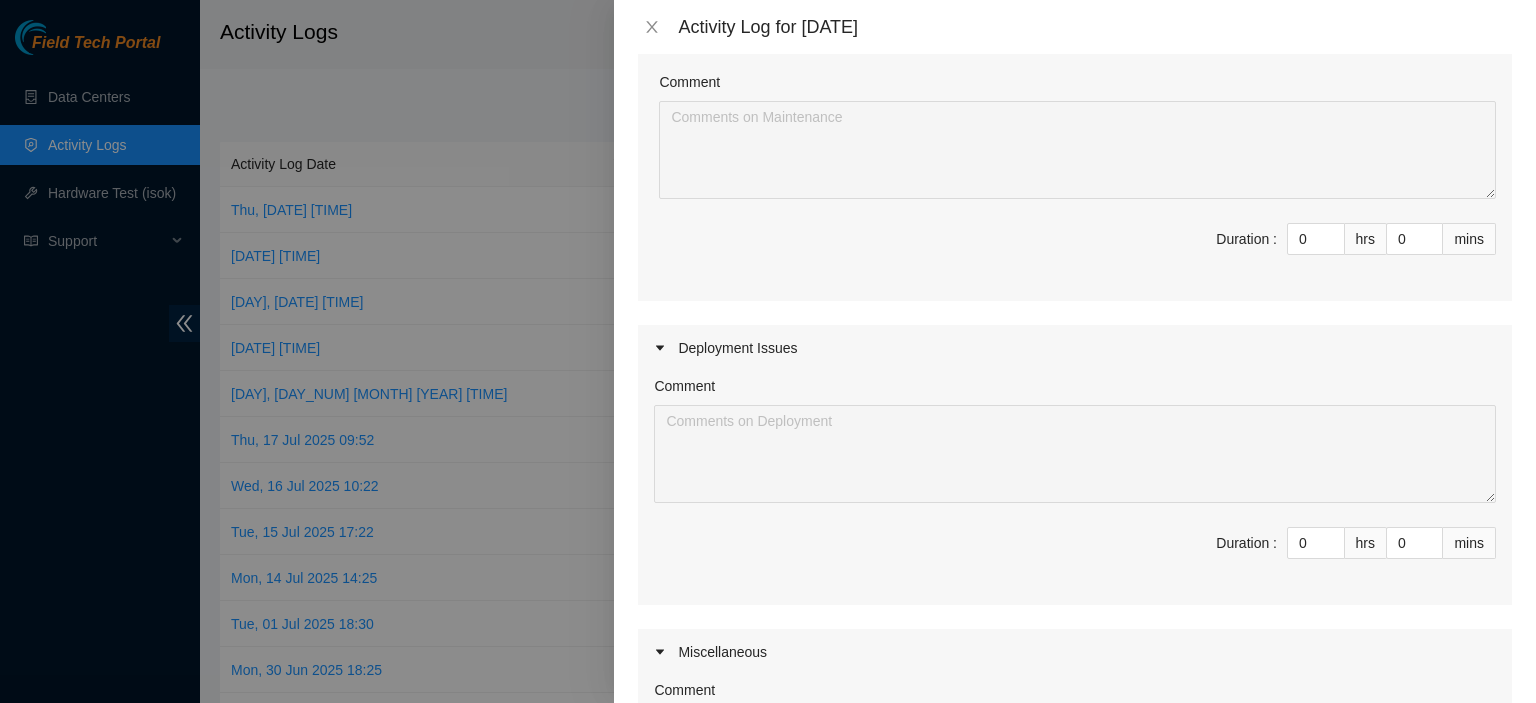 scroll, scrollTop: 190, scrollLeft: 0, axis: vertical 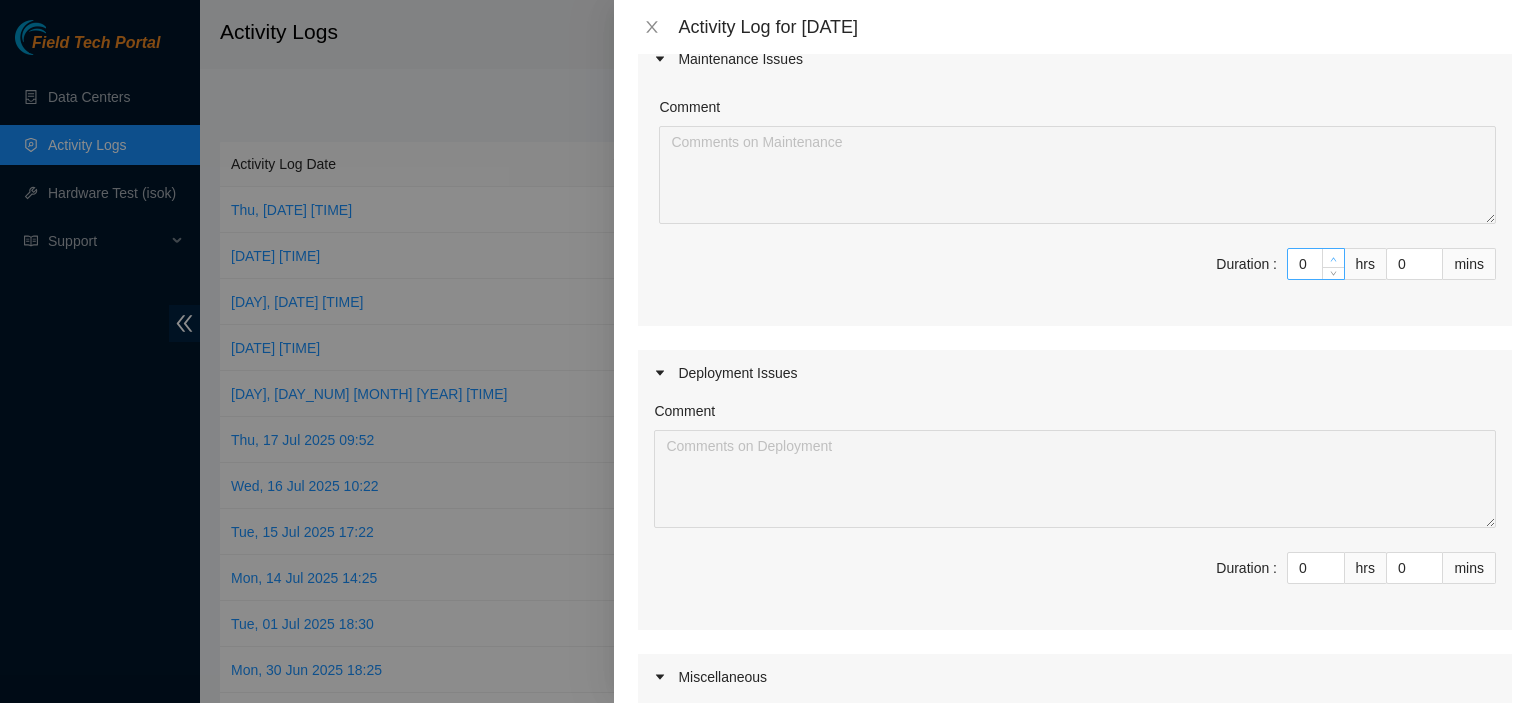 click at bounding box center [1333, 258] 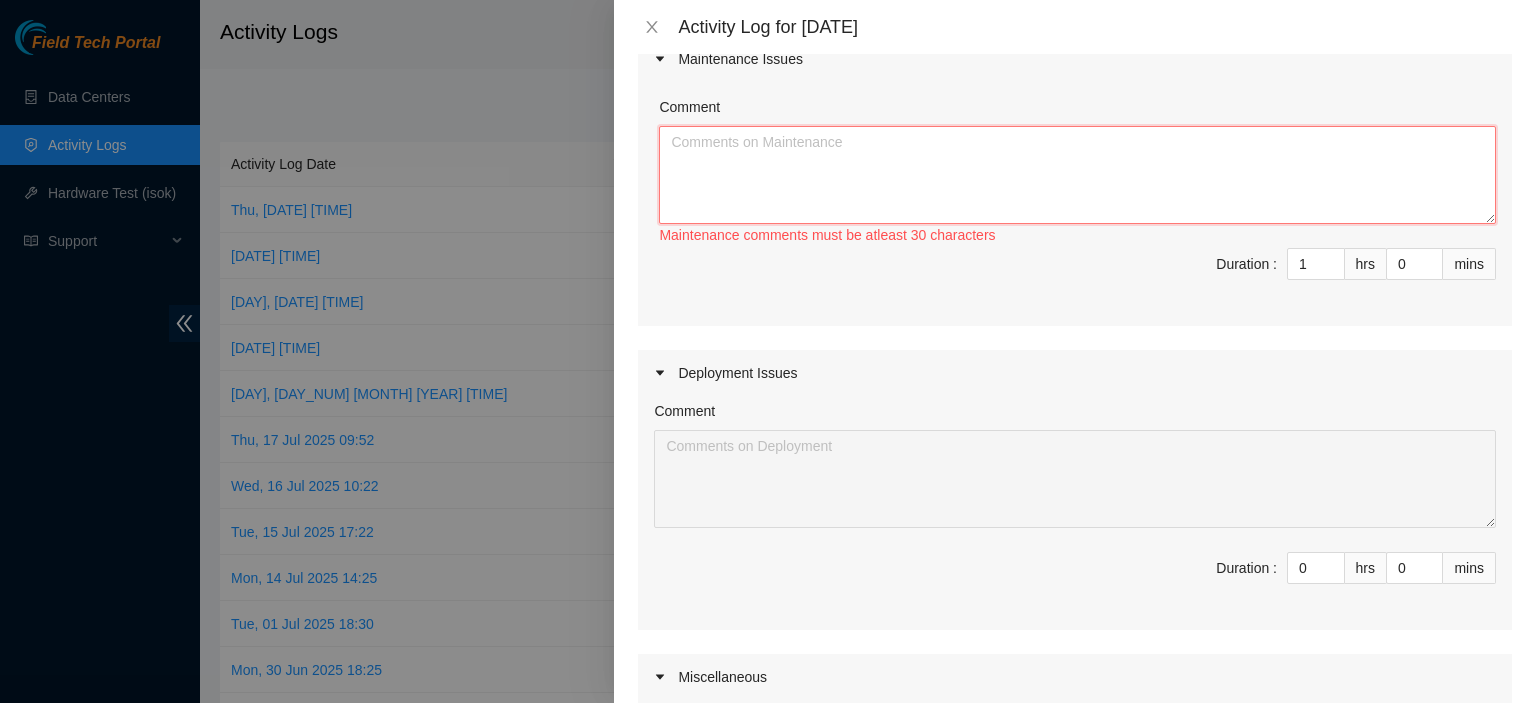 click on "Comment" at bounding box center (1077, 175) 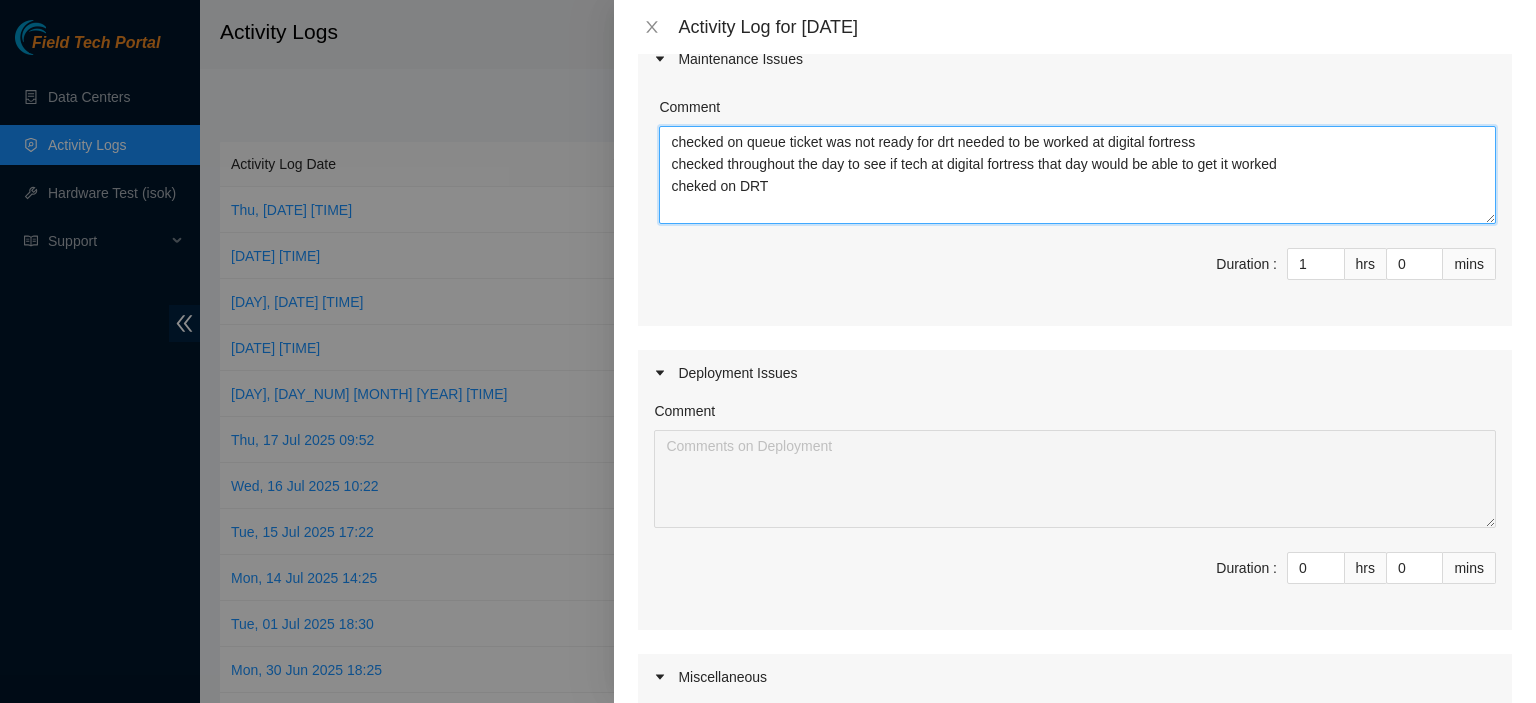 click on "checked on queue ticket was not ready for drt needed to be worked at digital fortress
checked throughout the day to see if tech at digital fortress that day would be able to get it worked
cheked on DRT" at bounding box center (1077, 175) 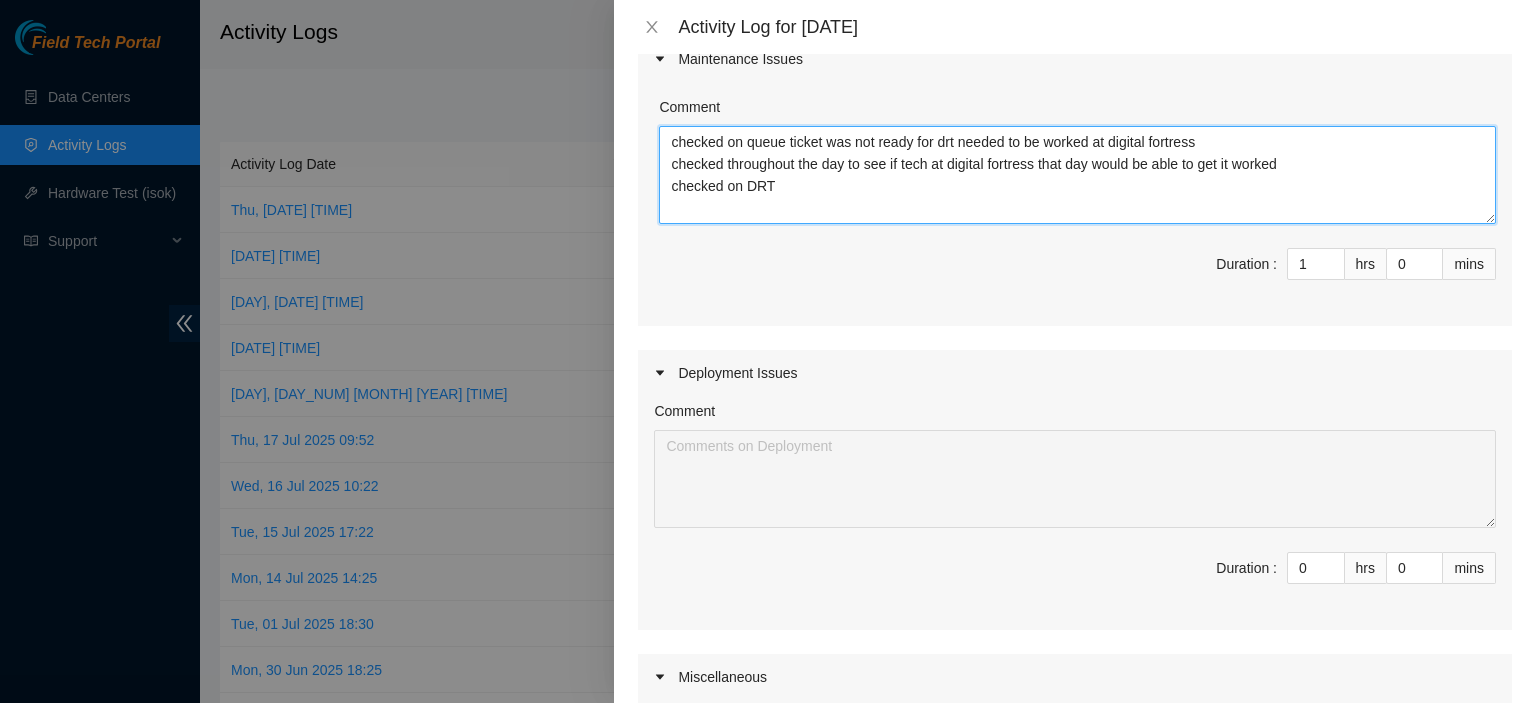 type on "checked on queue ticket was not ready for drt needed to be worked at digital fortress
checked throughout the day to see if tech at digital fortress that day would be able to get it worked
checked on DRT" 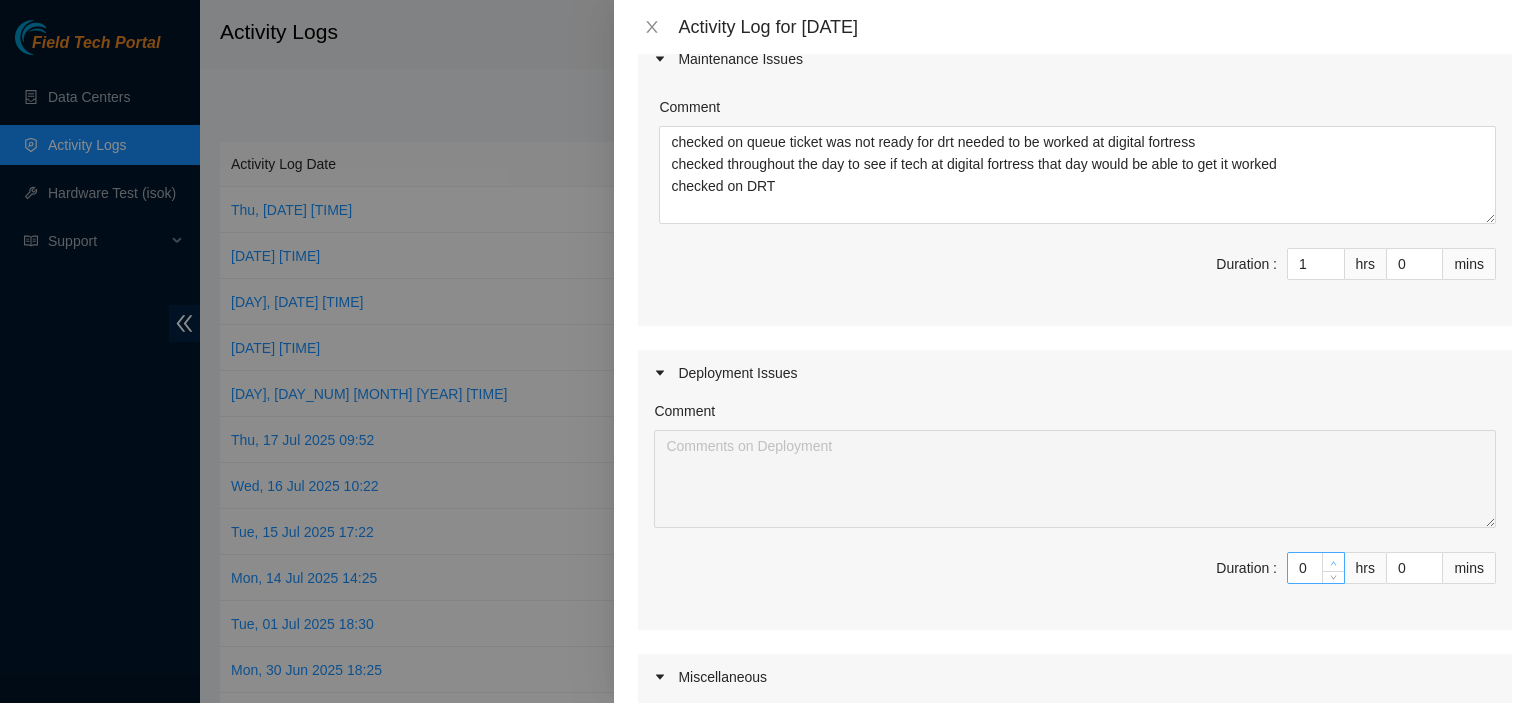 click at bounding box center [1334, 563] 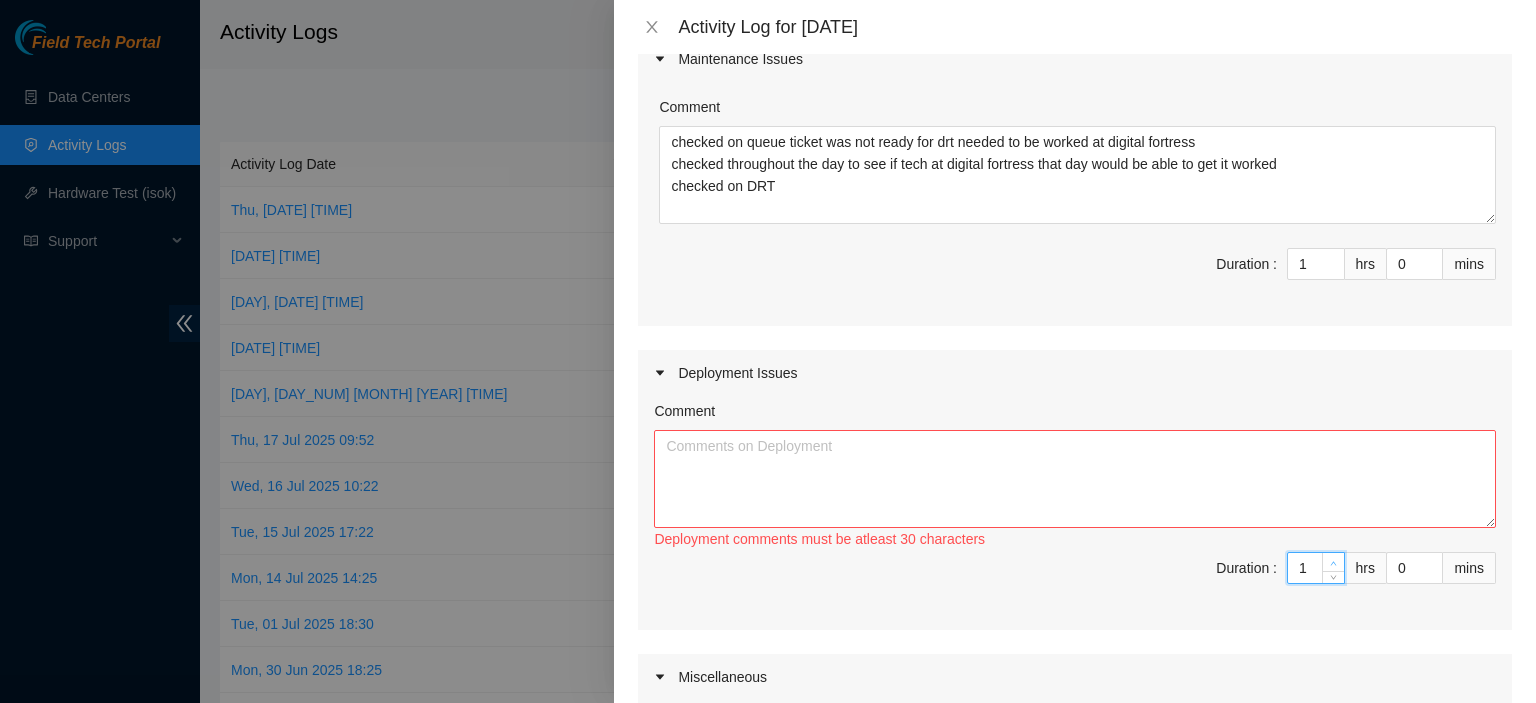 type on "2" 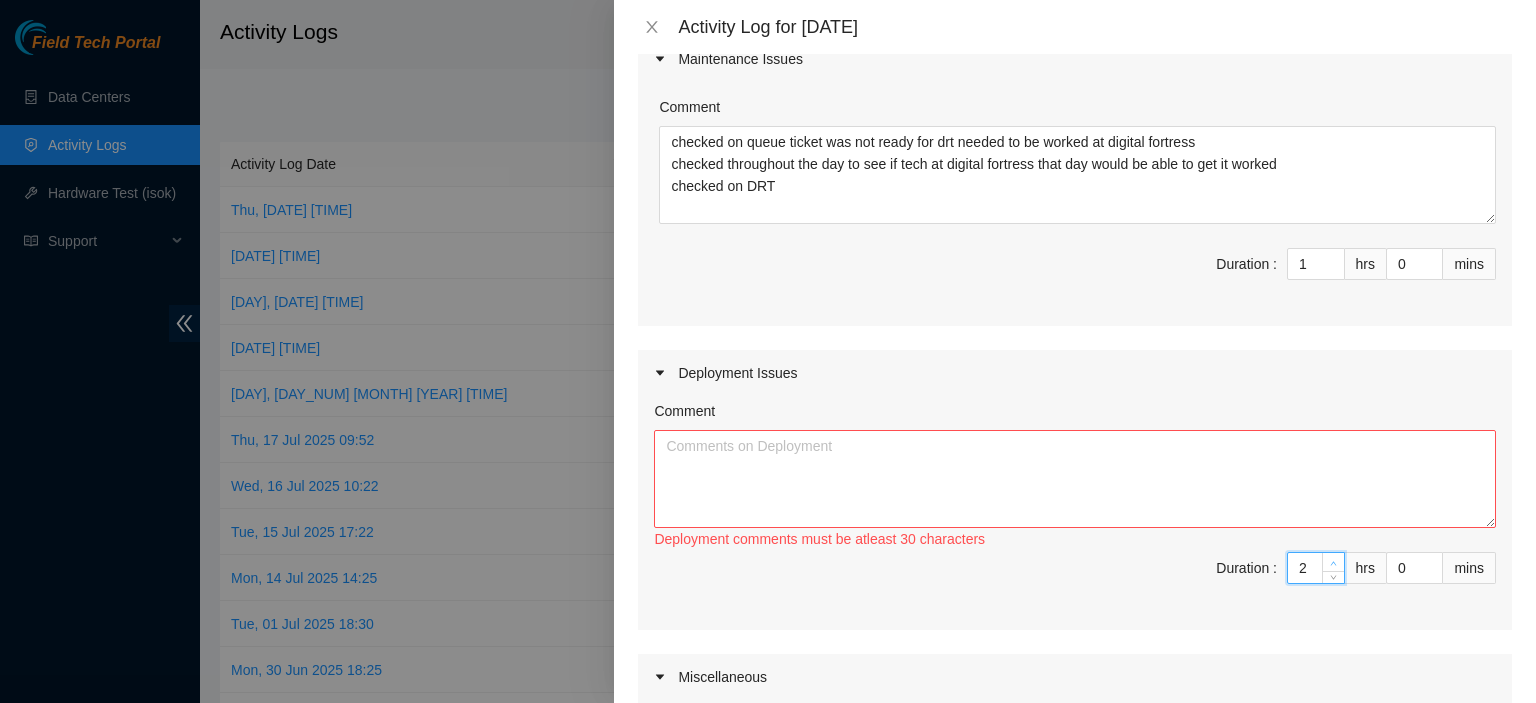 click at bounding box center (1334, 563) 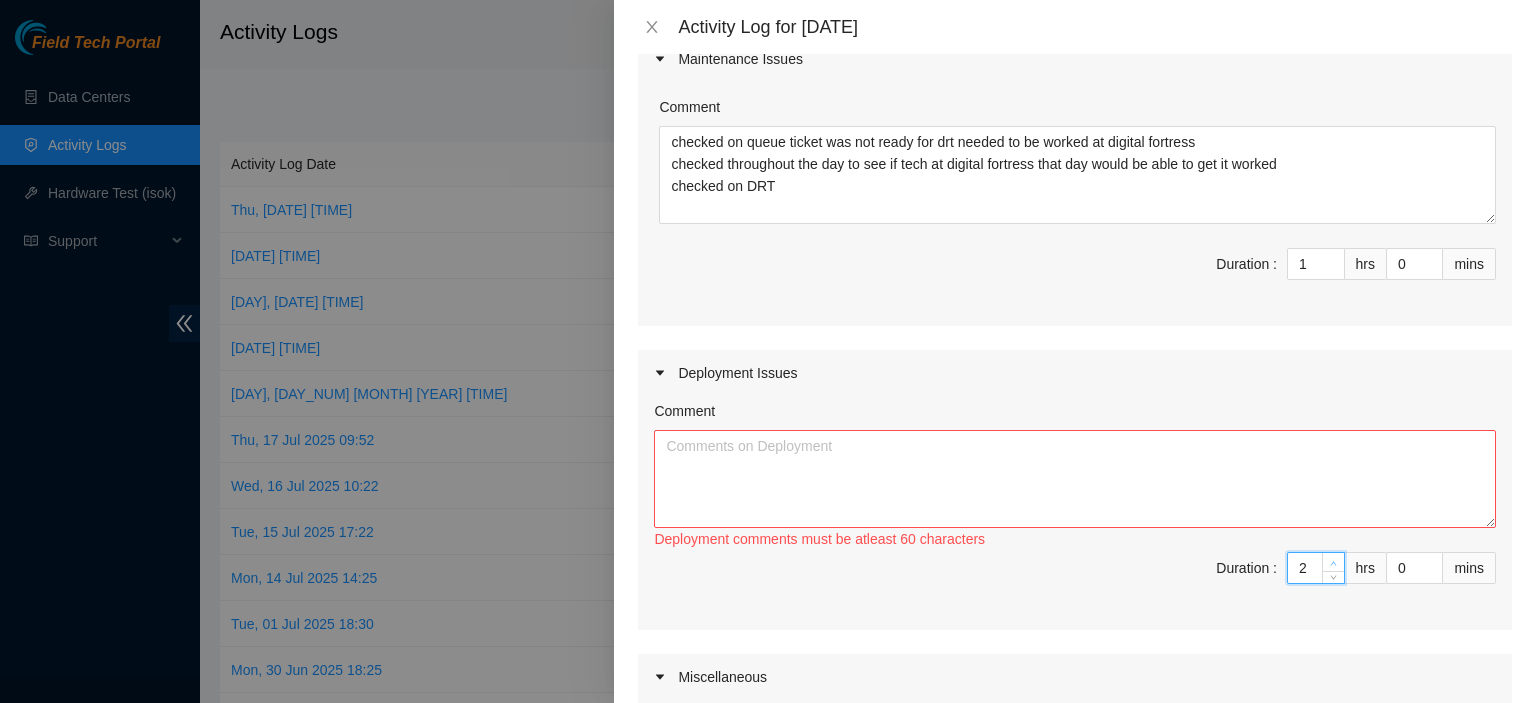 type on "3" 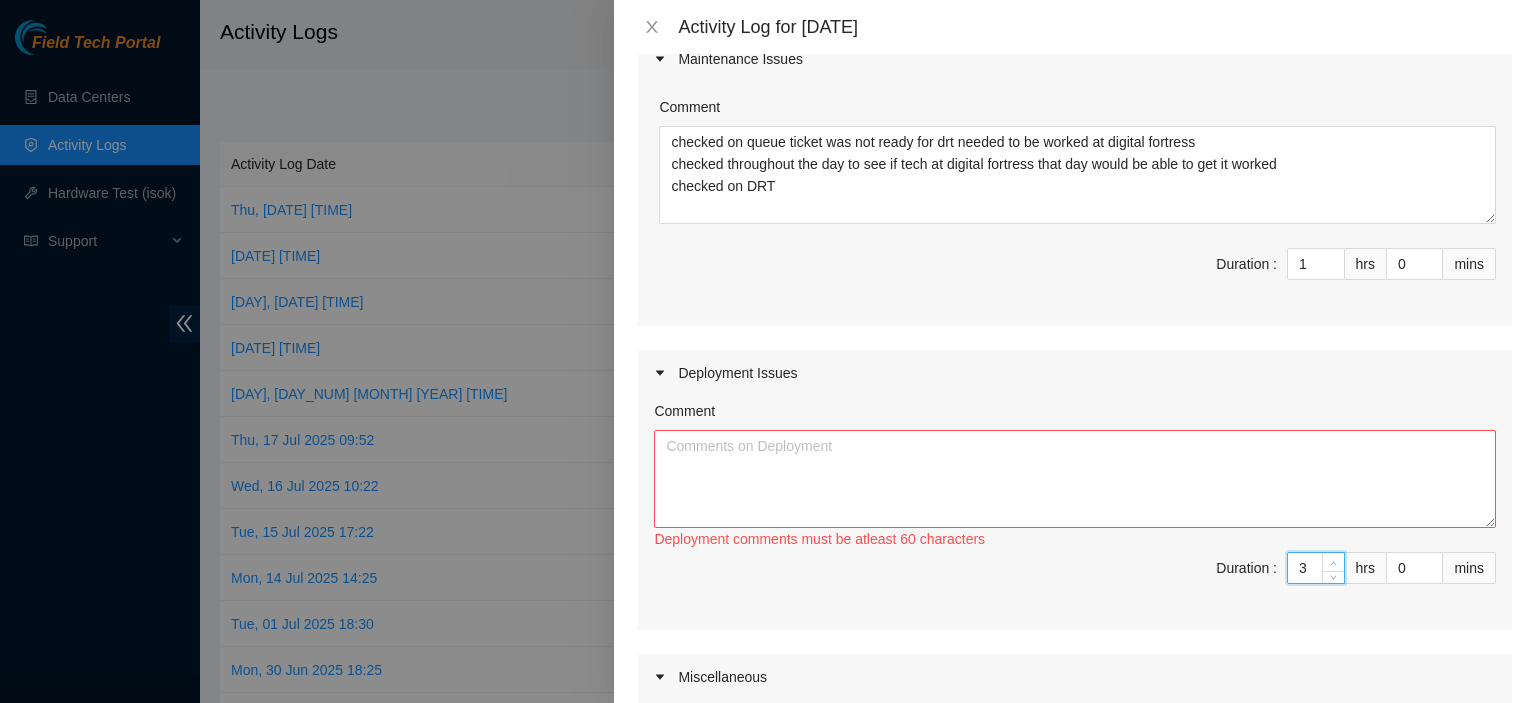 click at bounding box center (1334, 563) 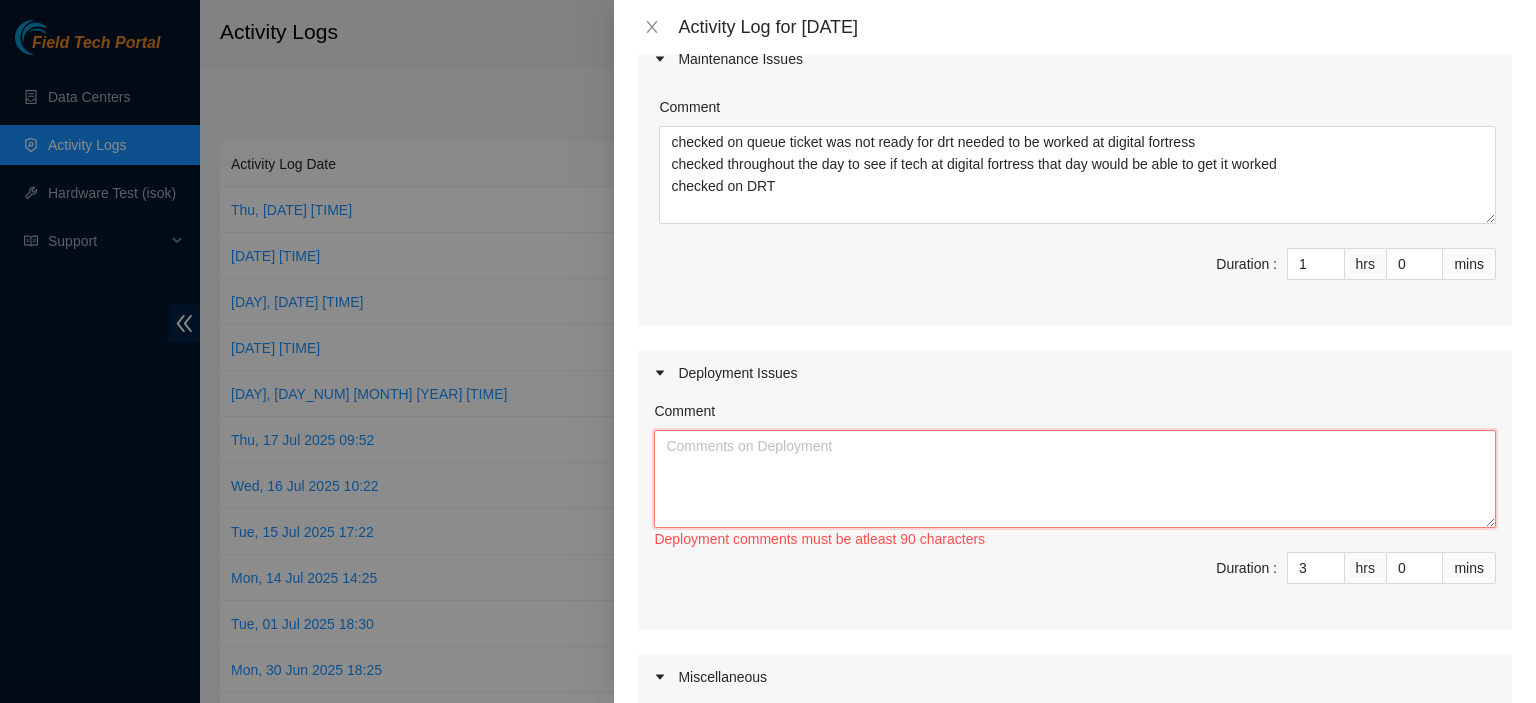 click on "Comment" at bounding box center (1075, 479) 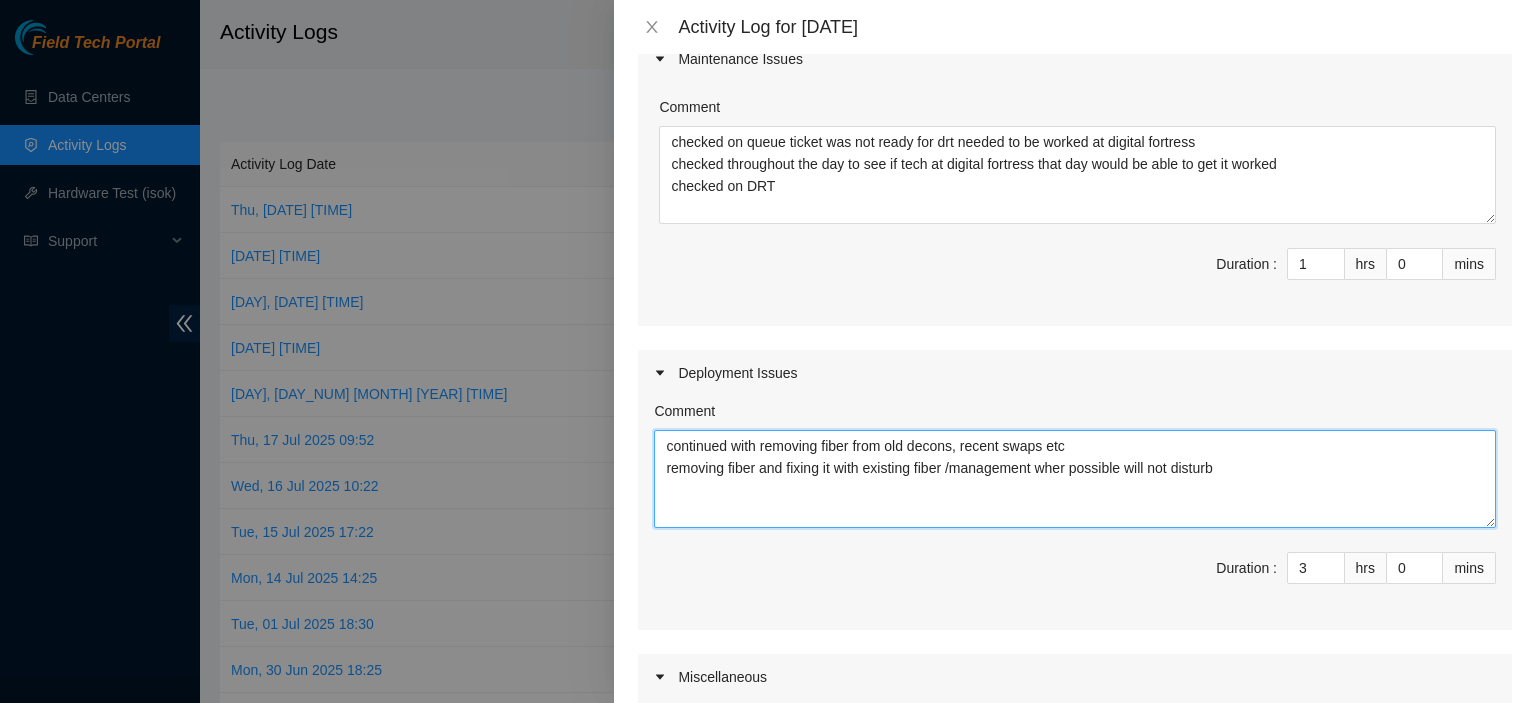 type on "continued with removing fiber from old decons, recent swaps etc
removing fiber and fixing it with existing fiber /management wher possible will not disturb" 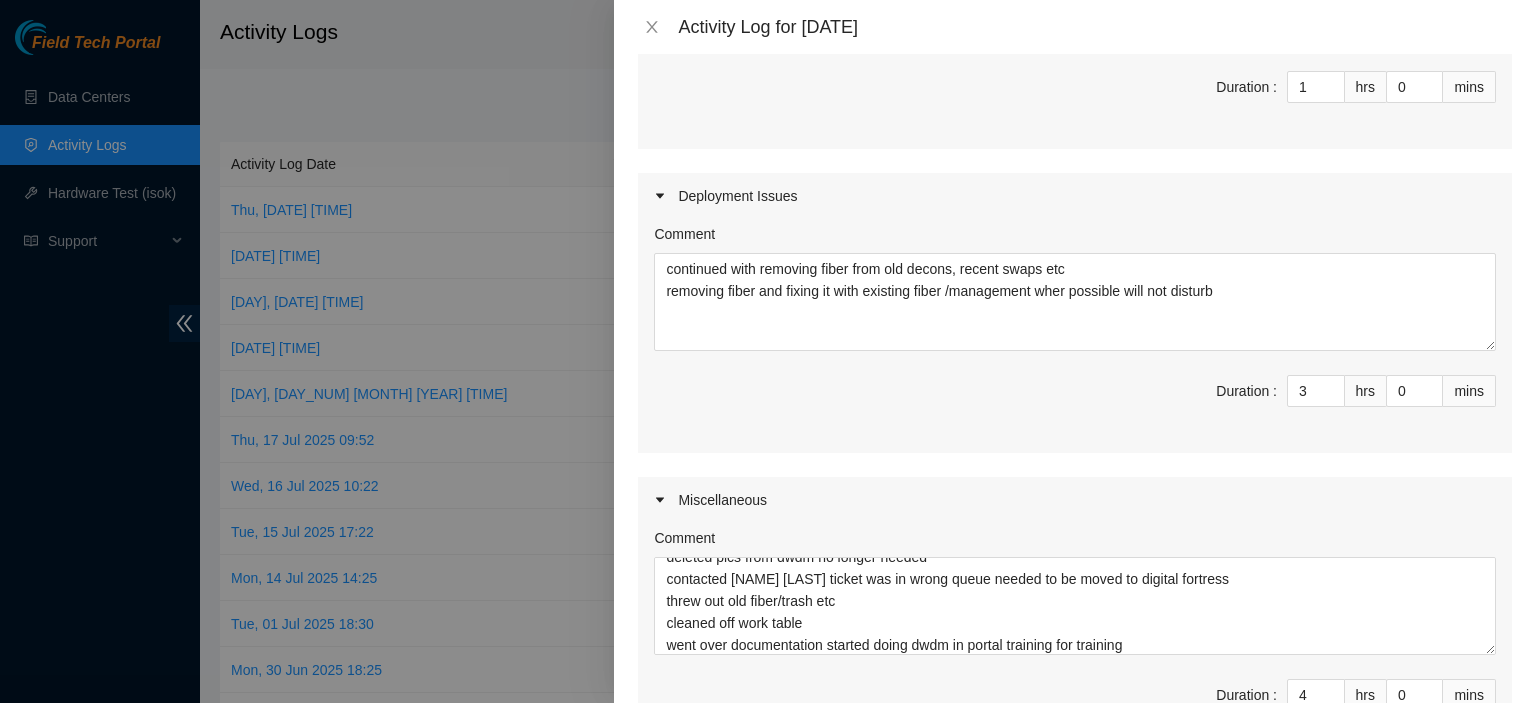 scroll, scrollTop: 372, scrollLeft: 0, axis: vertical 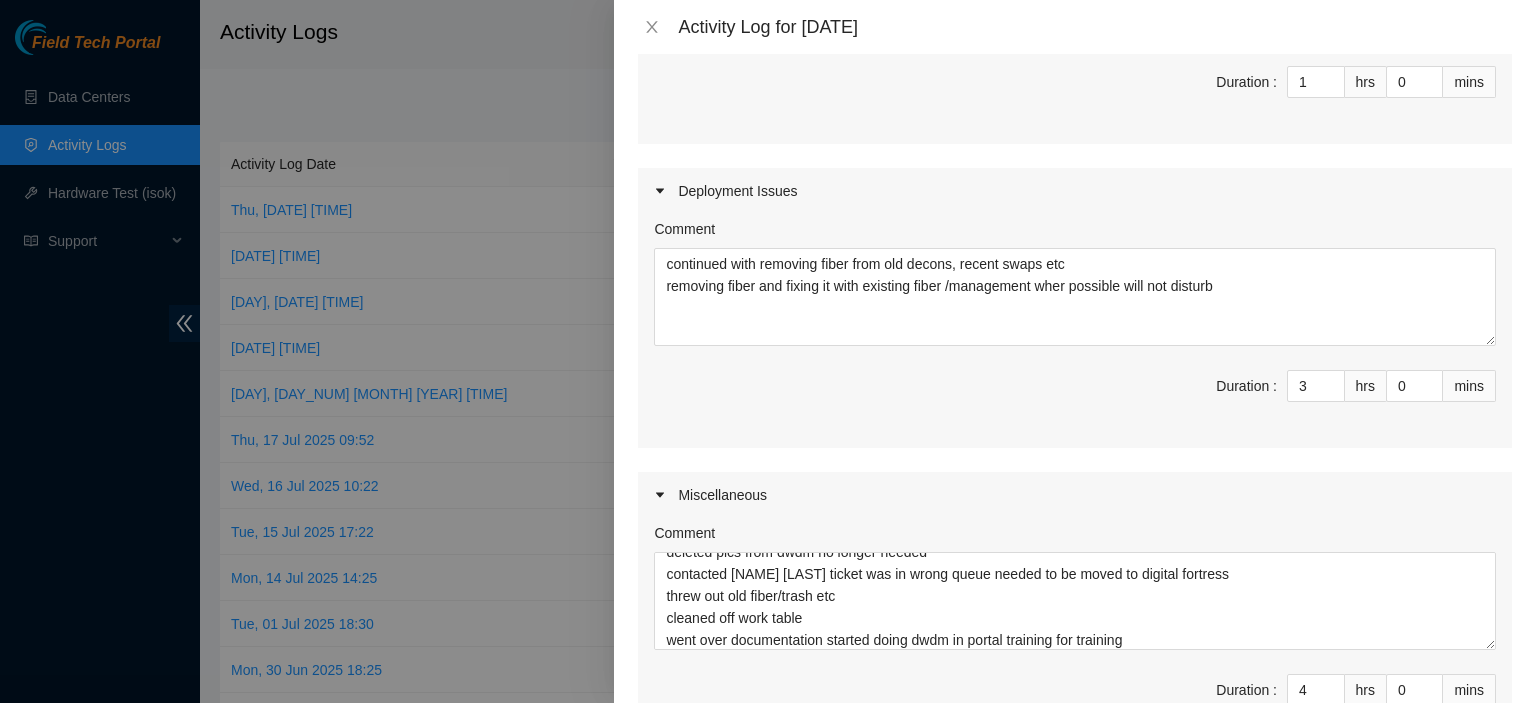 click on "Note:  This activity log is for informational purposes only. You will not be paid based on the hours you put in here. You must continue to fill in hours on your regular timesheet or invoice in order to be paid.   Note:  This activity log is for informational purposes only. You will not be paid based on the hours you put in here. You must continue to fill in hours on your regular timesheet or invoice in order to be paid.   Datacenters   Add Datacenters Maintenance Issues Comment checked on queue ticket was not ready for drt needed to be worked at digital fortress
checked throughout the day to see if tech at digital fortress that day would be able to get it worked
checked on DRT Duration : 1 hrs 0 mins Deployment Issues Comment continued with removing fiber from old decons, recent swaps etc
removing fiber and fixing it with existing fiber /management wher possible will not disturb
Duration : 3 hrs 0 mins Miscellaneous Comment Duration : 4 hrs 0 mins Total Duration : 8 hrs 0 mins Submit" at bounding box center [1075, 378] 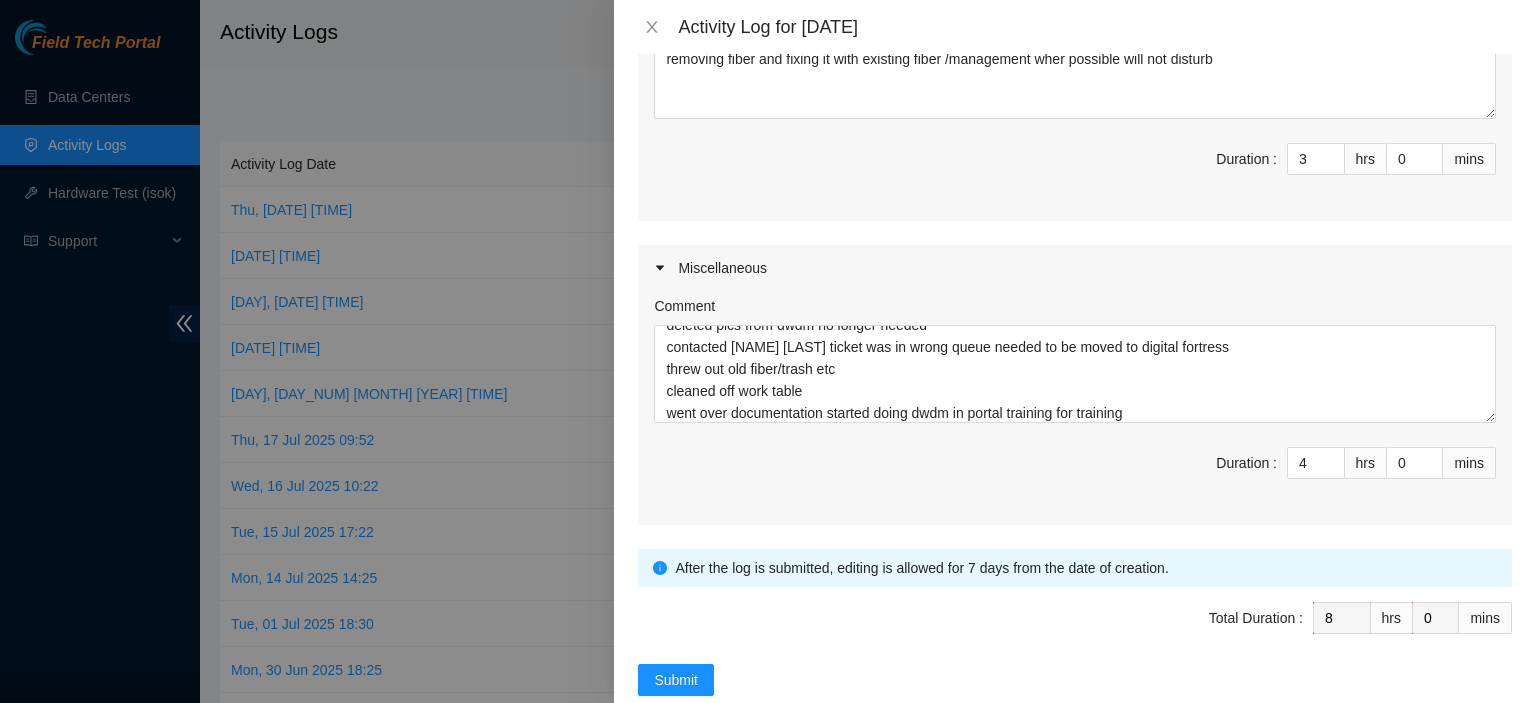 scroll, scrollTop: 600, scrollLeft: 0, axis: vertical 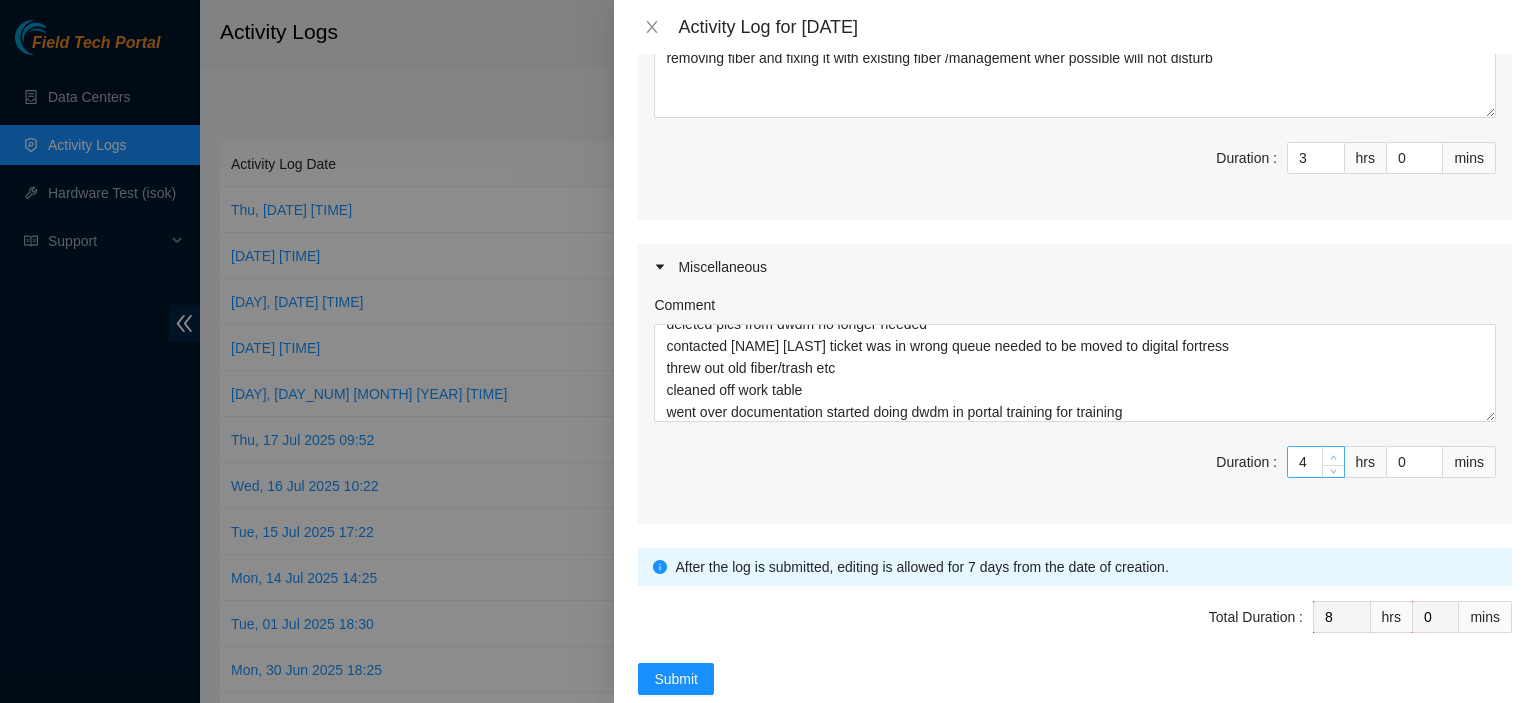click 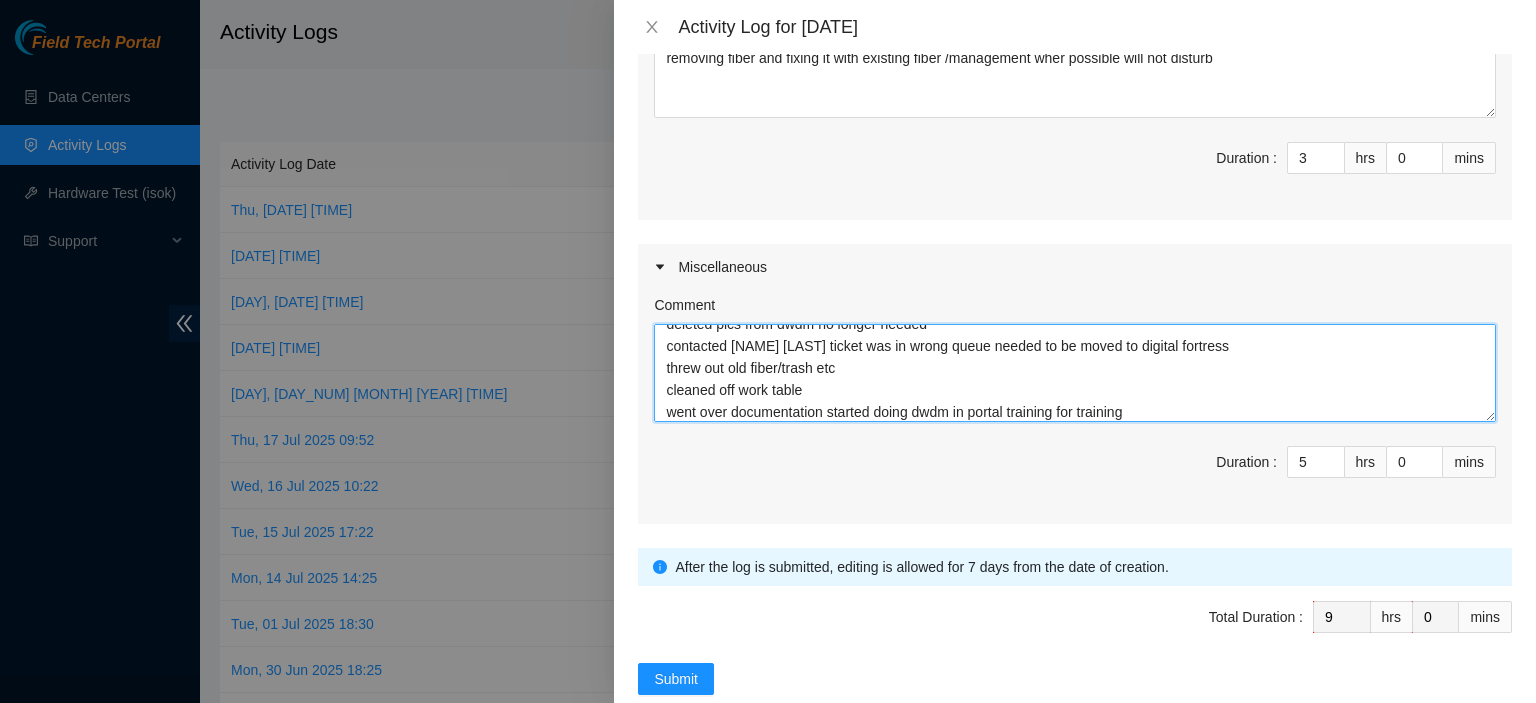 click on "webex/communications with NIE and with FTS
deleted pics from dwdm no longer needed
contacted [NAME] [LAST] ticket was in wrong queue needed to be moved to digital fortress
threw out old fiber/trash etc
cleaned off work table
went over documentation started doing dwdm in portal training for training" at bounding box center (1075, 373) 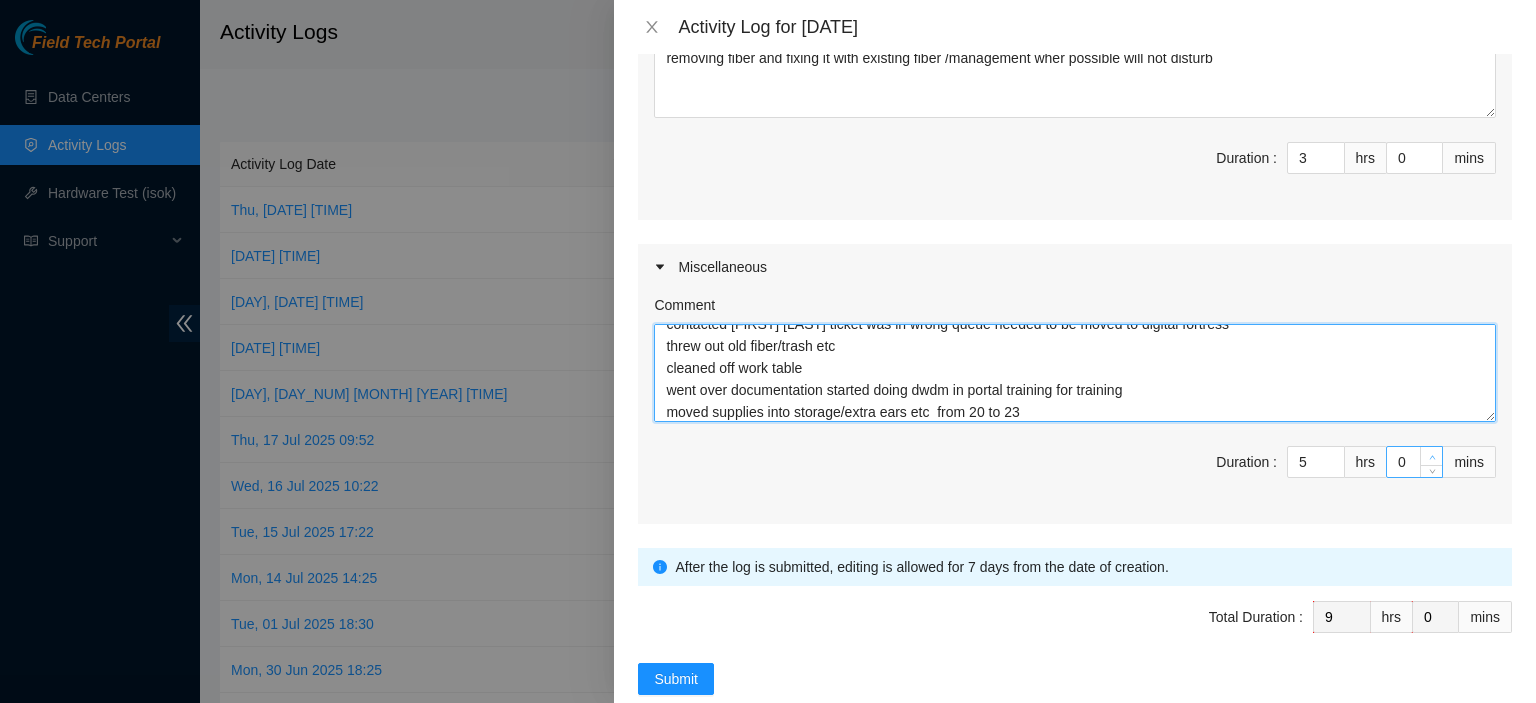 type on "webex/communications with NIE and with FTS
deleted pics from dwdm no longer needed
contacted [FIRST] [LAST] ticket was in wrong queue needed to be moved to digital fortress
threw out old fiber/trash etc
cleaned off work table
went over documentation started doing dwdm in portal training for training
moved supplies into storage/extra ears etc  from 20 to 23" 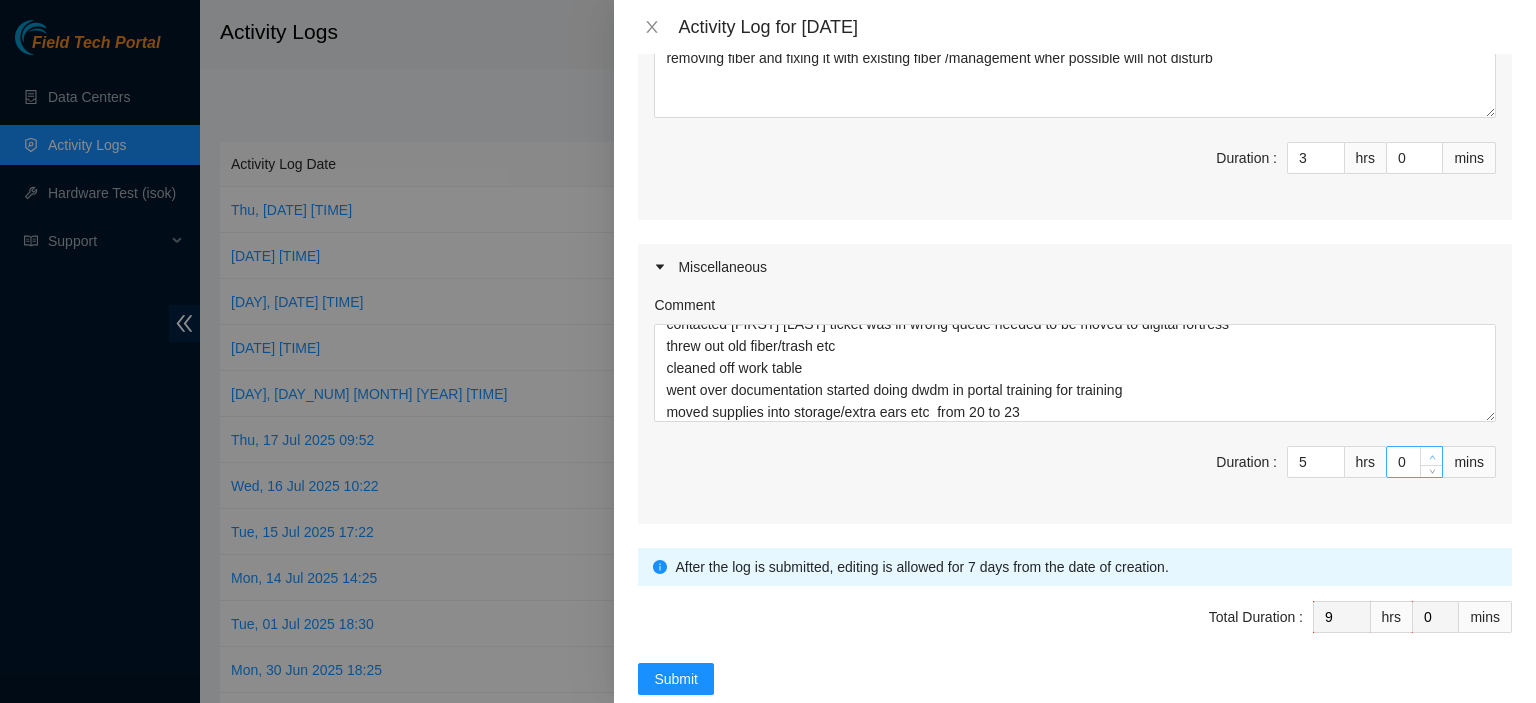 click 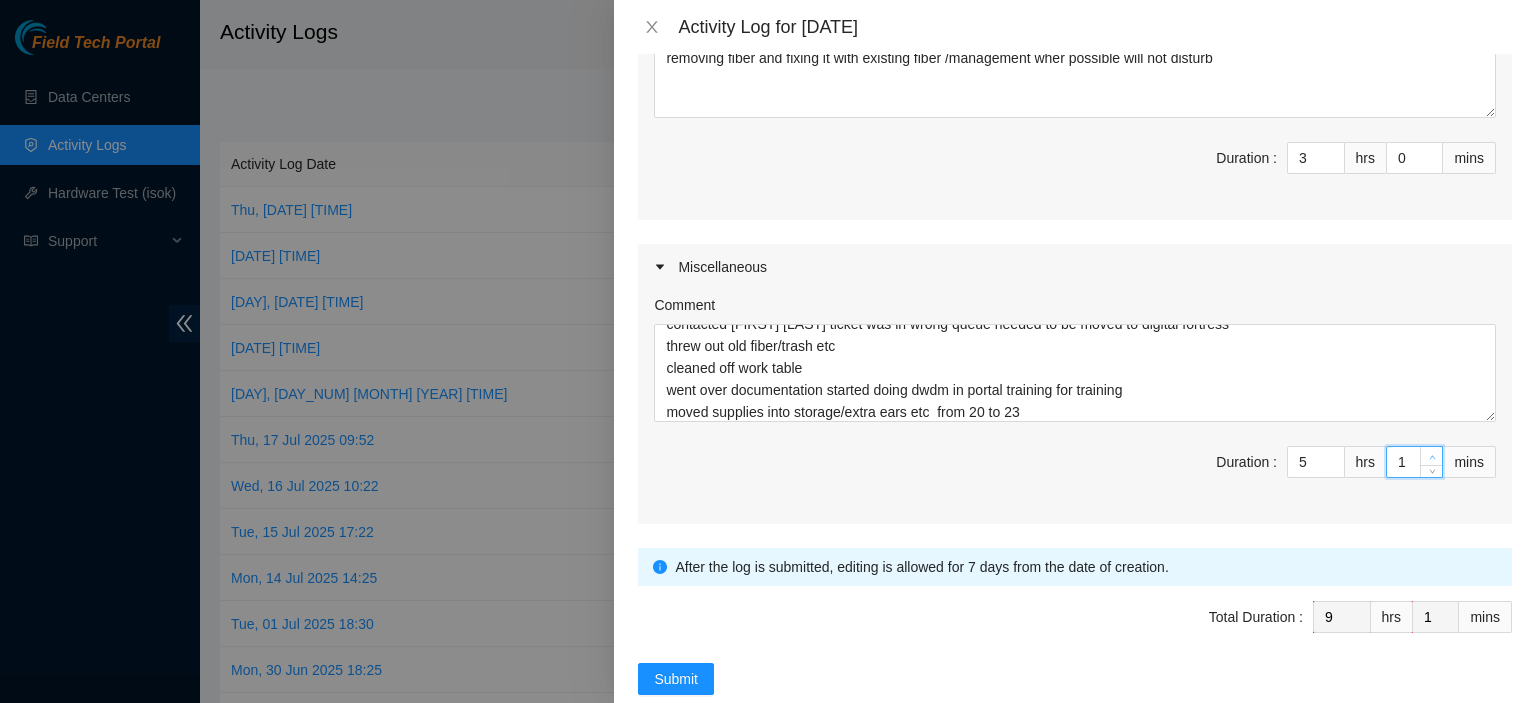 click 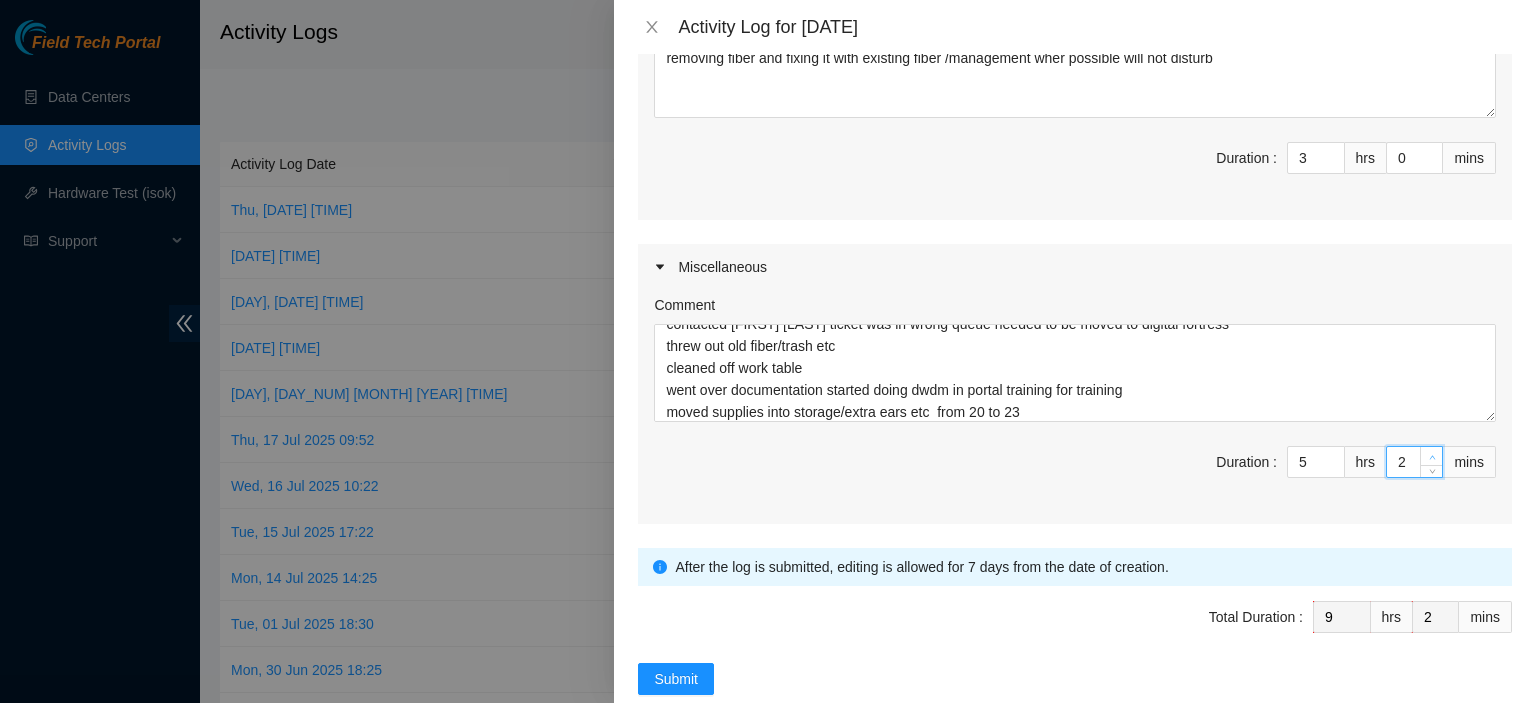click 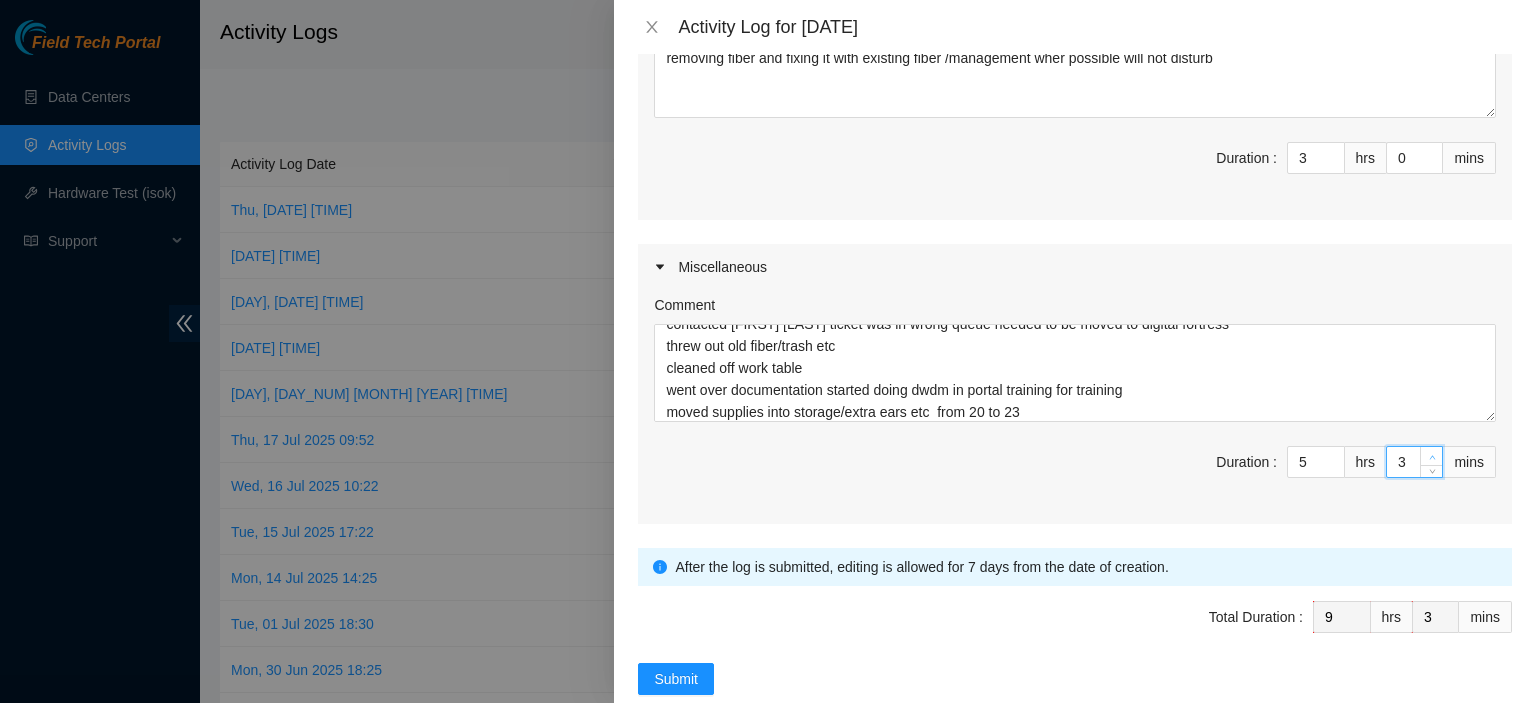 click 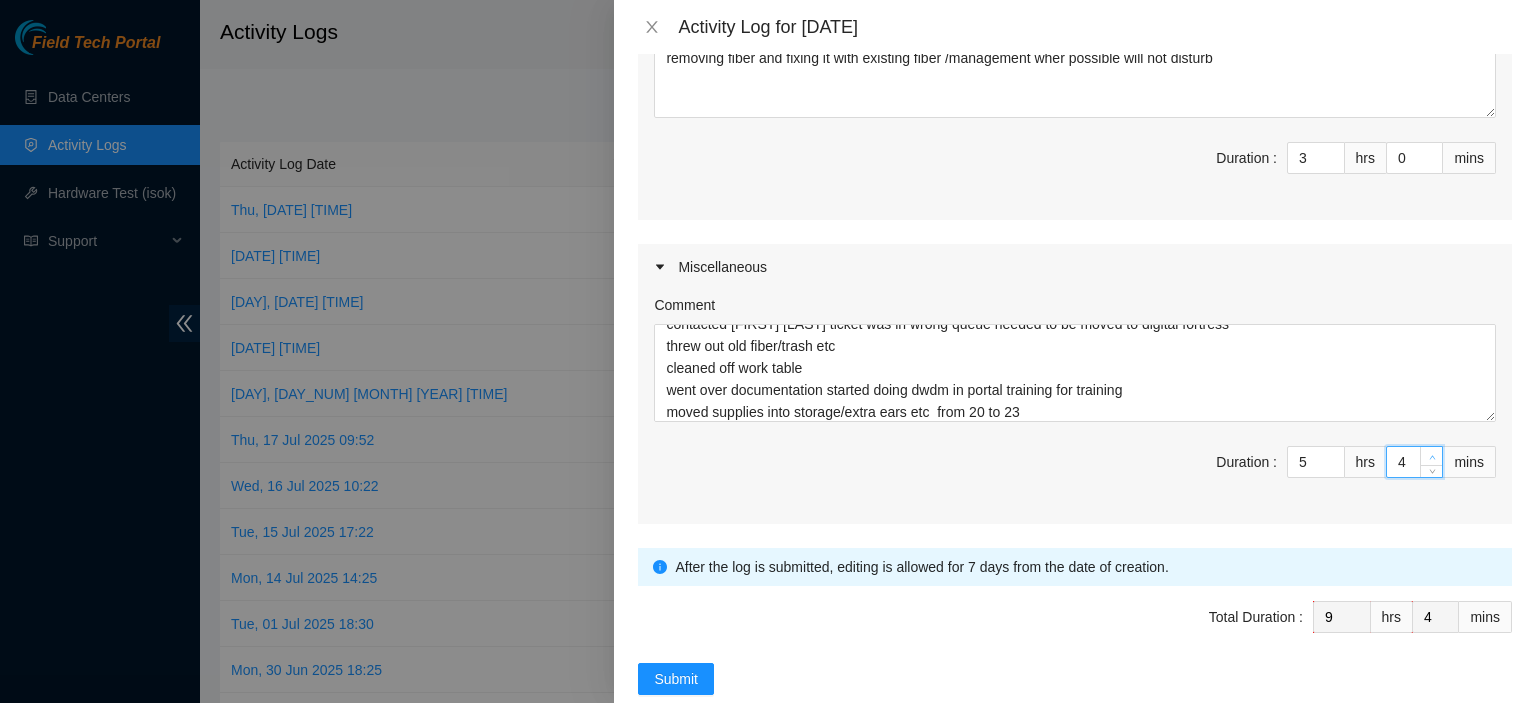 click 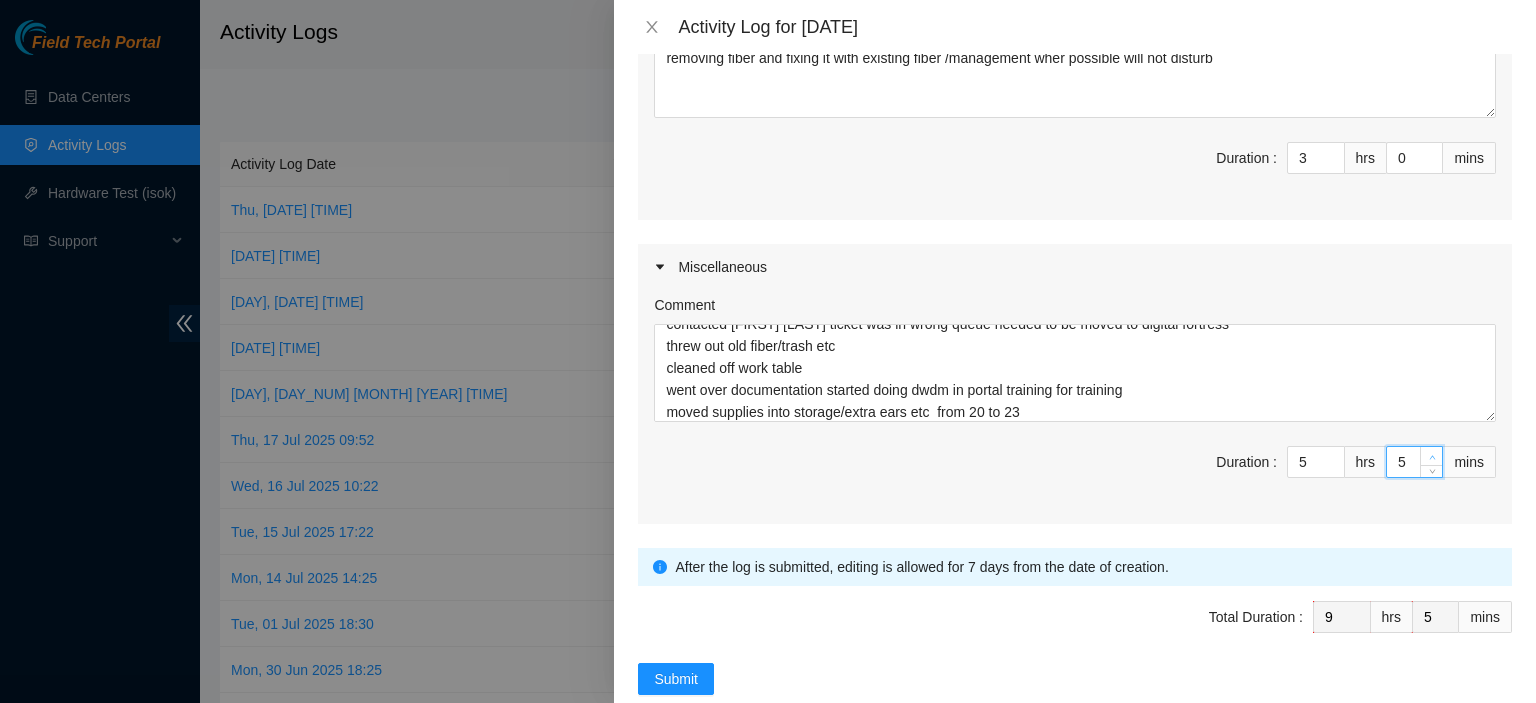type on "6" 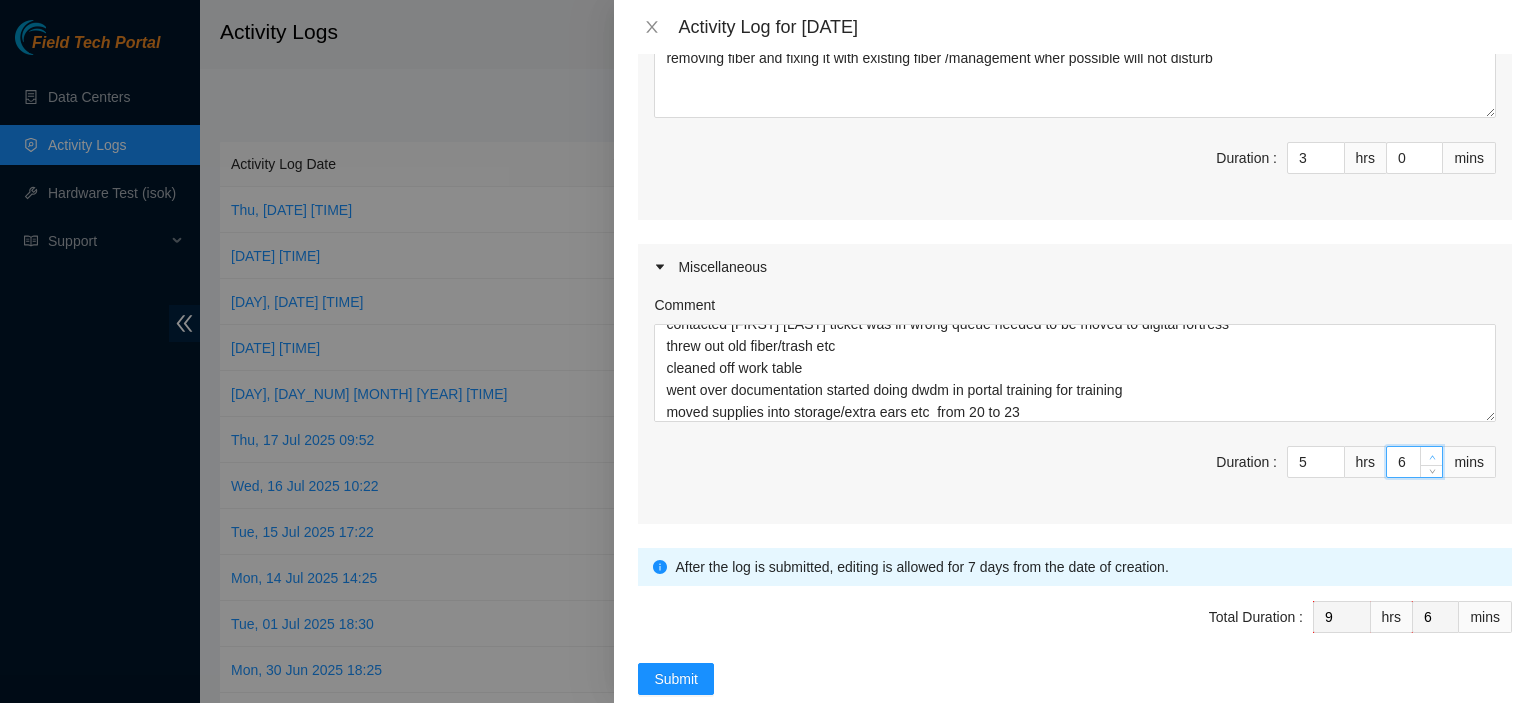 click 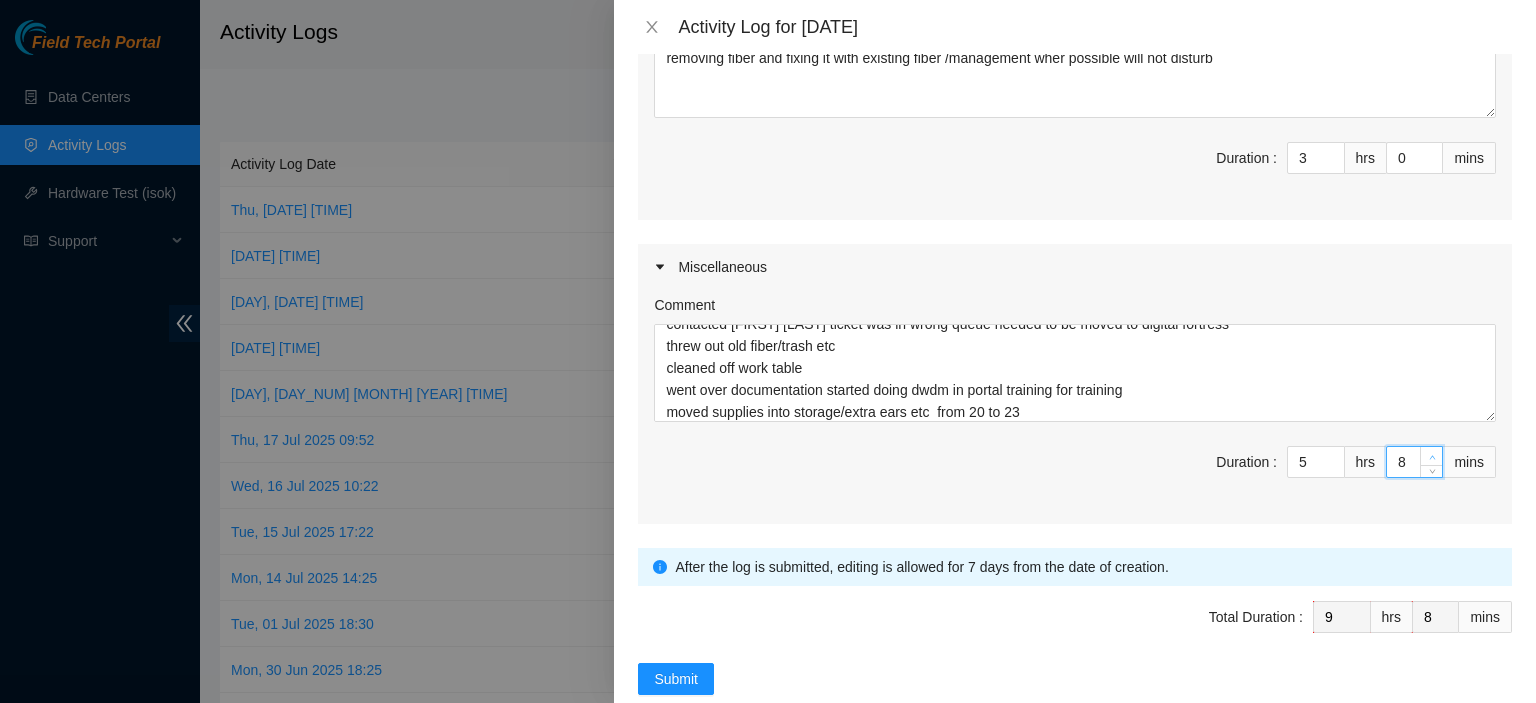 click 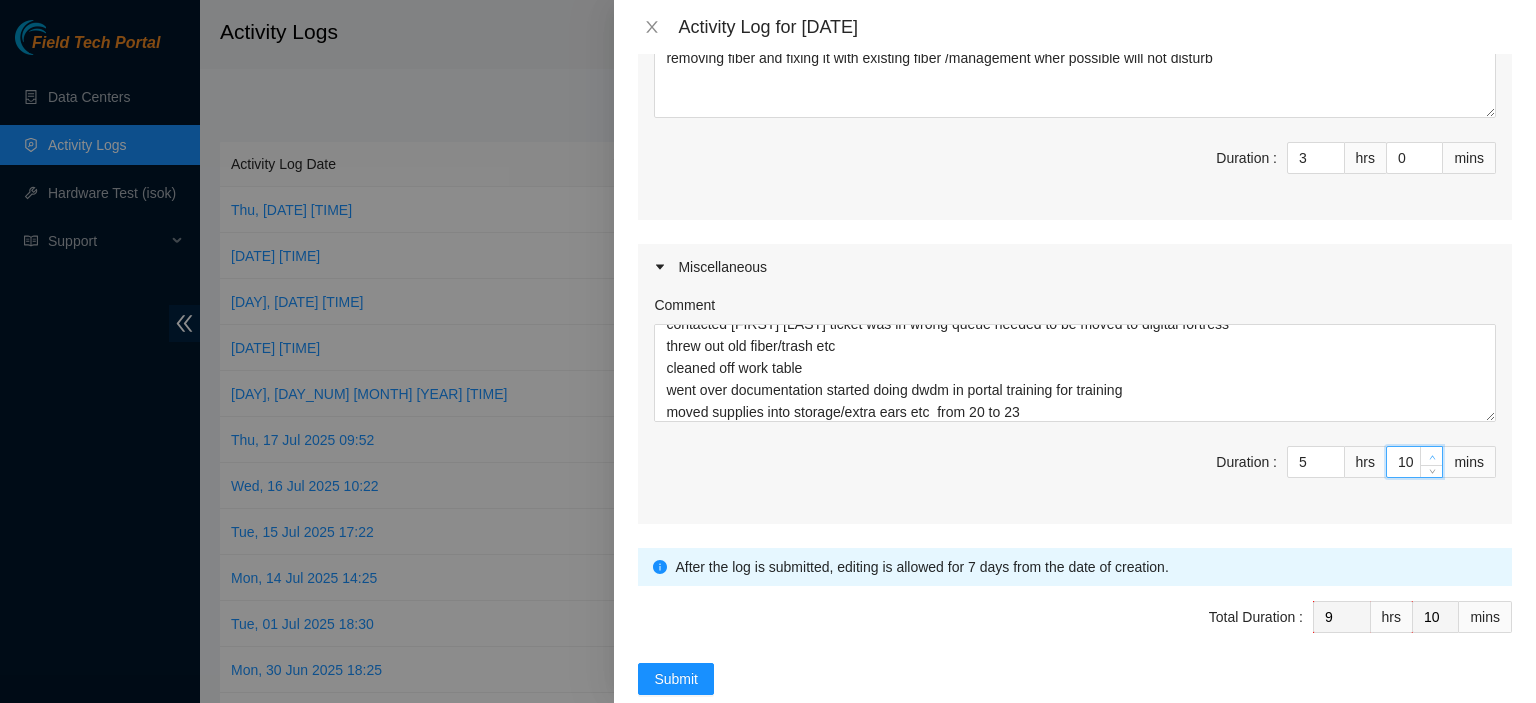 type on "11" 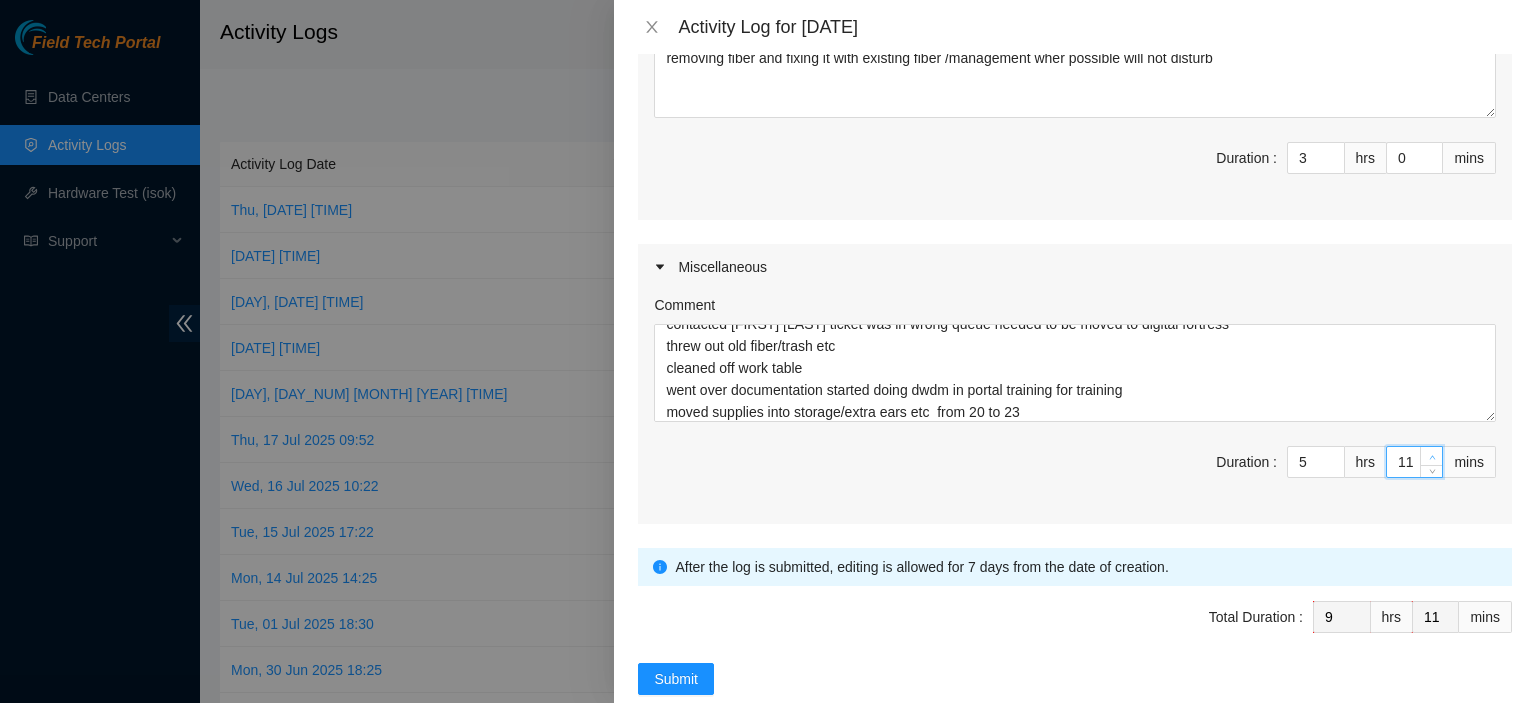 click 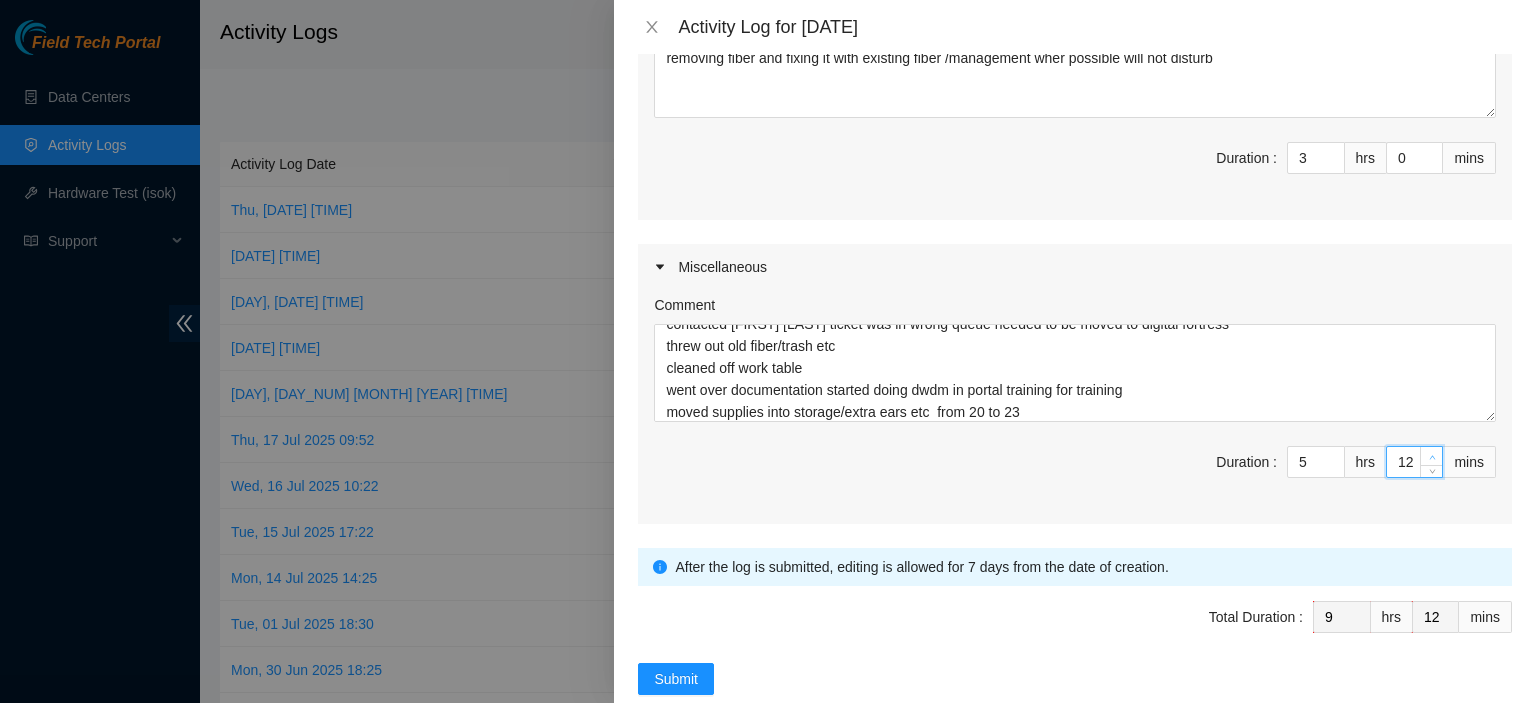 click 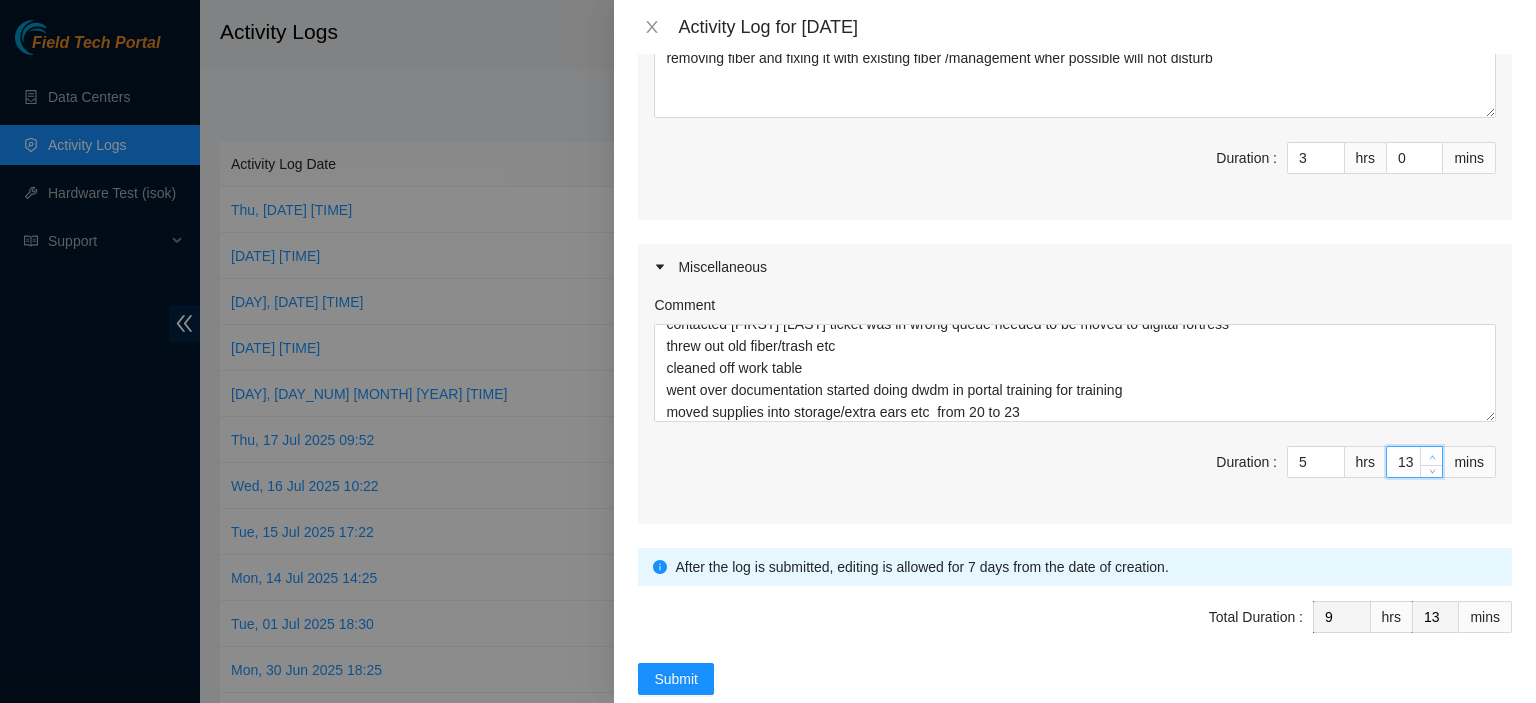 click 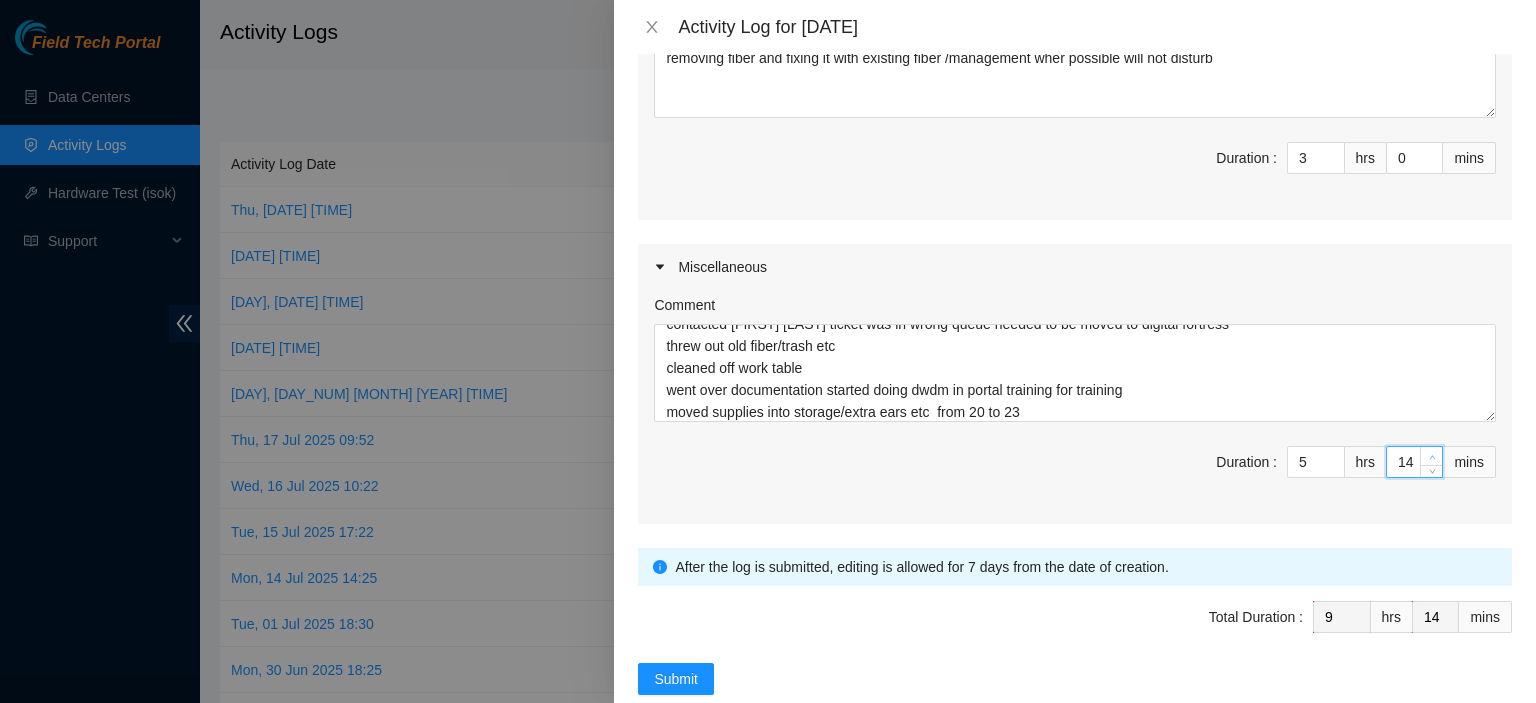 click 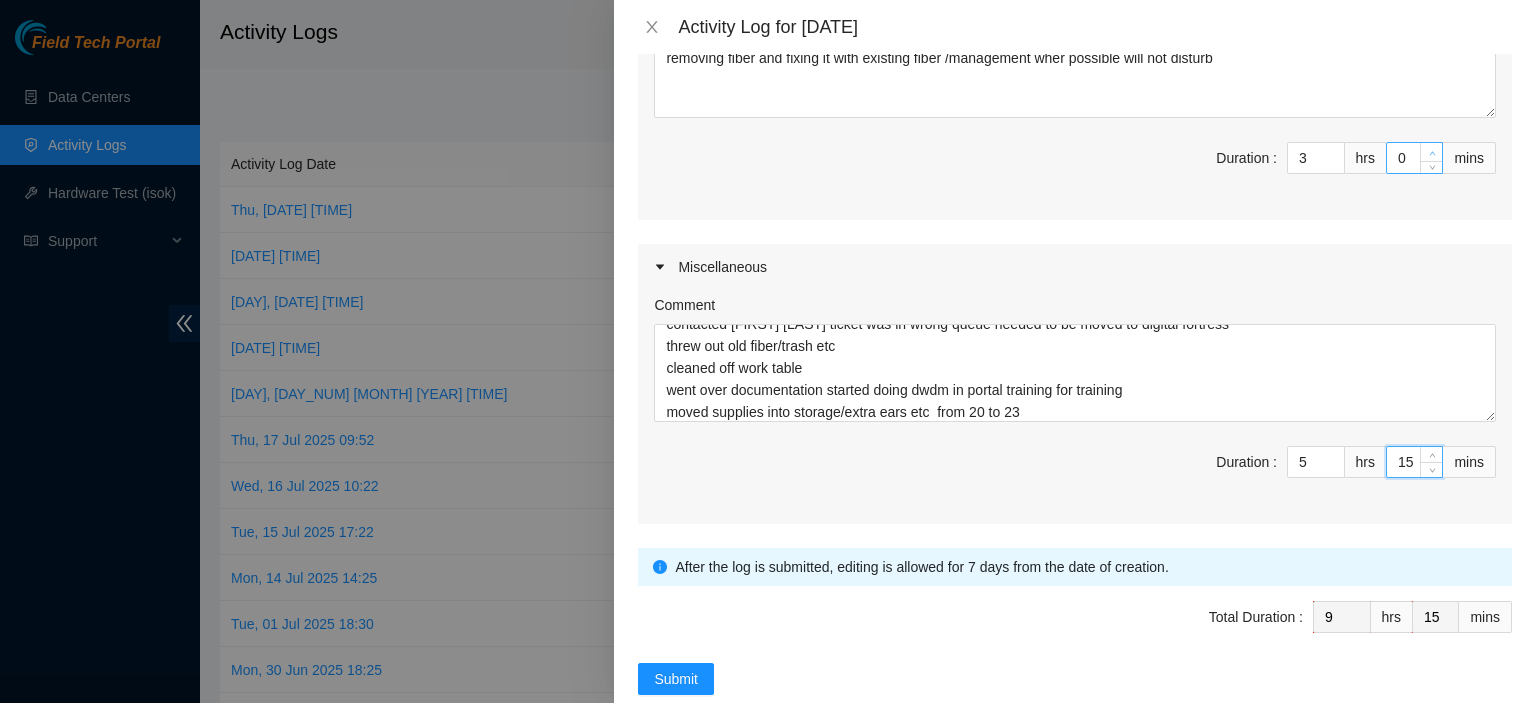 click 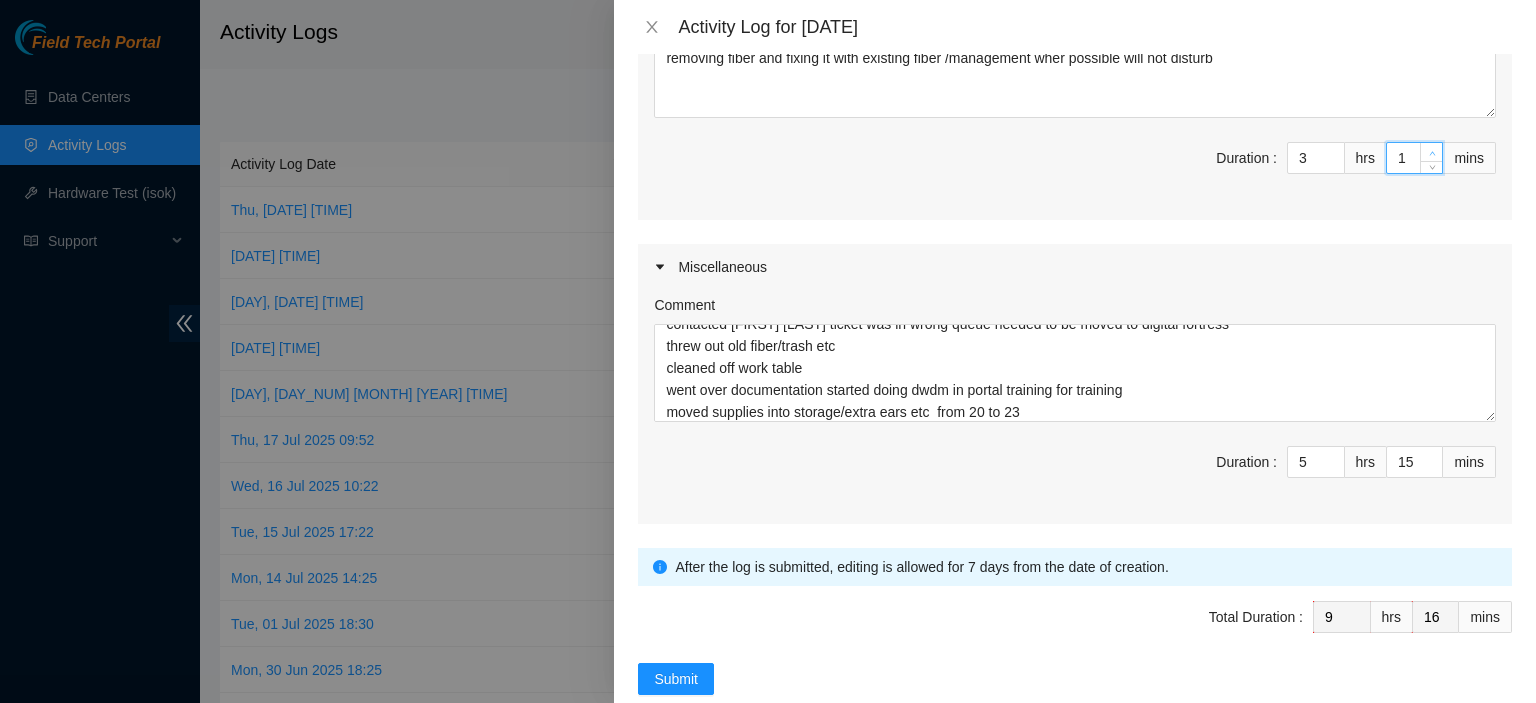 type on "2" 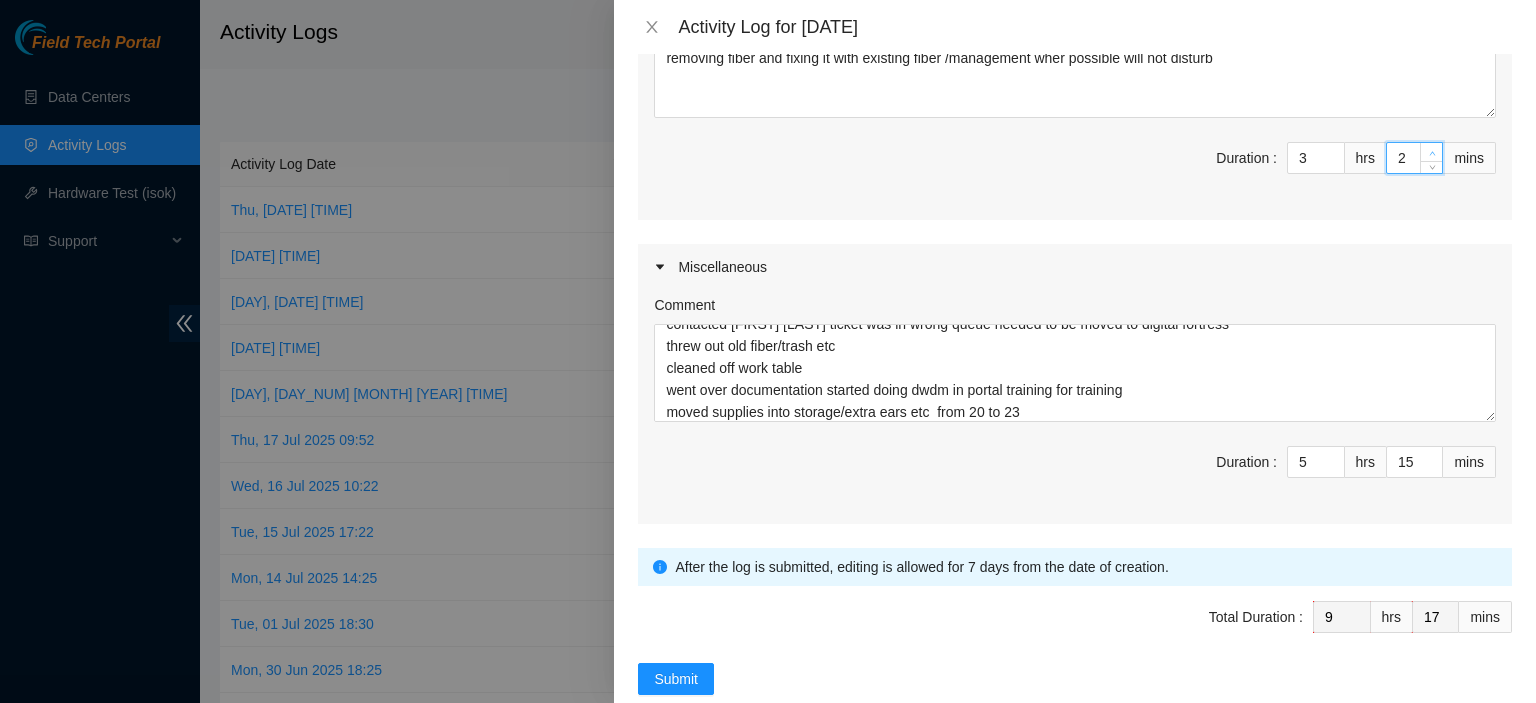 click 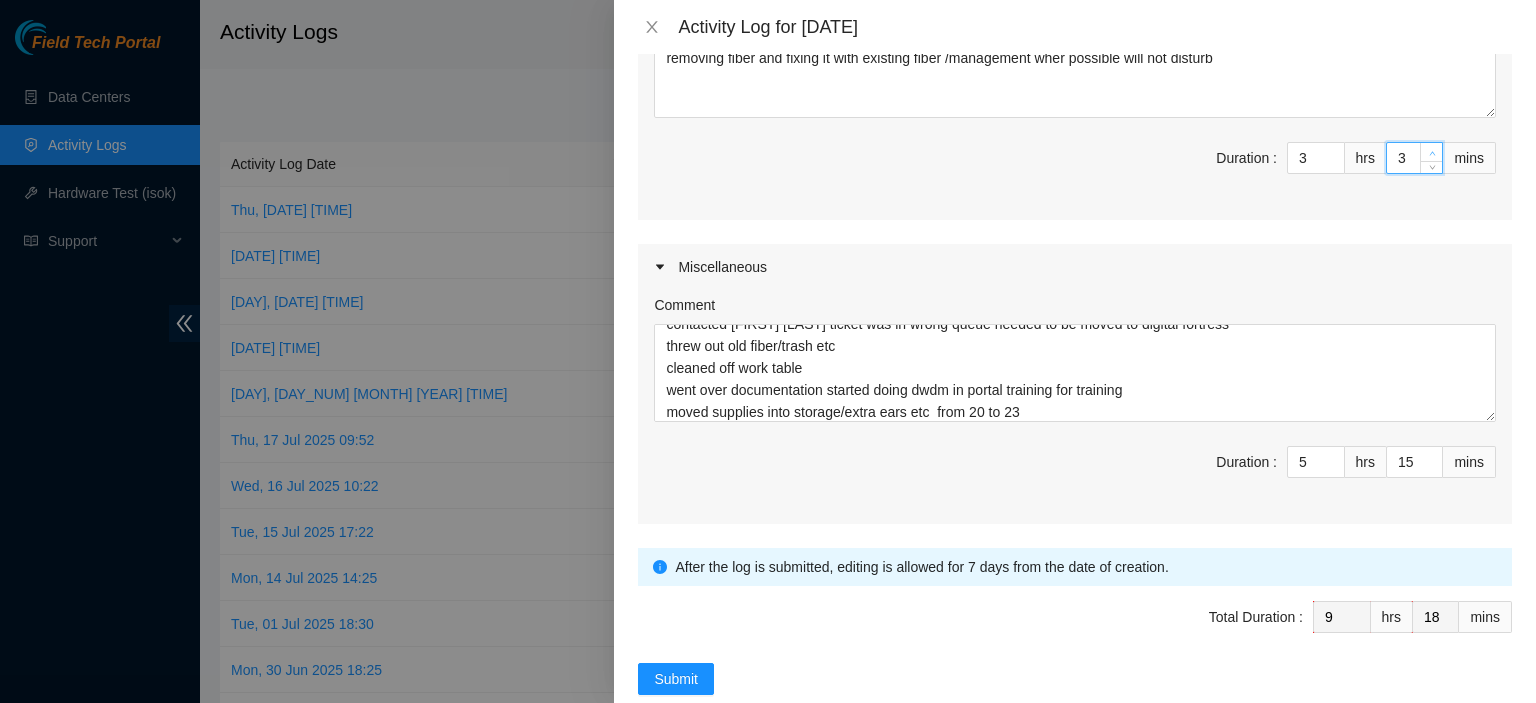 click 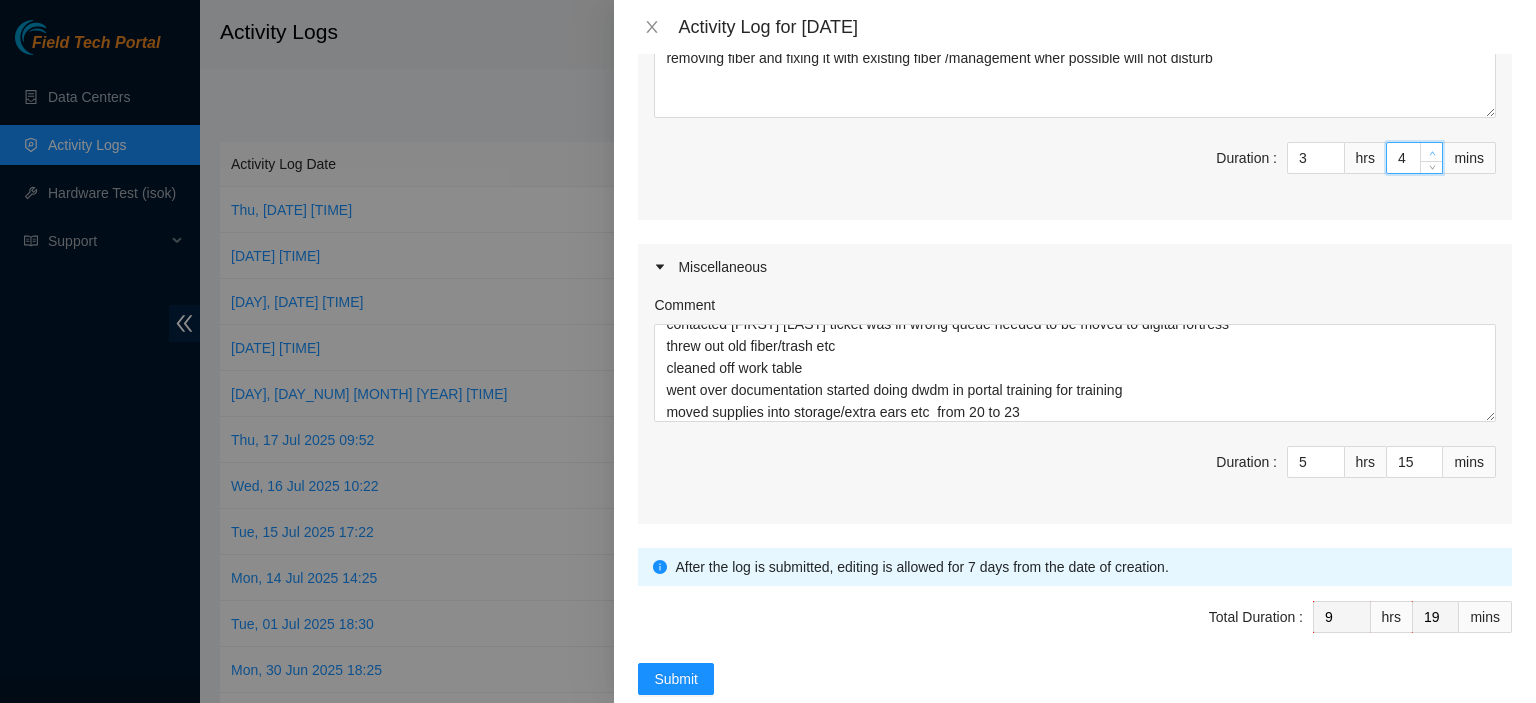 click 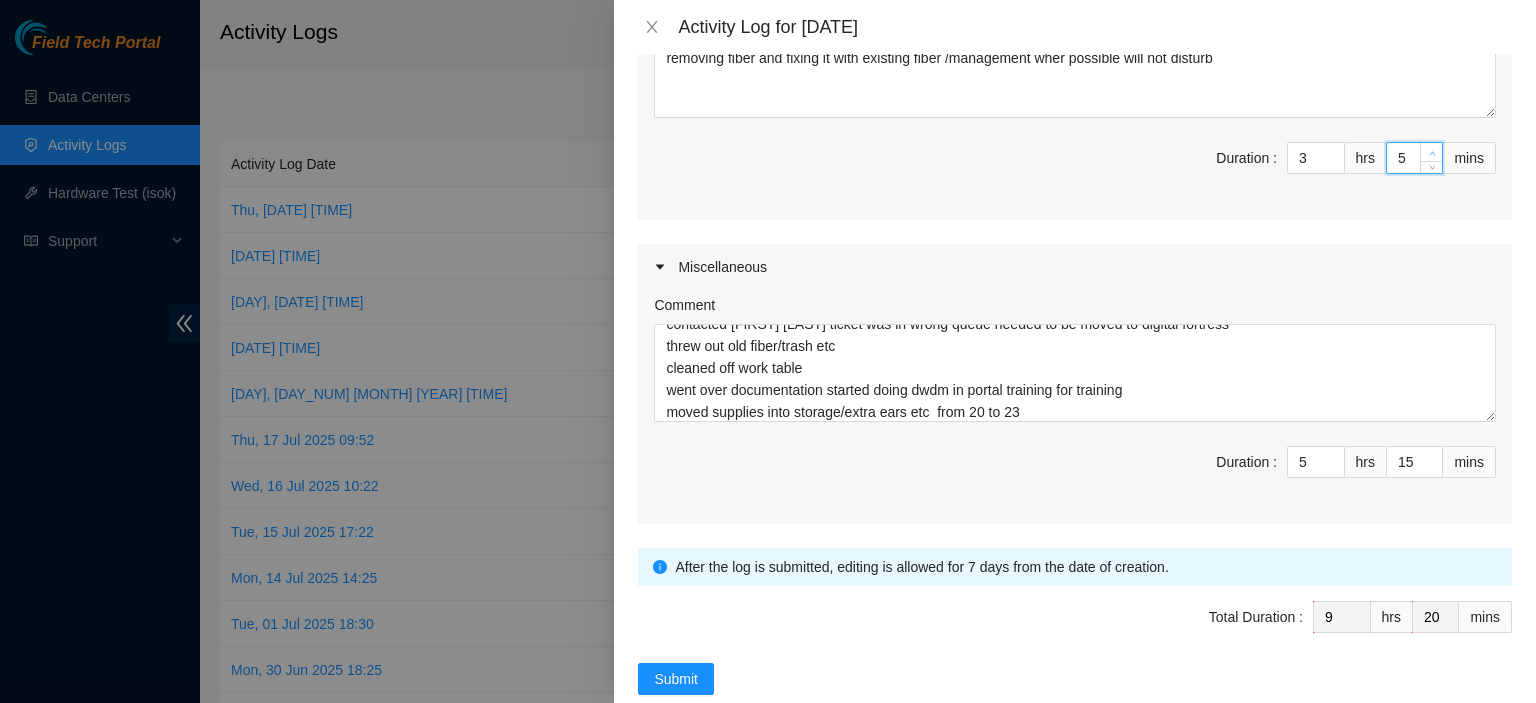 click 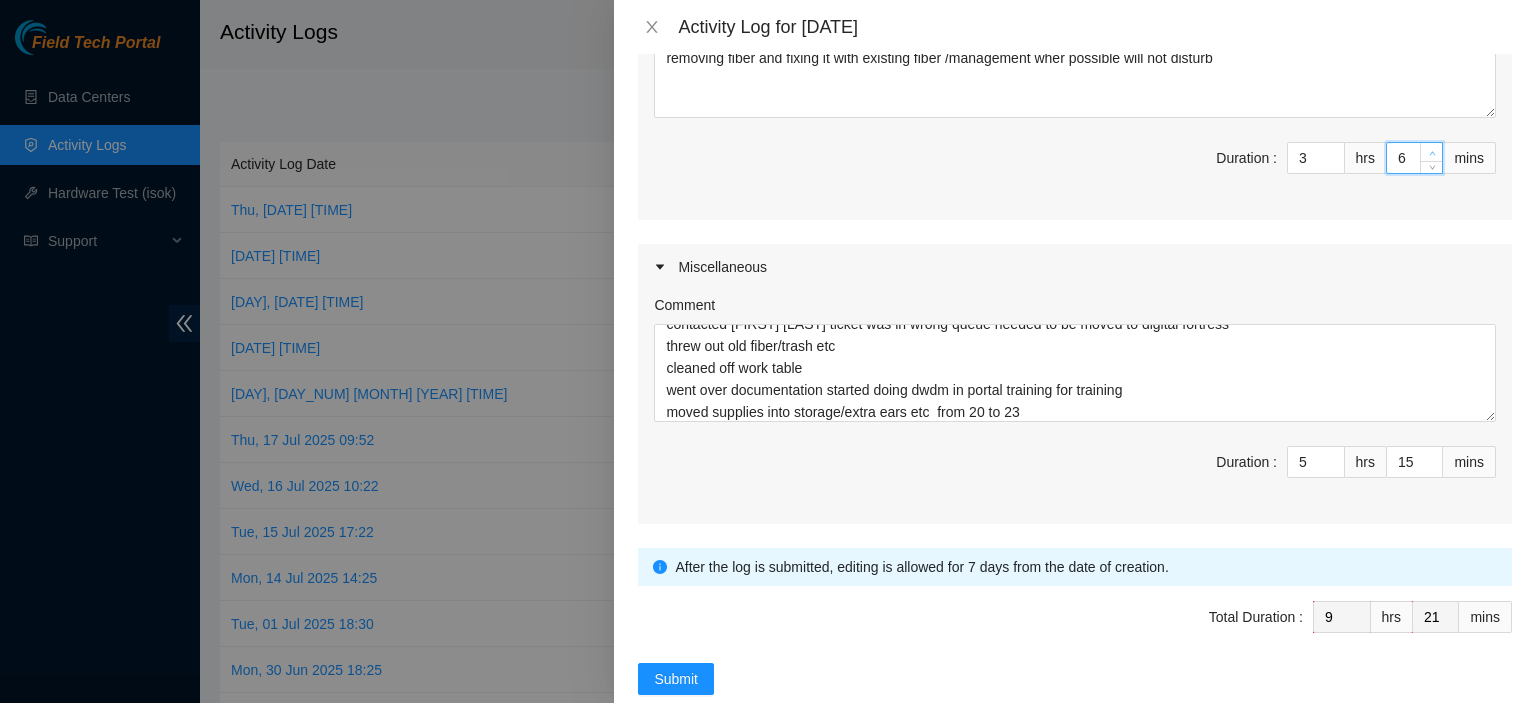 click 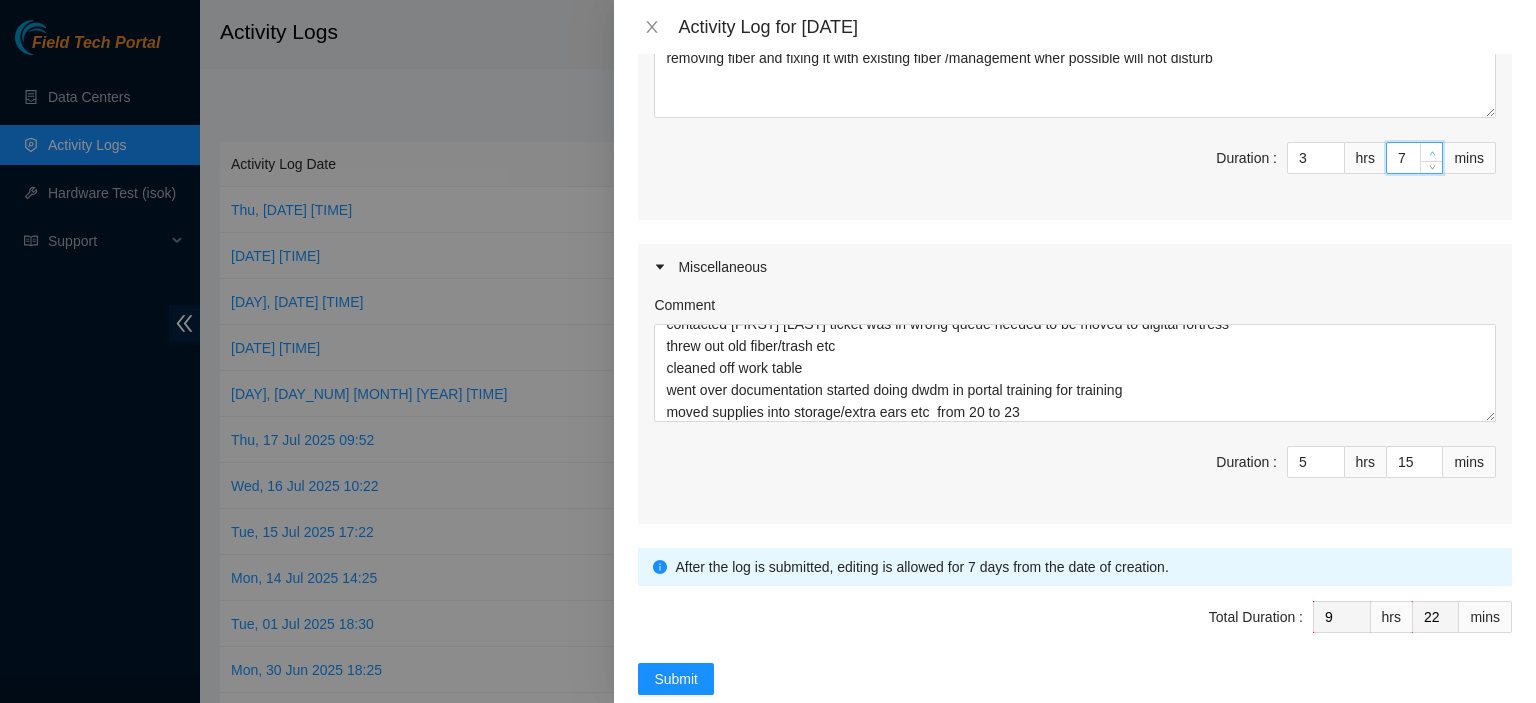 click 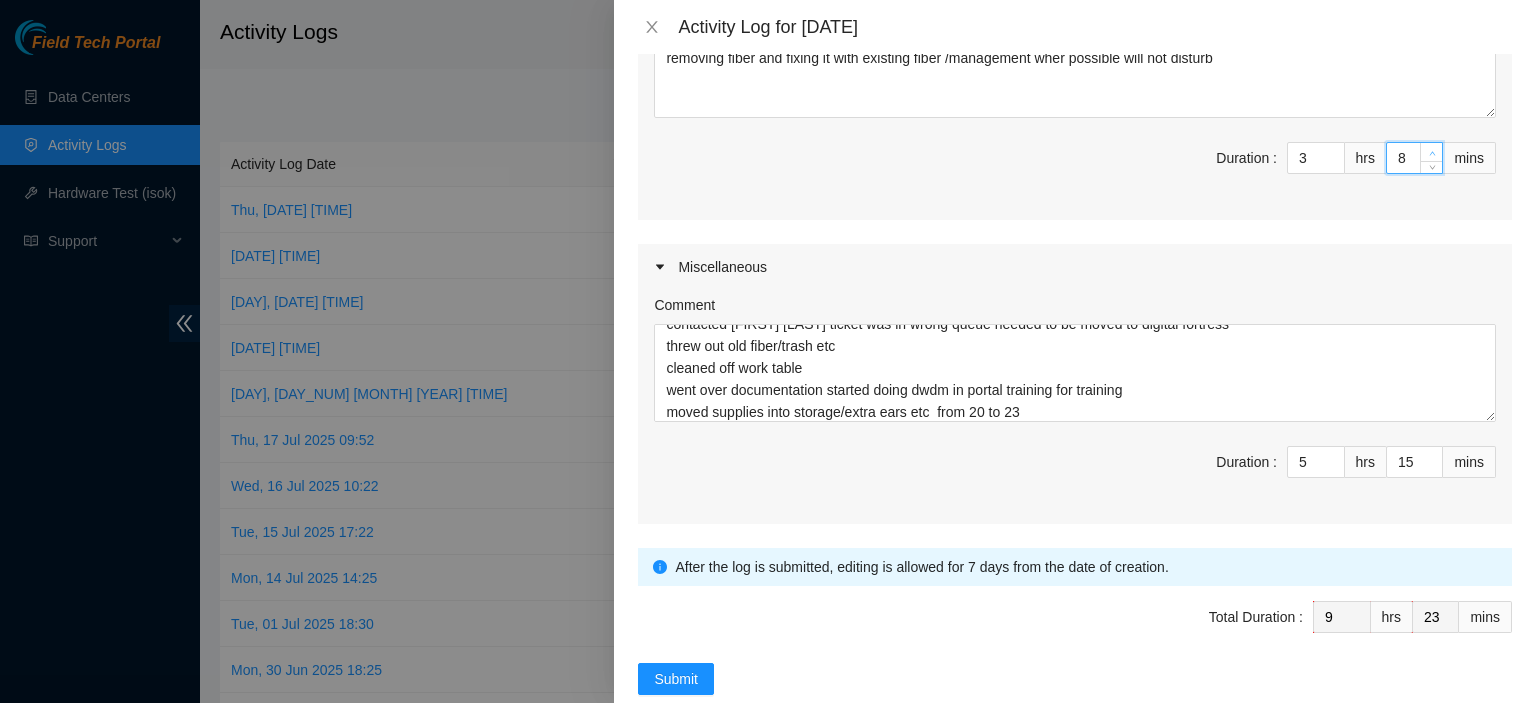 click 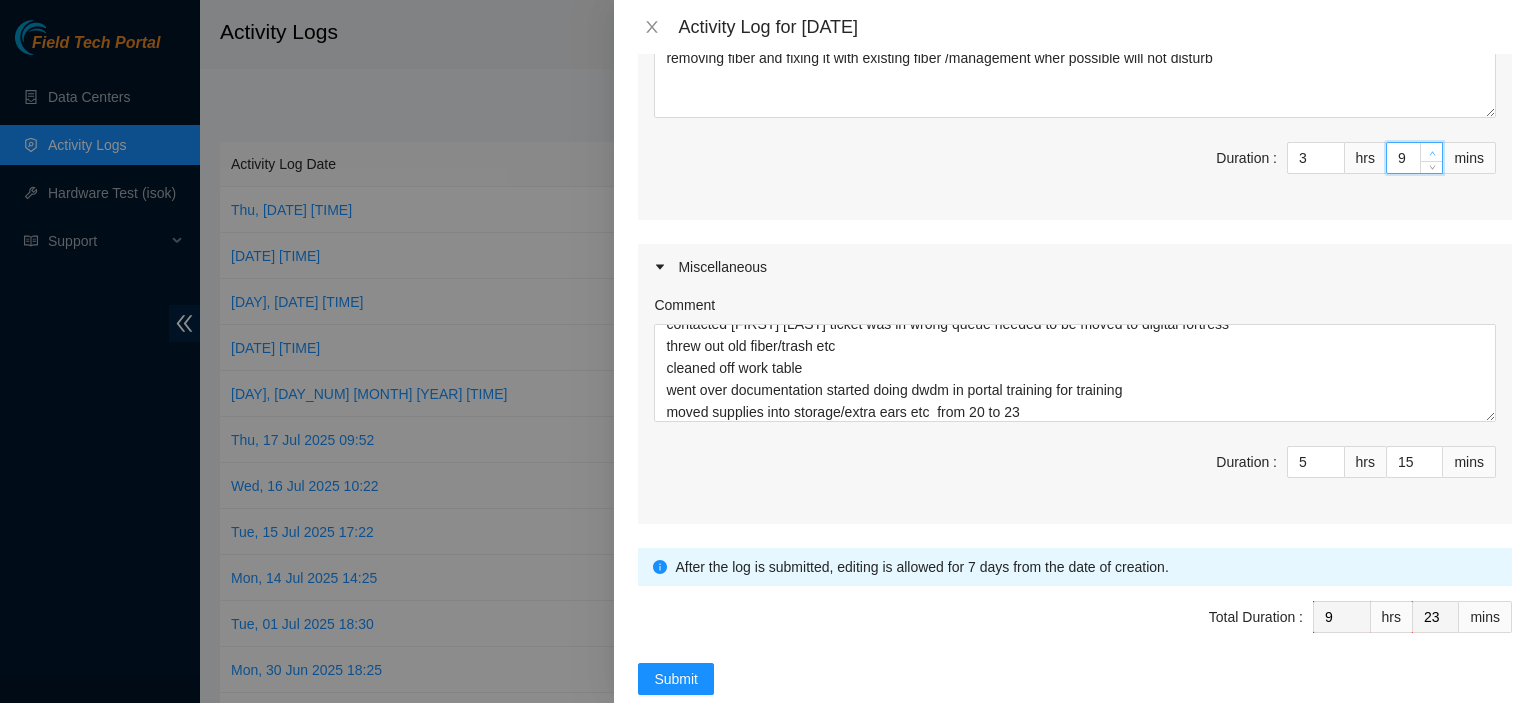 type on "24" 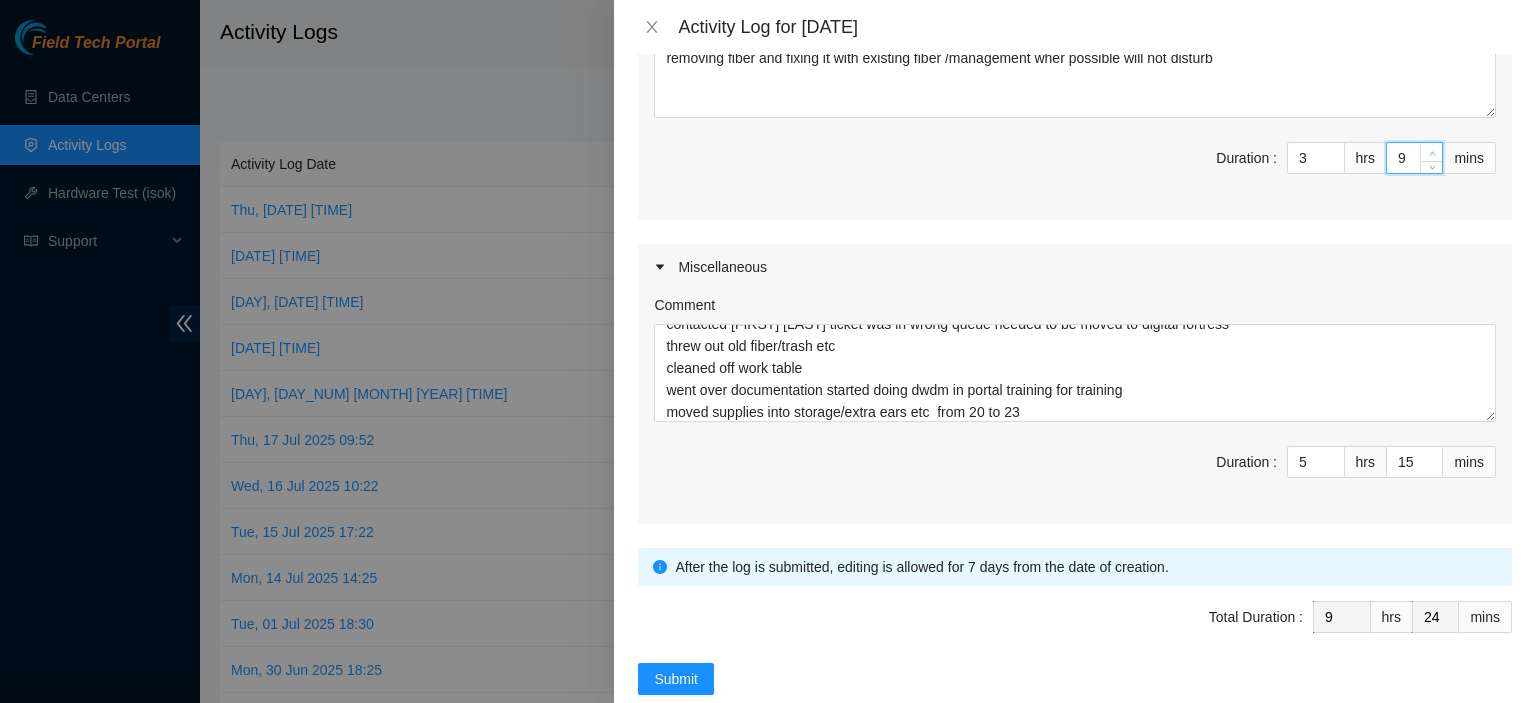 click 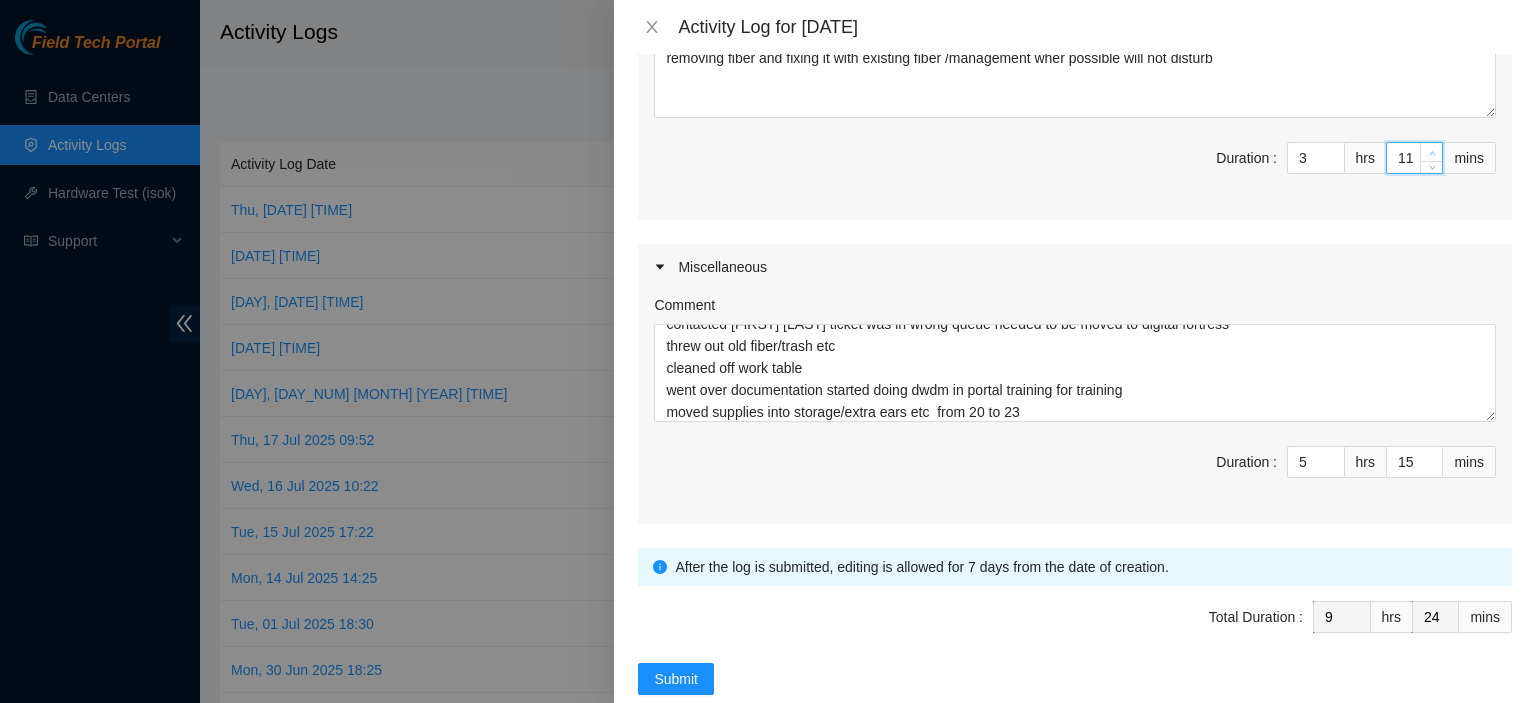 type on "26" 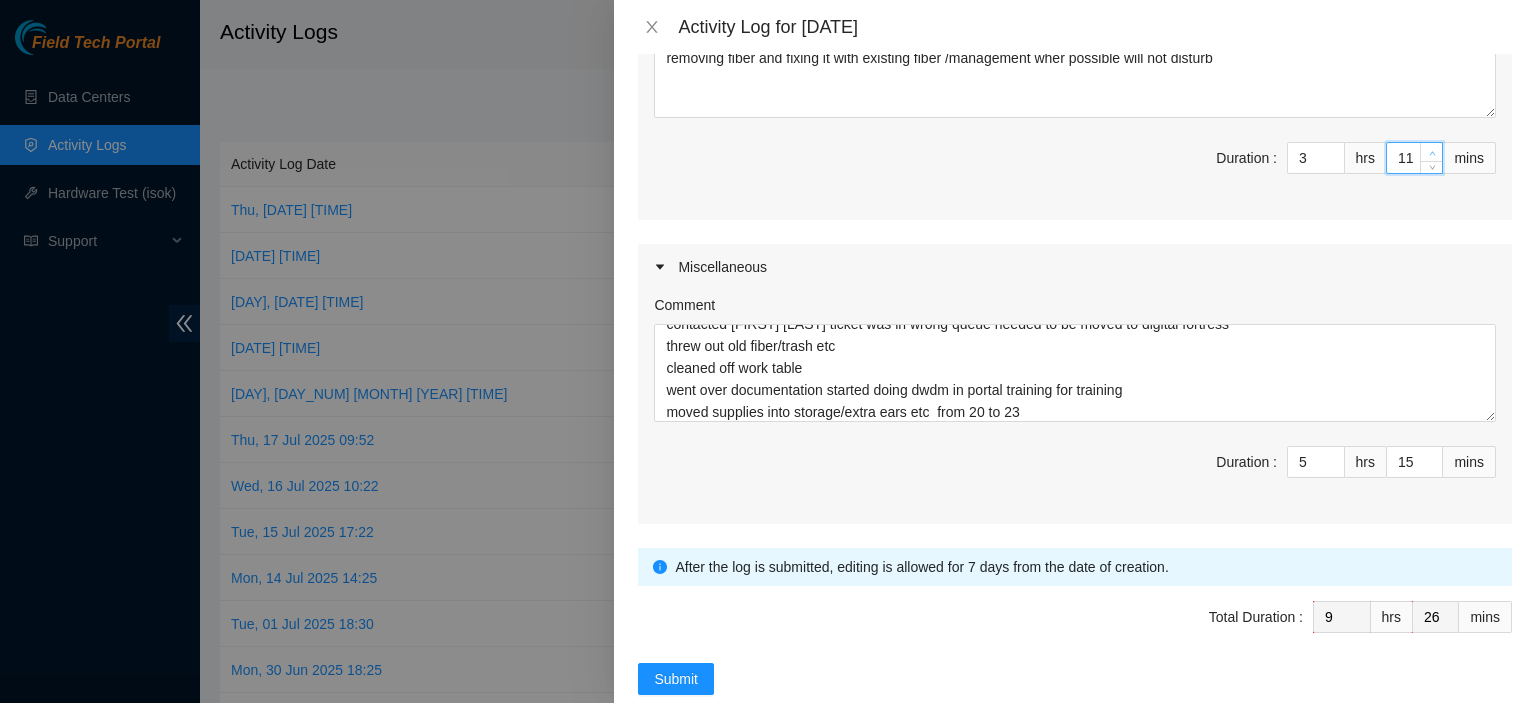 click 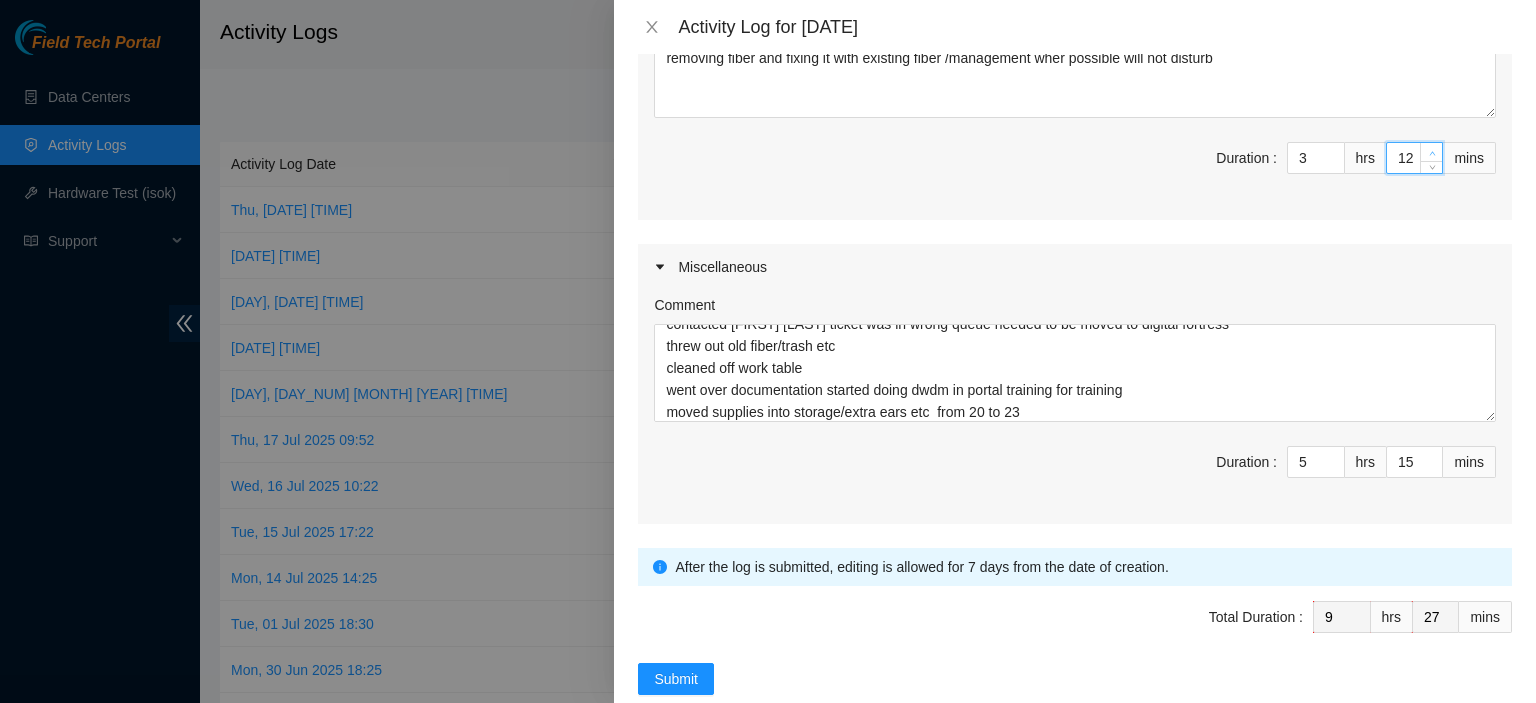 click 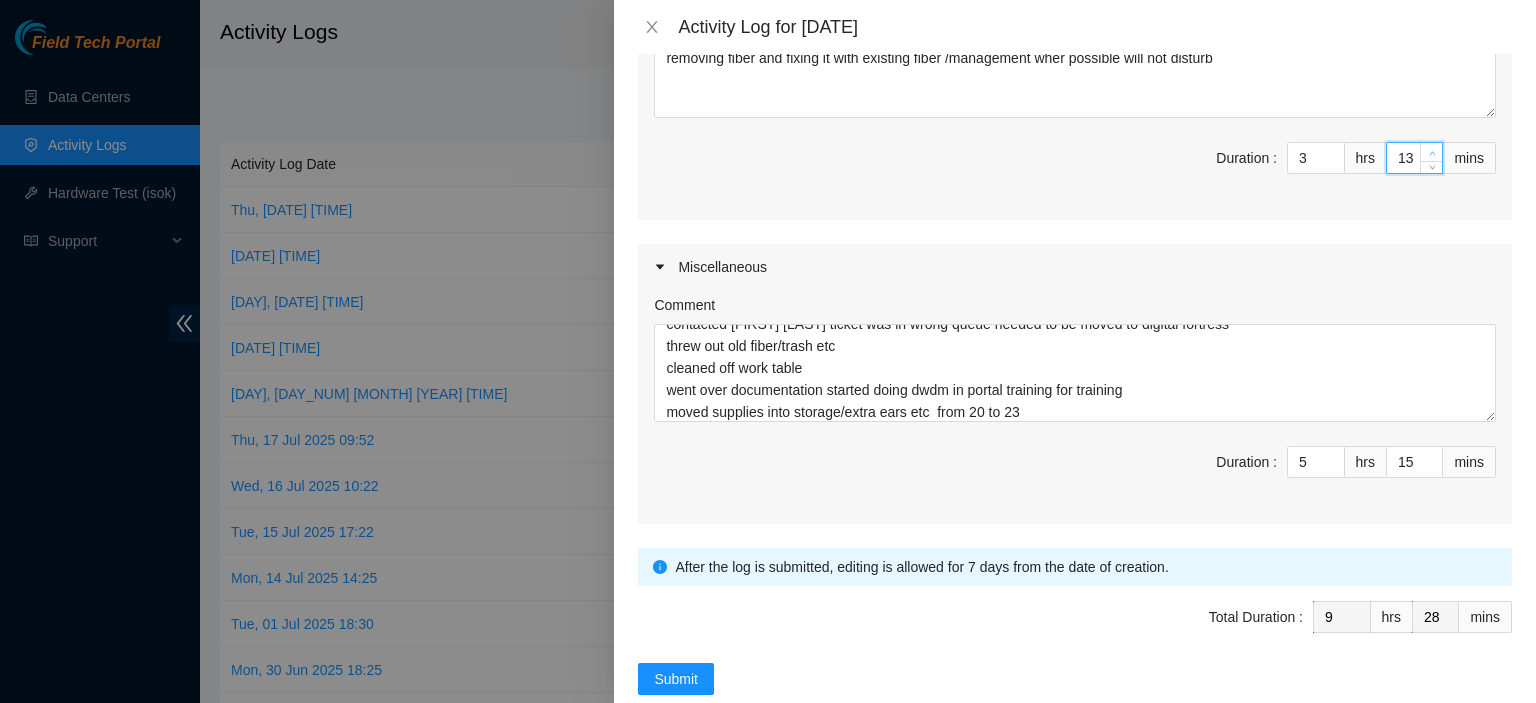 click 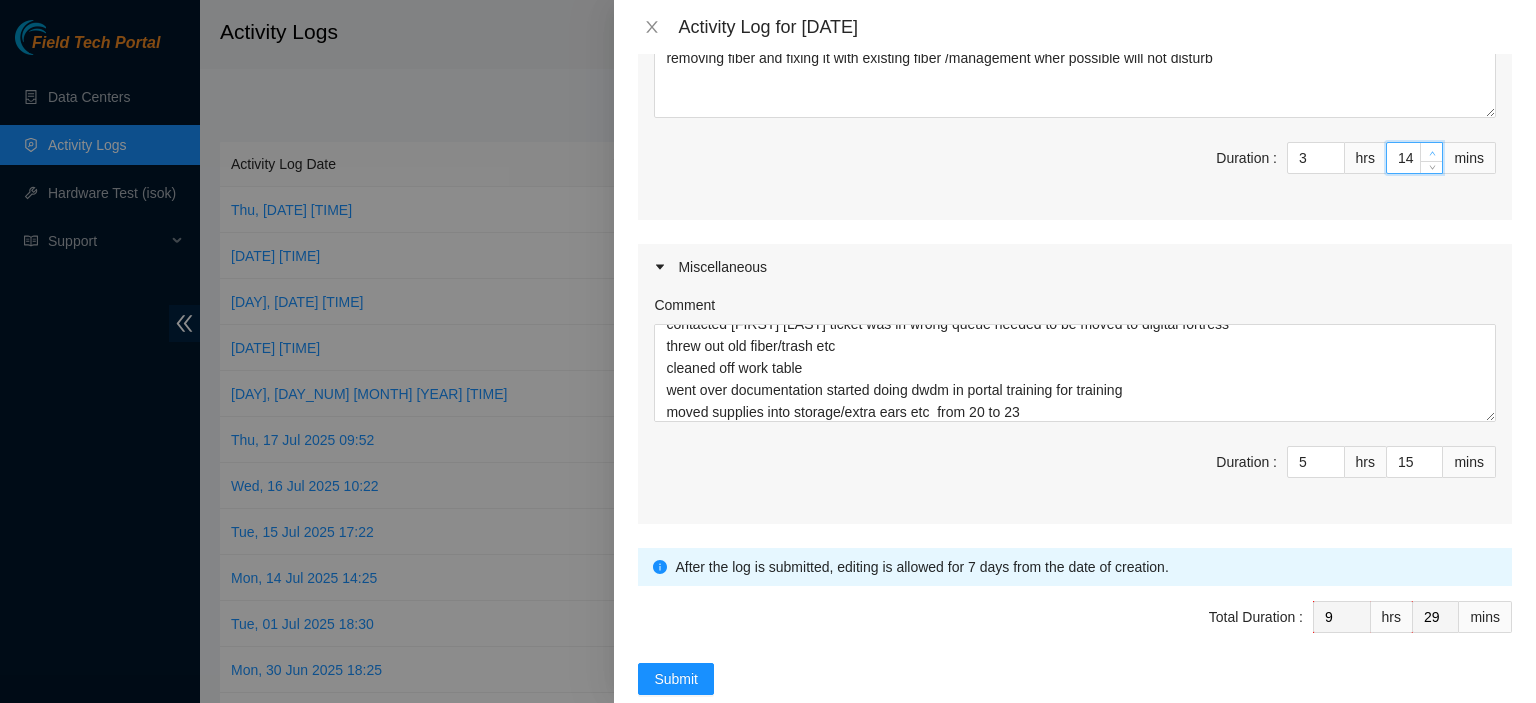click 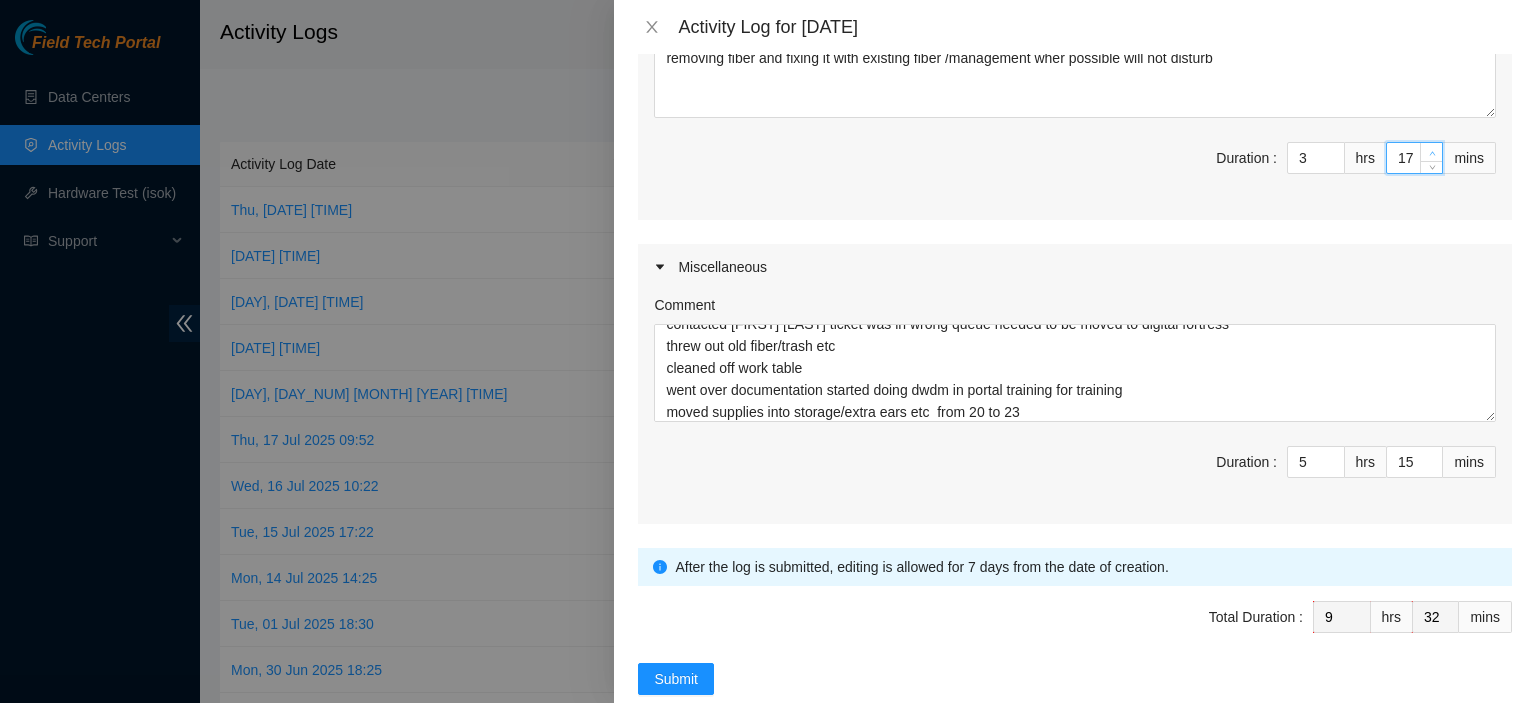 click 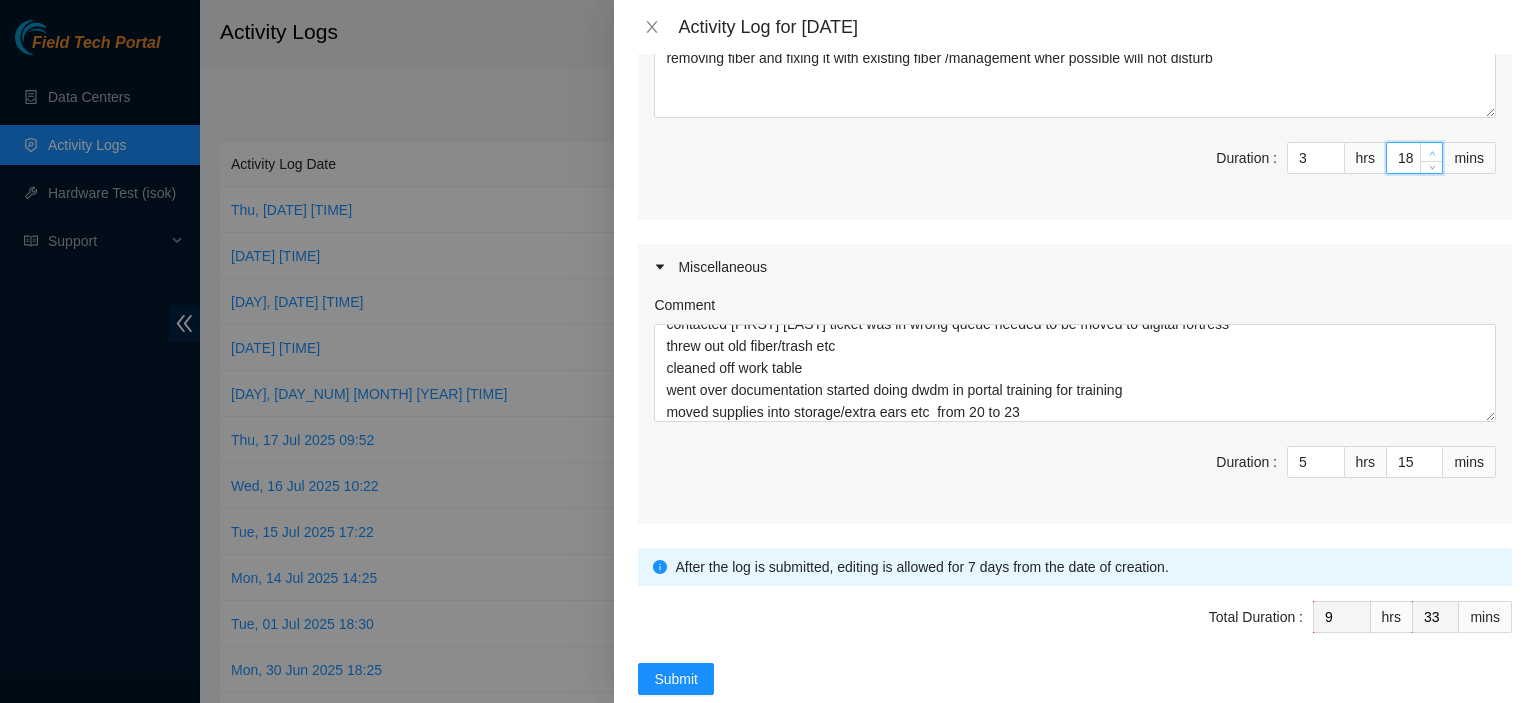click 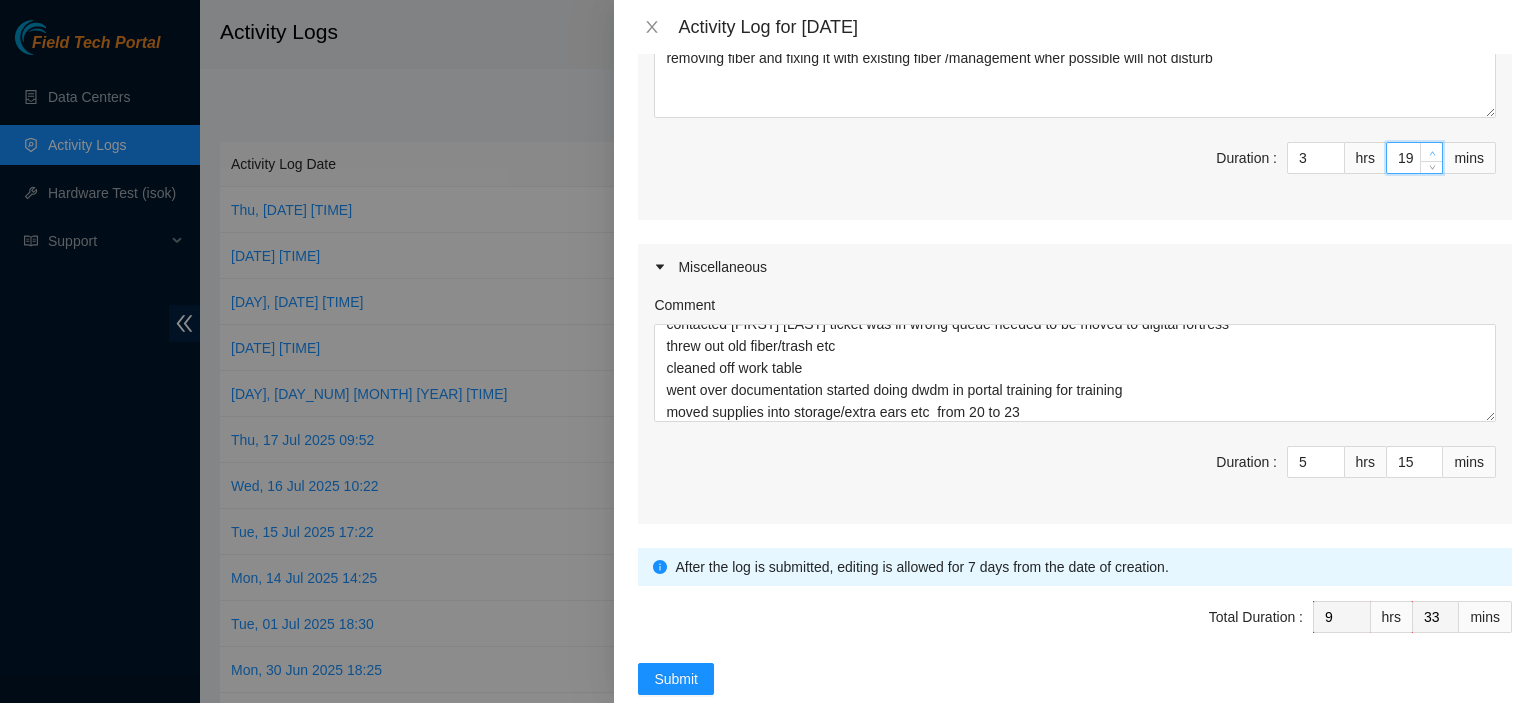 type on "34" 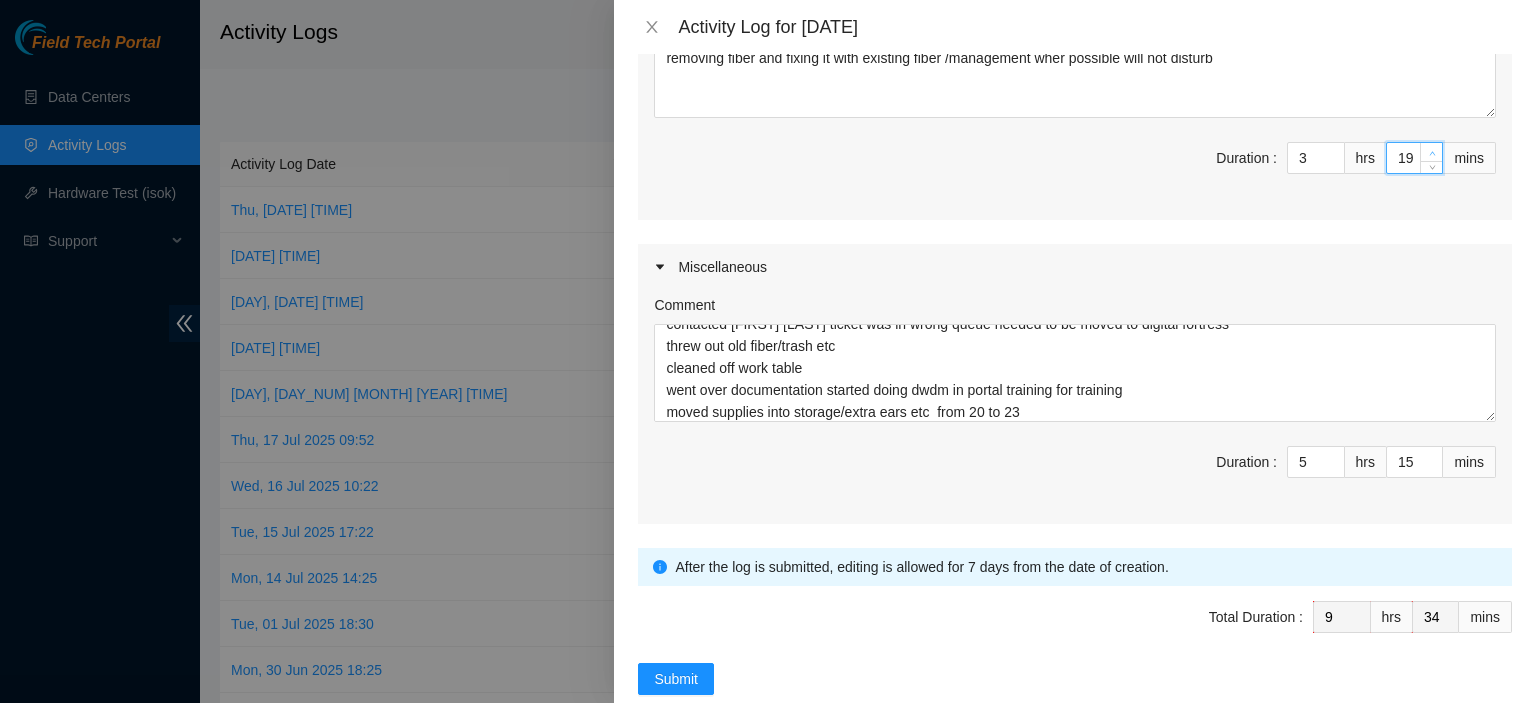 click 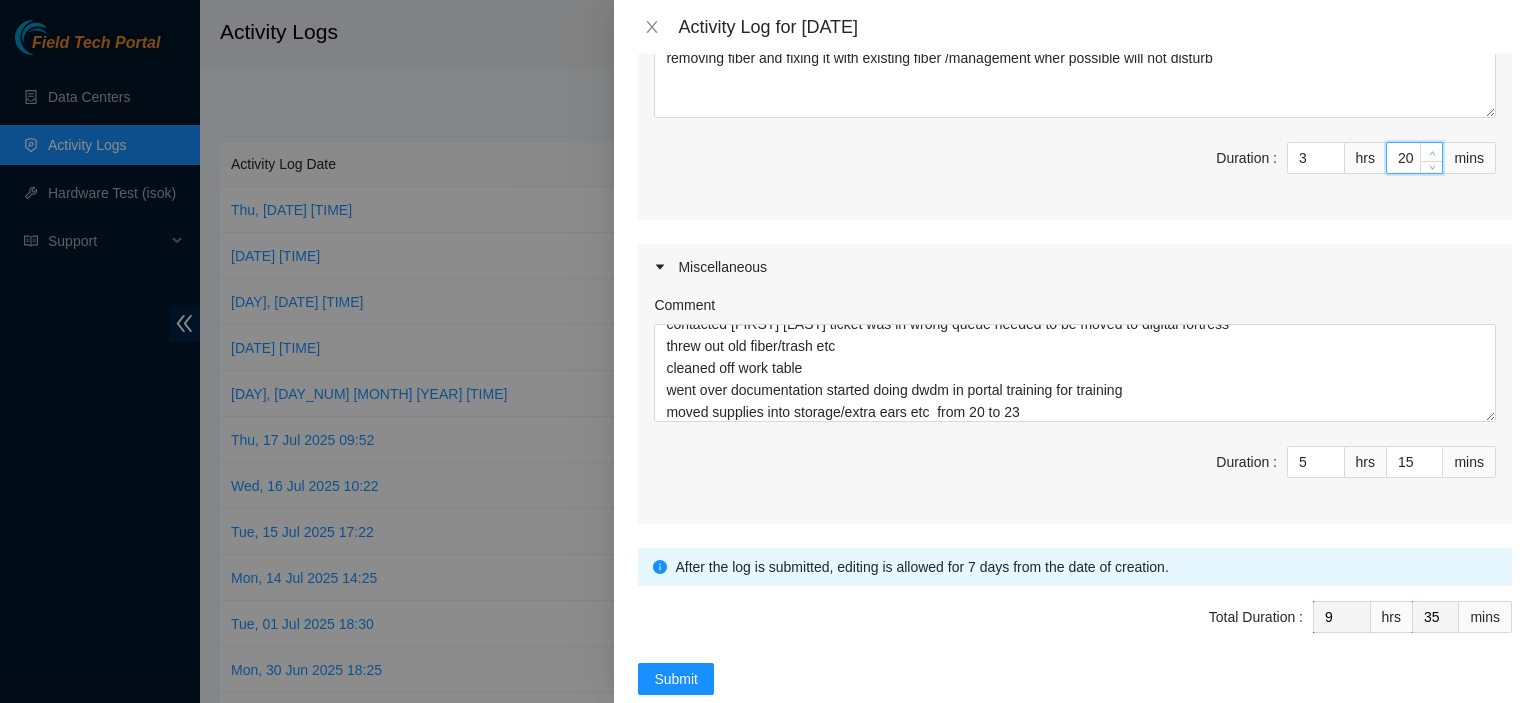 click 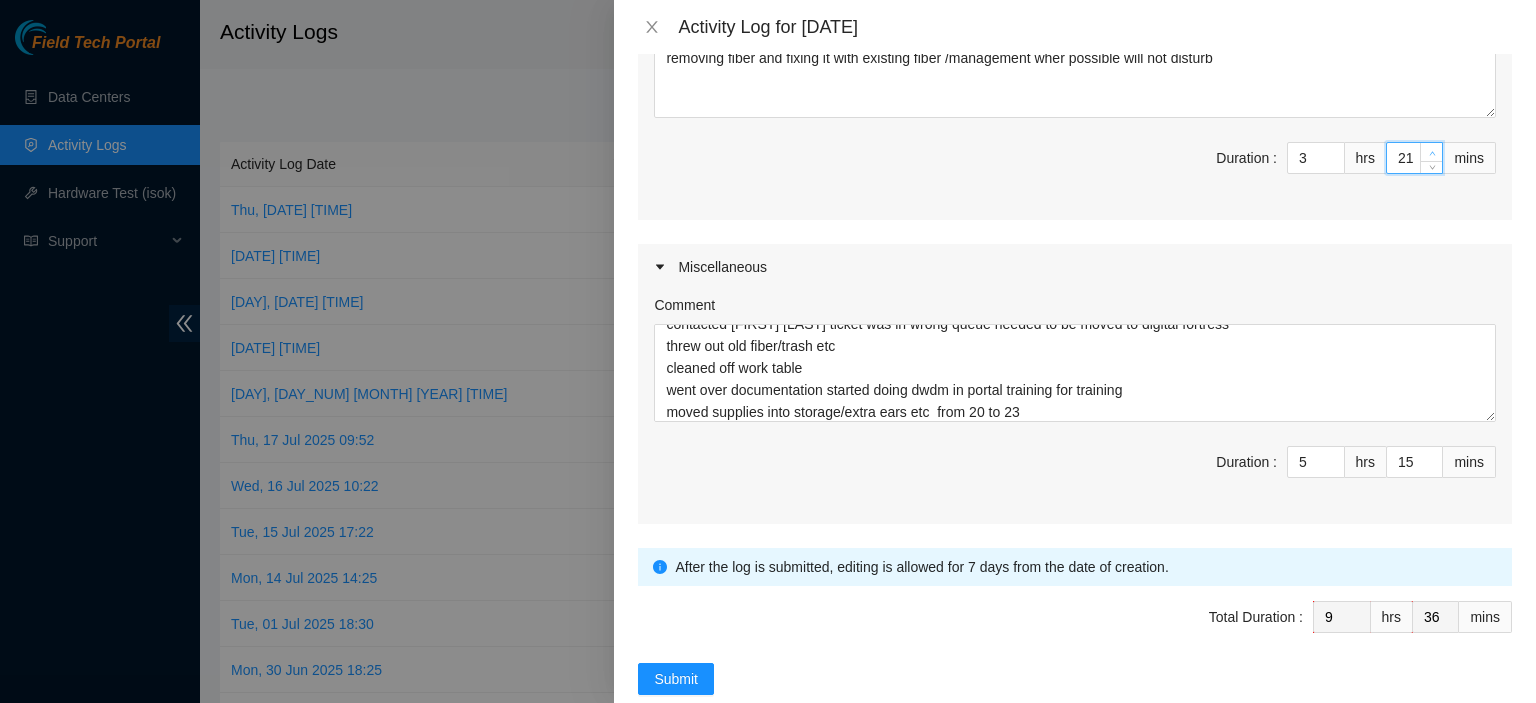 type on "22" 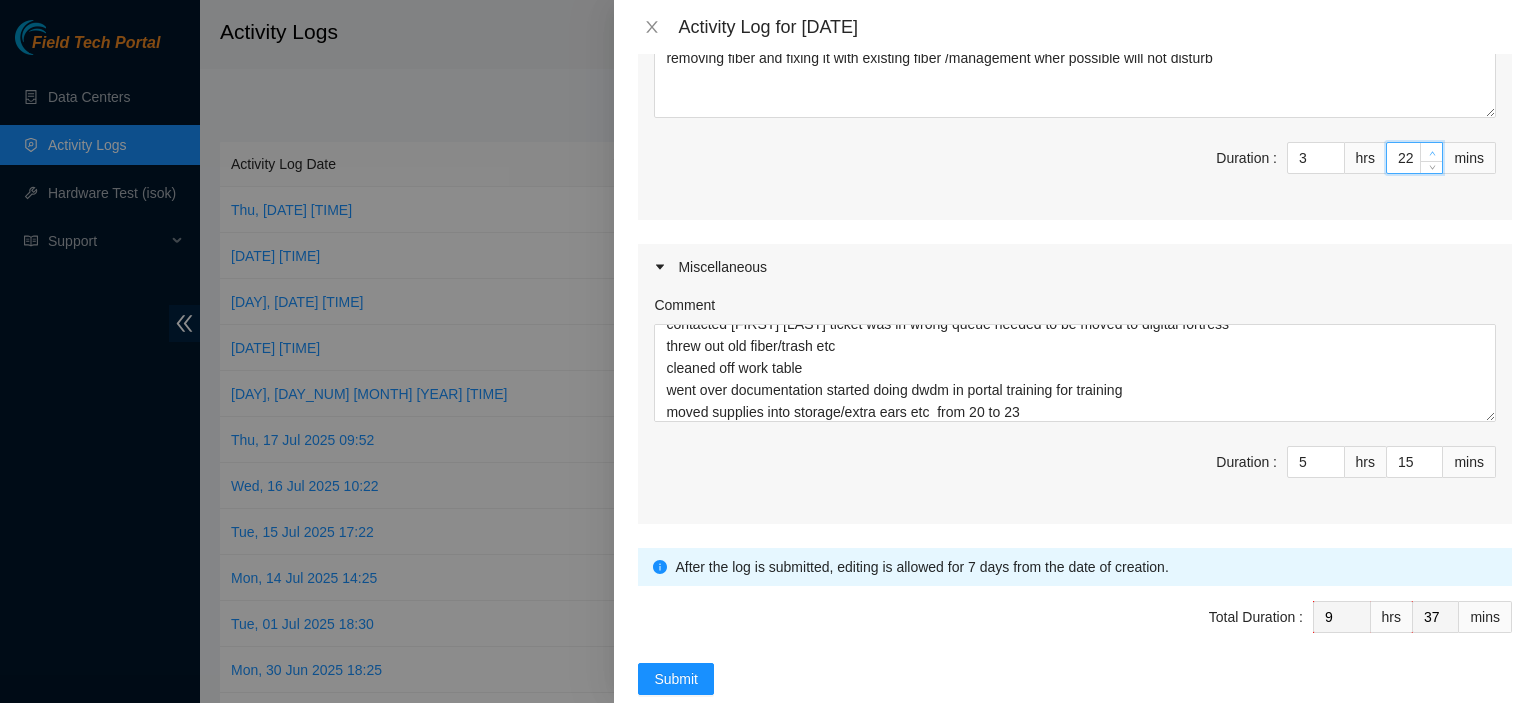 click 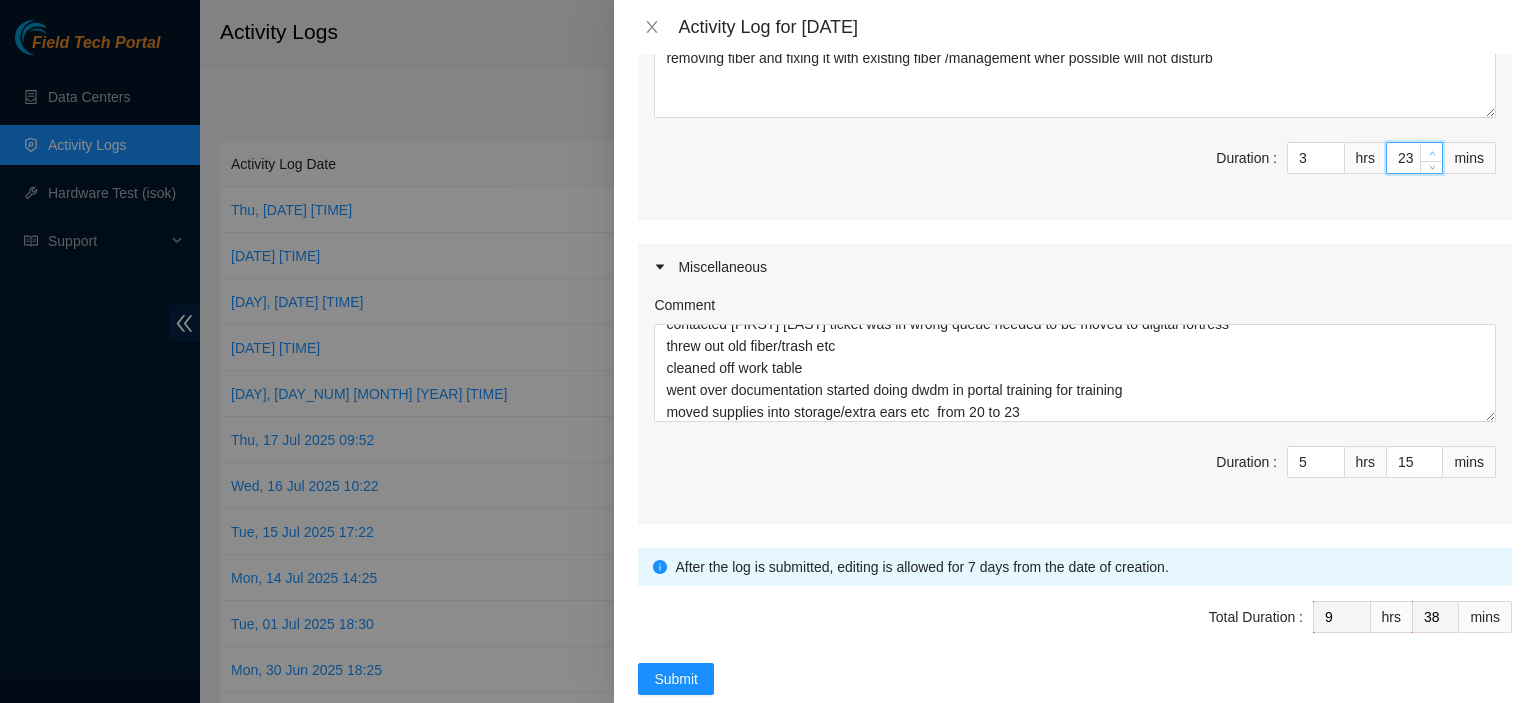 click 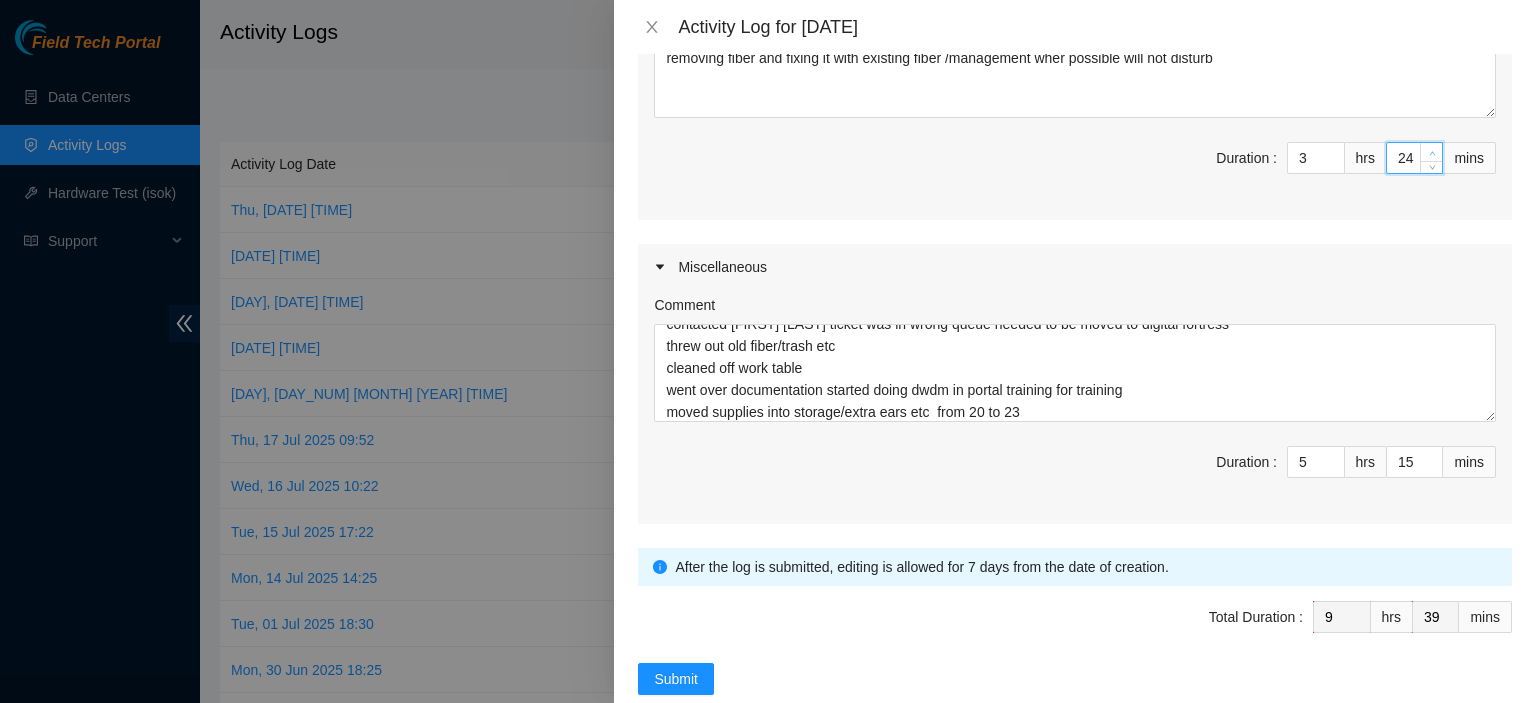 click 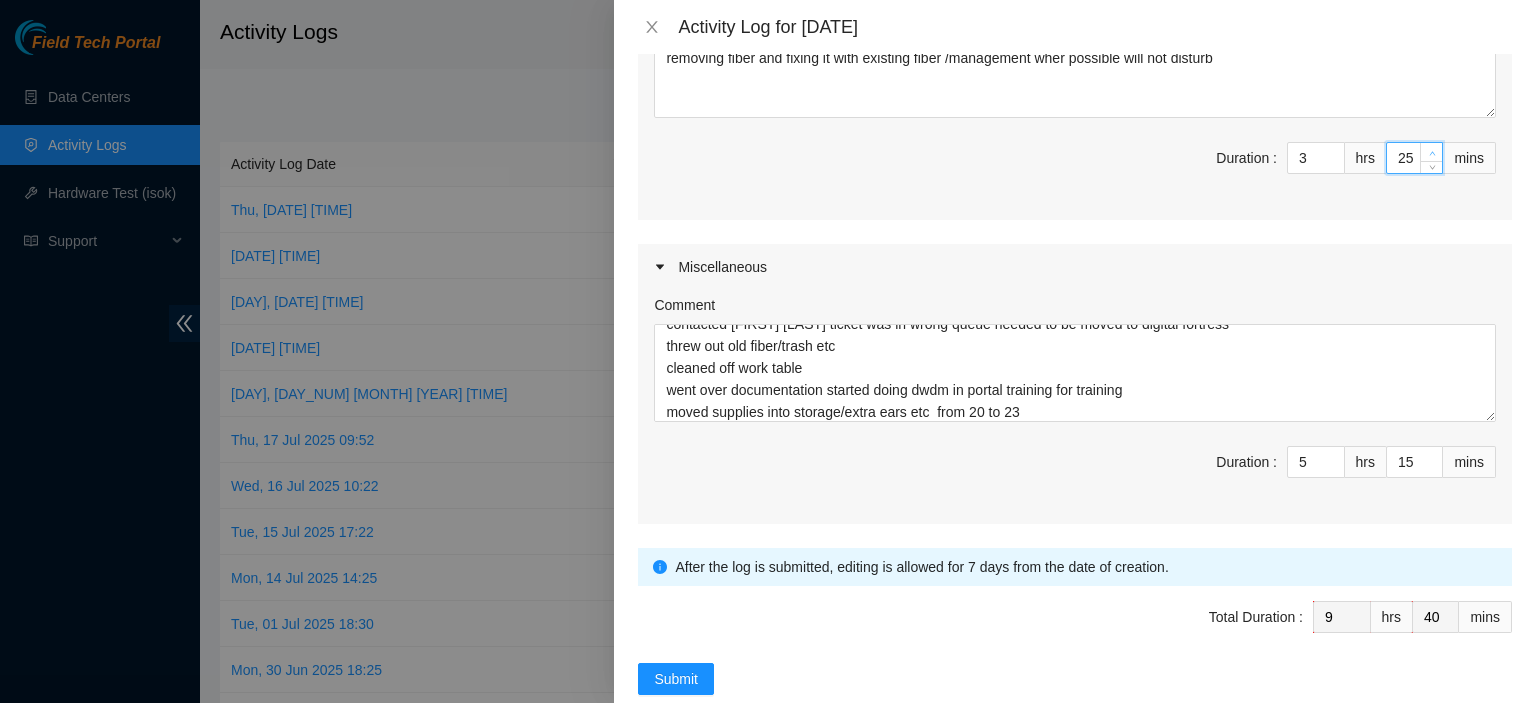 type on "26" 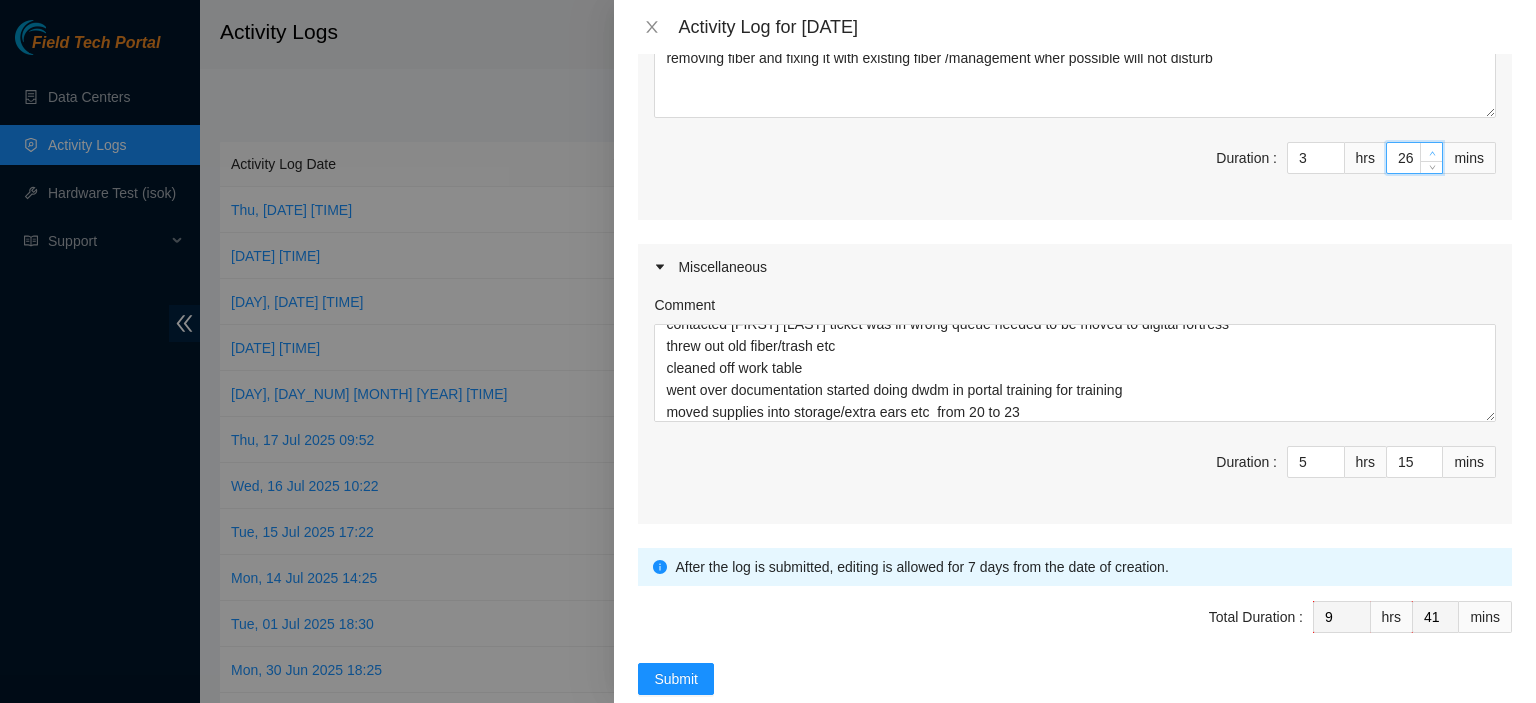 click 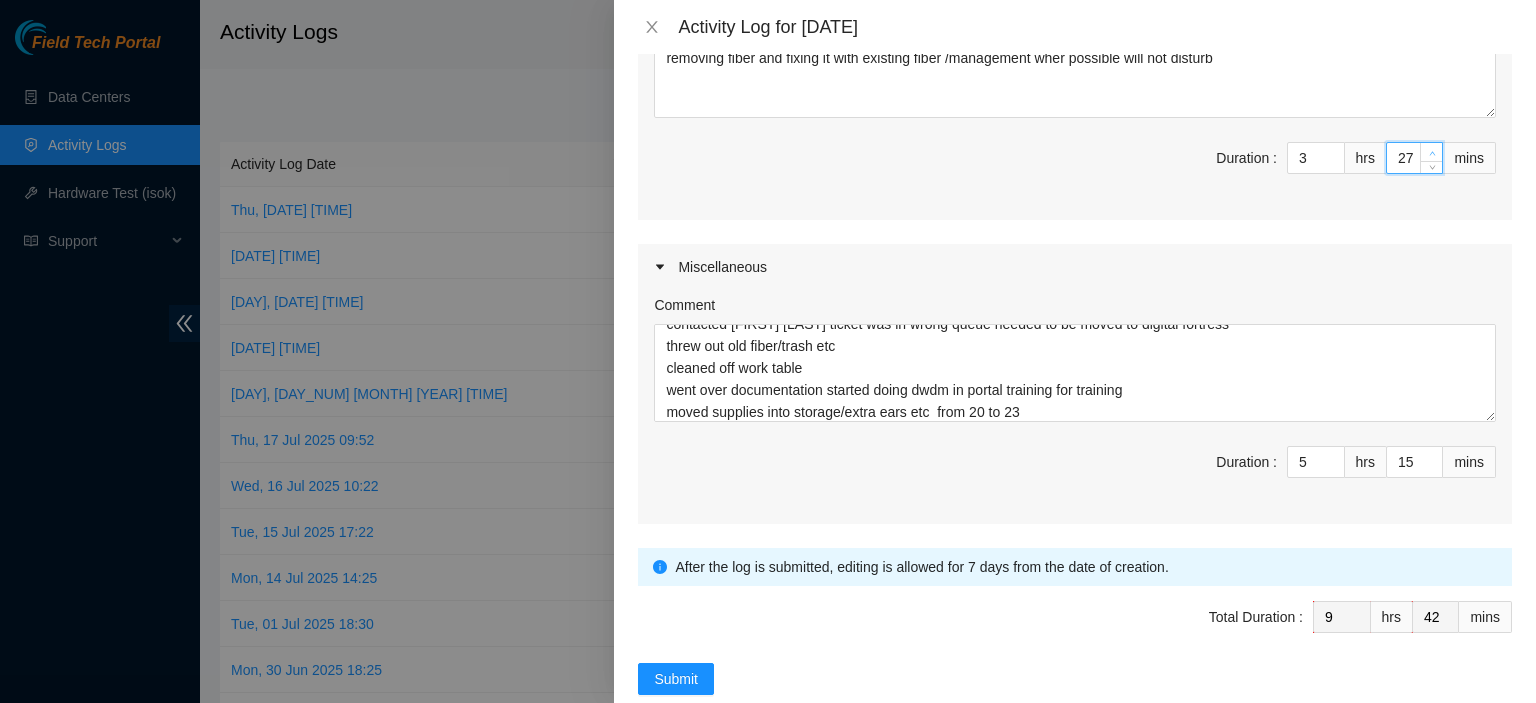 click 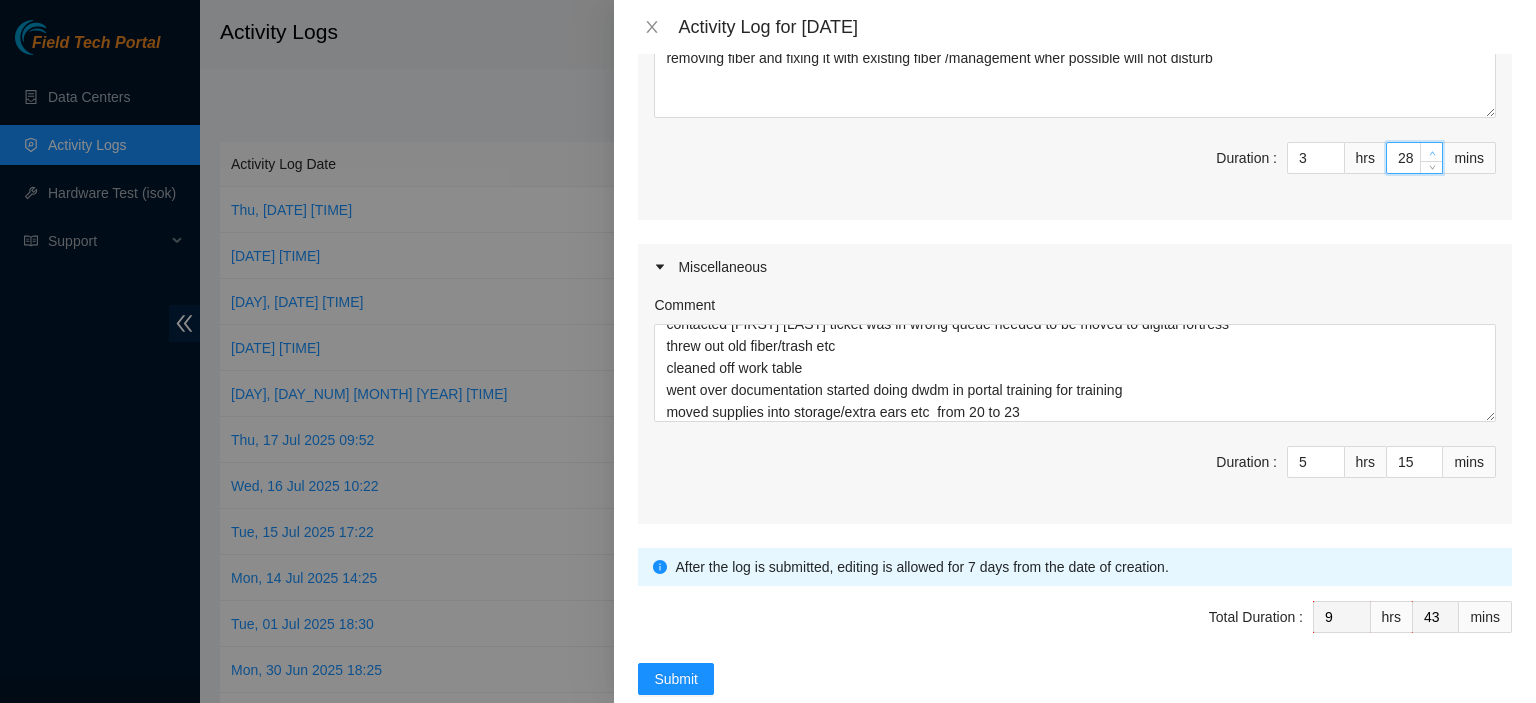 click 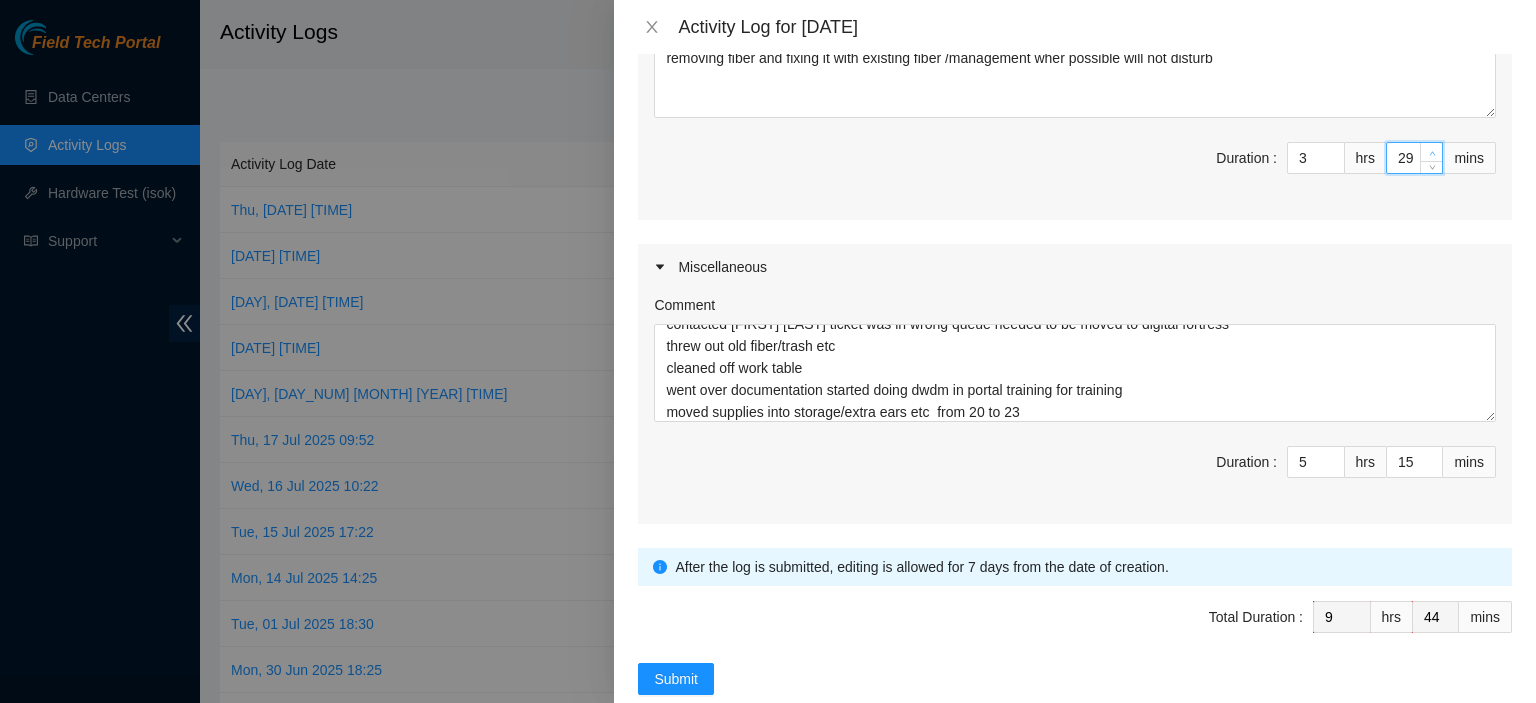 click 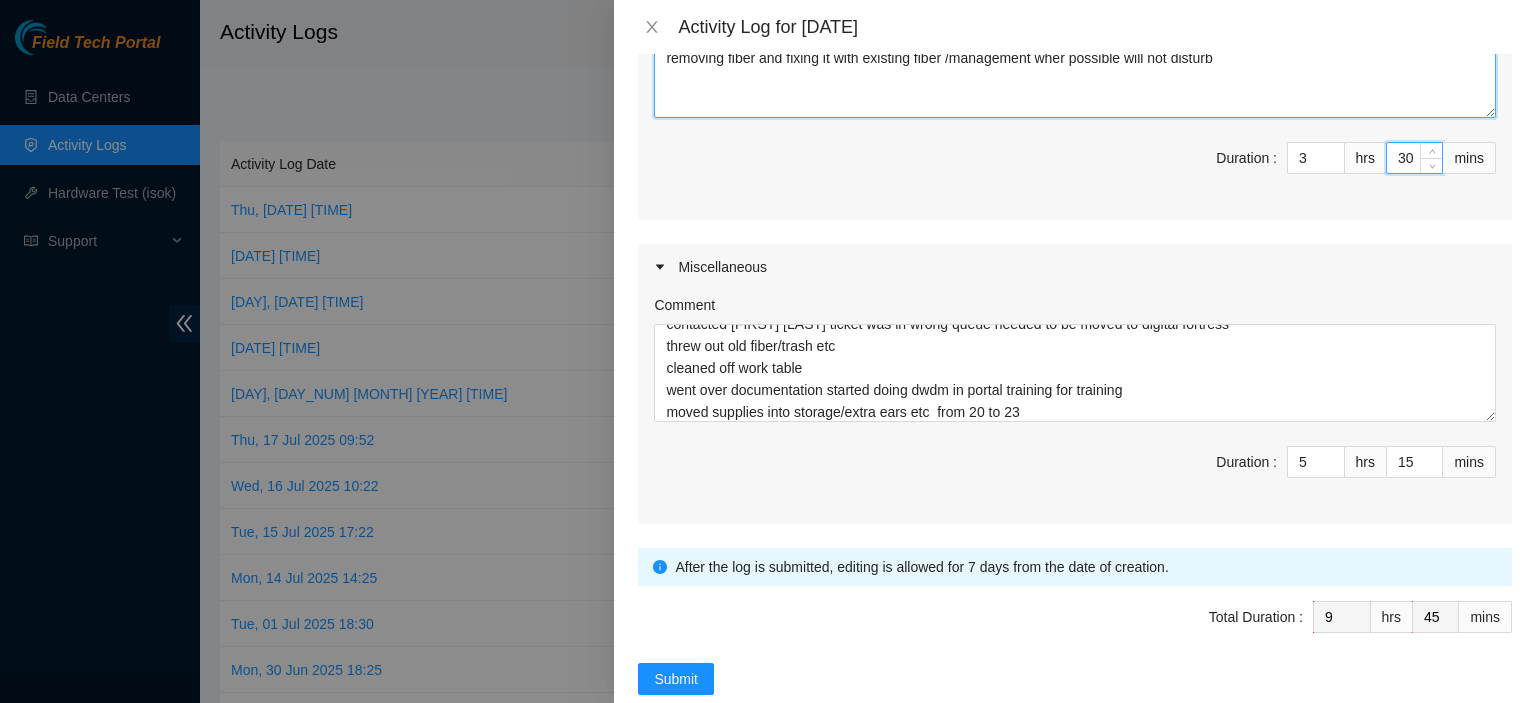 click on "continued with removing fiber from old decons, recent swaps etc
removing fiber and fixing it with existing fiber /management wher possible will not disturb" at bounding box center (1075, 69) 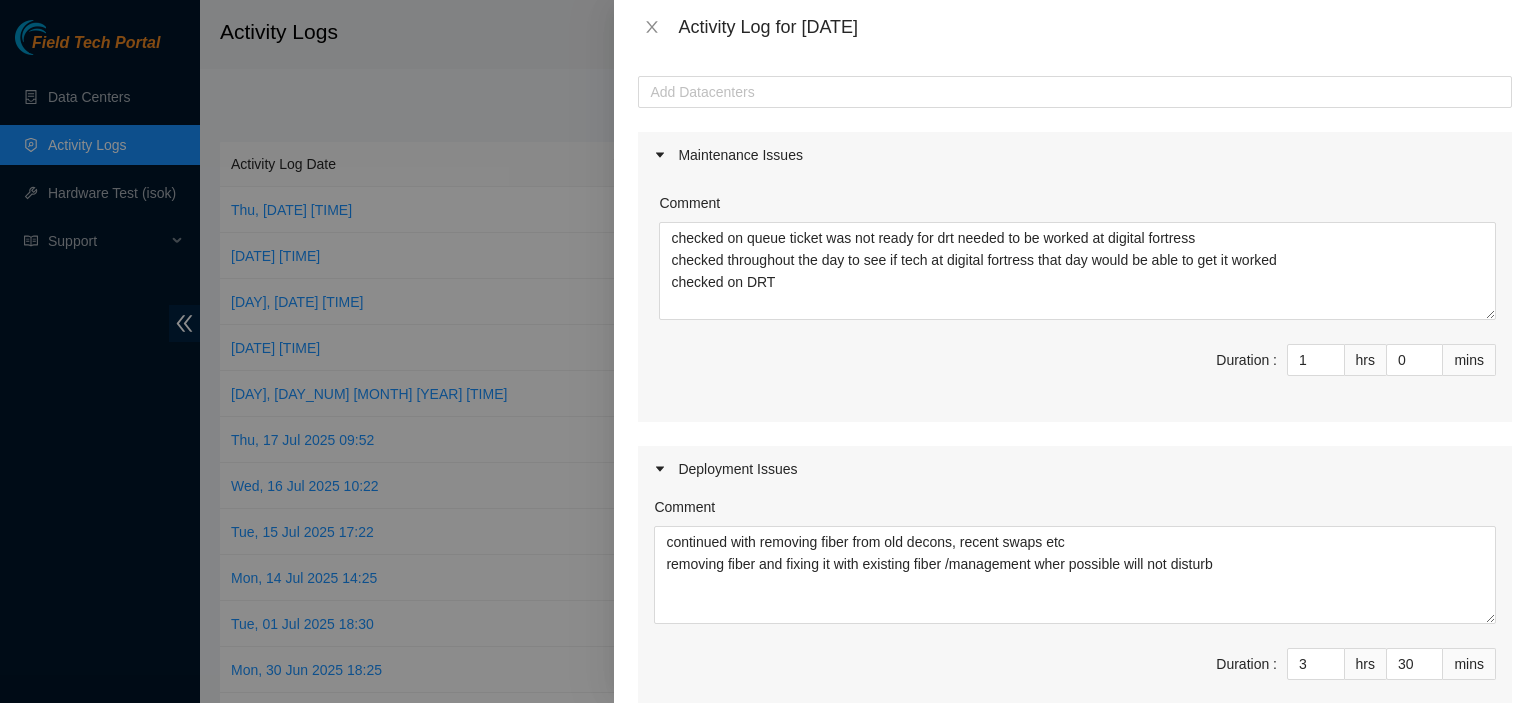 scroll, scrollTop: 88, scrollLeft: 0, axis: vertical 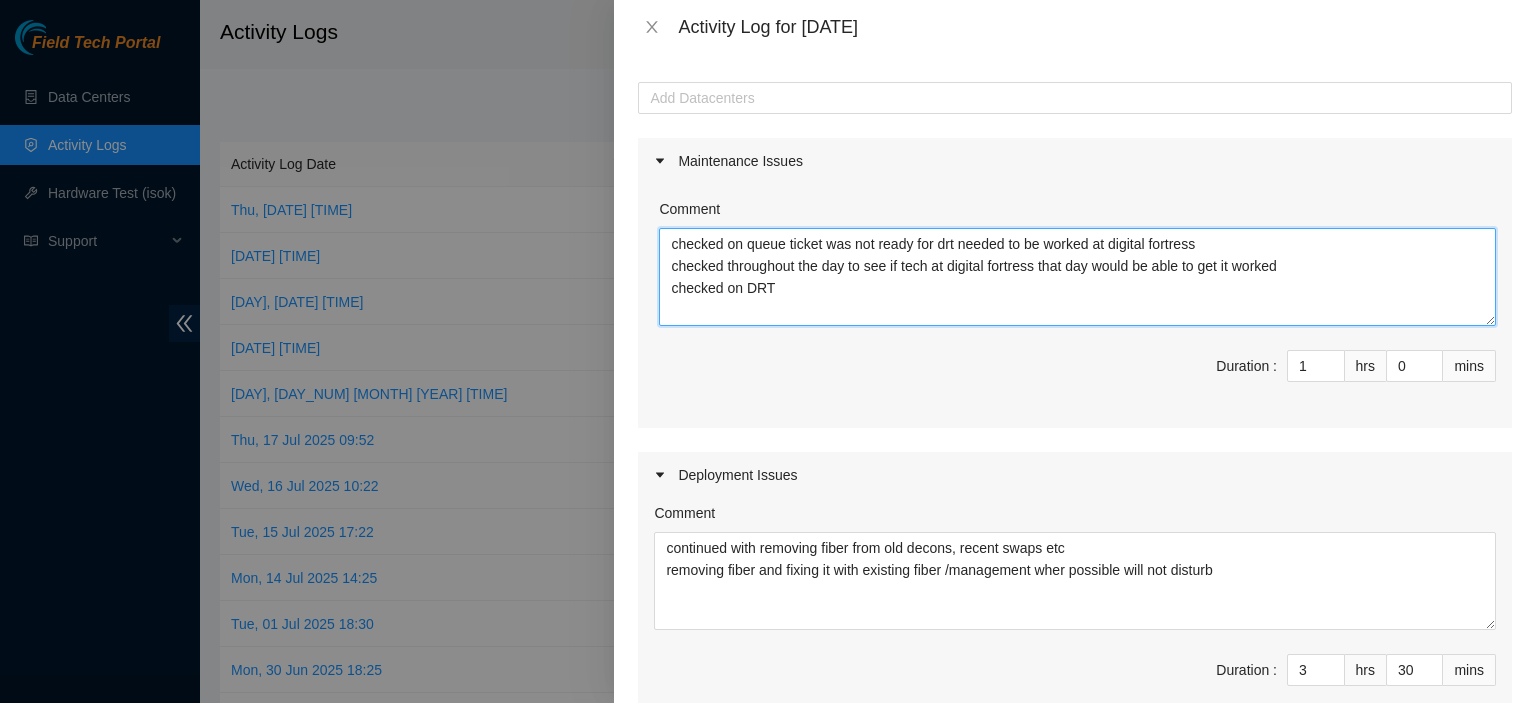 click on "checked on queue ticket was not ready for drt needed to be worked at digital fortress
checked throughout the day to see if tech at digital fortress that day would be able to get it worked
checked on DRT" at bounding box center (1077, 277) 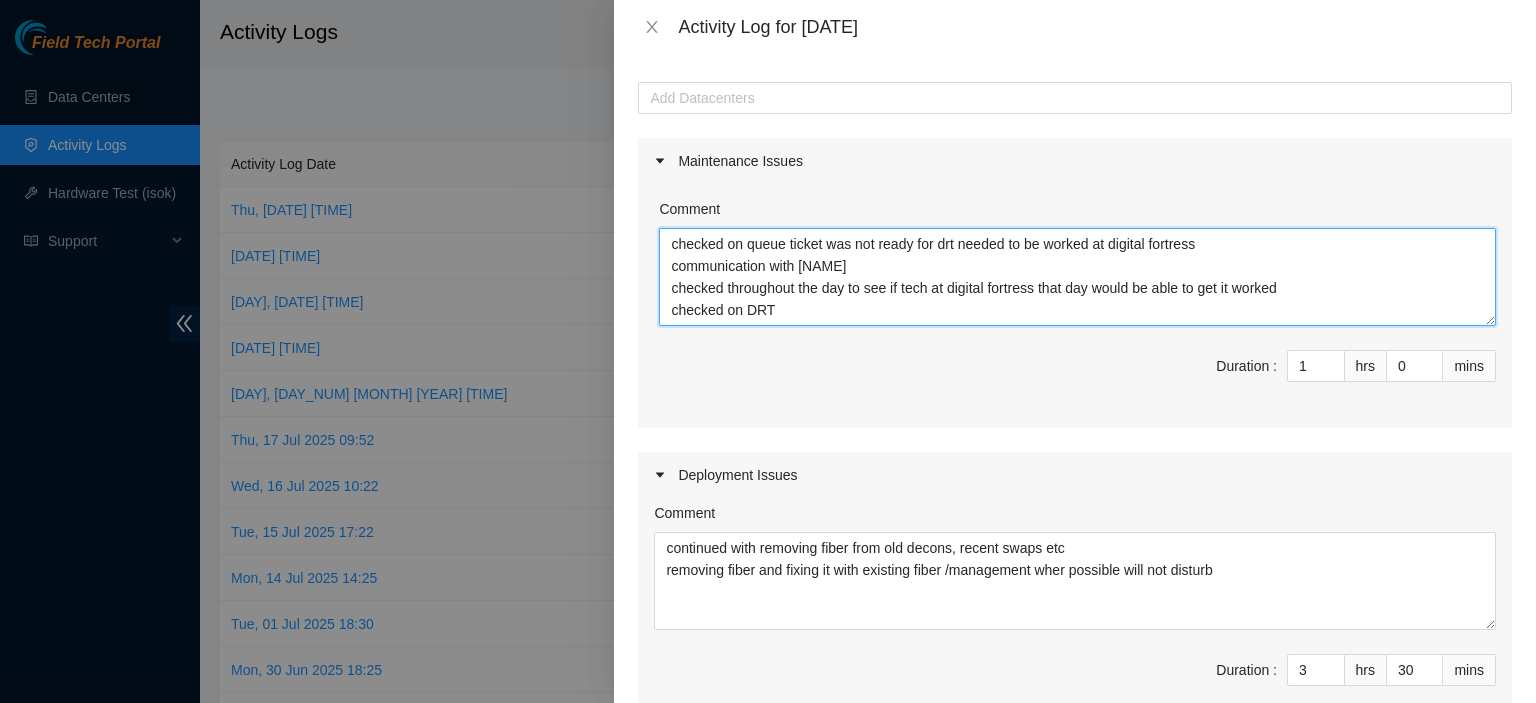 type on "checked on queue ticket was not ready for drt needed to be worked at digital fortress
communication with [NAME]
checked throughout the day to see if tech at digital fortress that day would be able to get it worked
checked on DRT" 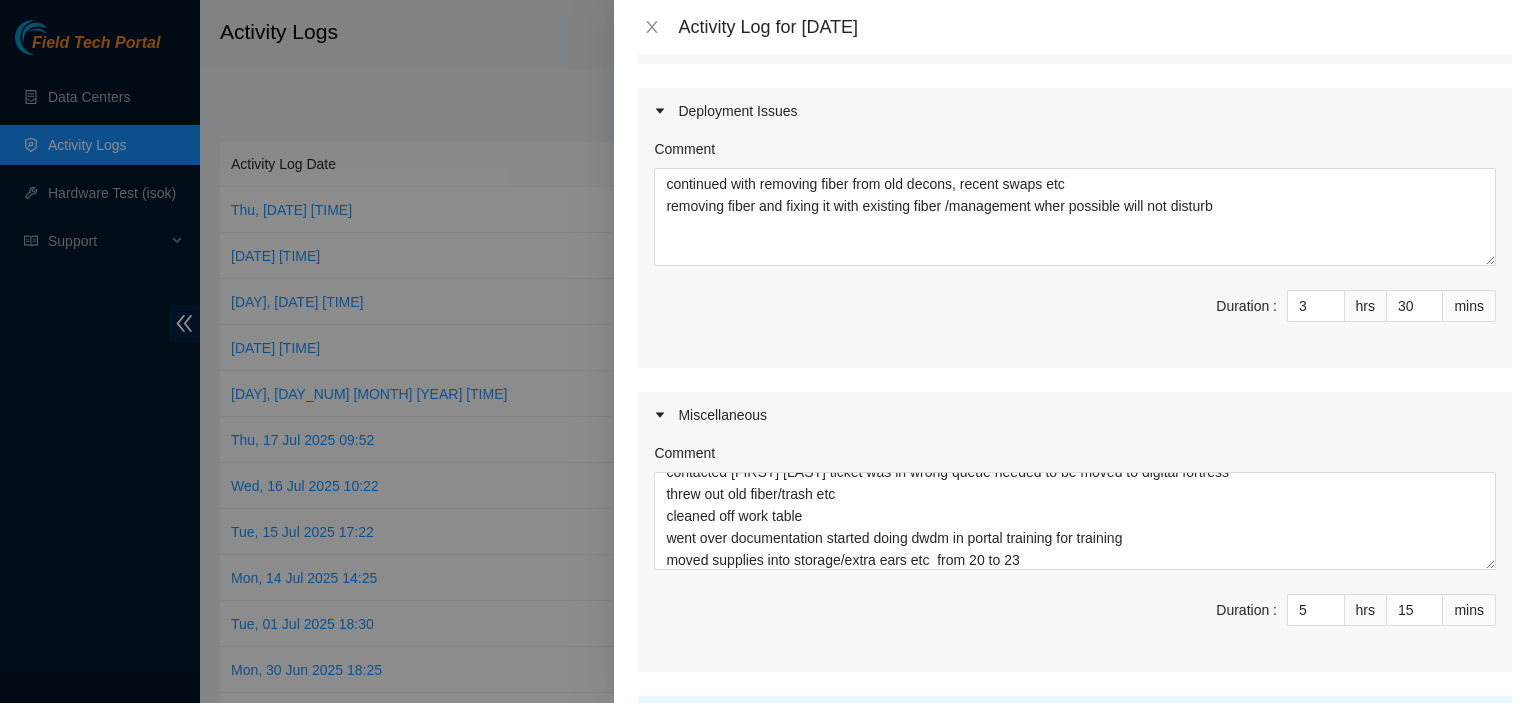 scroll, scrollTop: 448, scrollLeft: 0, axis: vertical 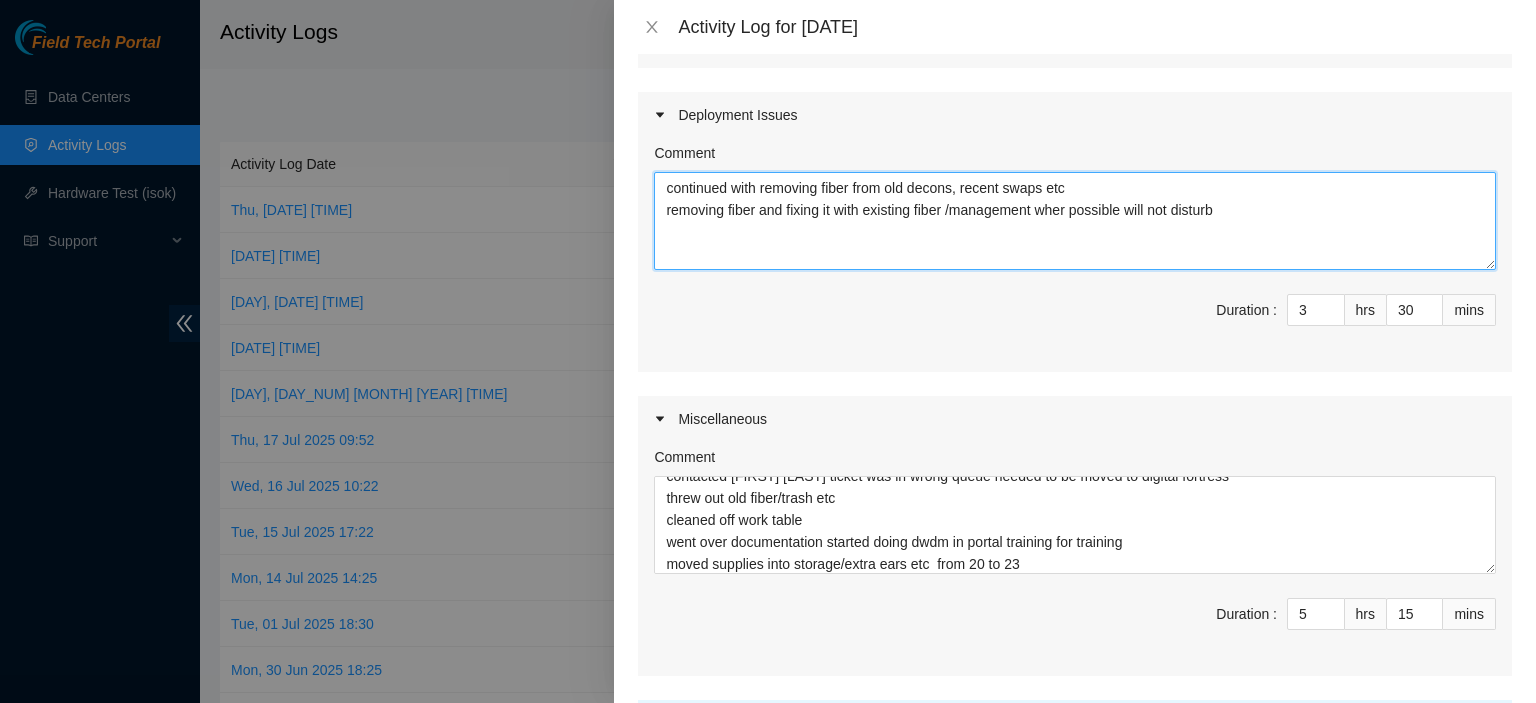 click on "continued with removing fiber from old decons, recent swaps etc
removing fiber and fixing it with existing fiber /management wher possible will not disturb" at bounding box center [1075, 221] 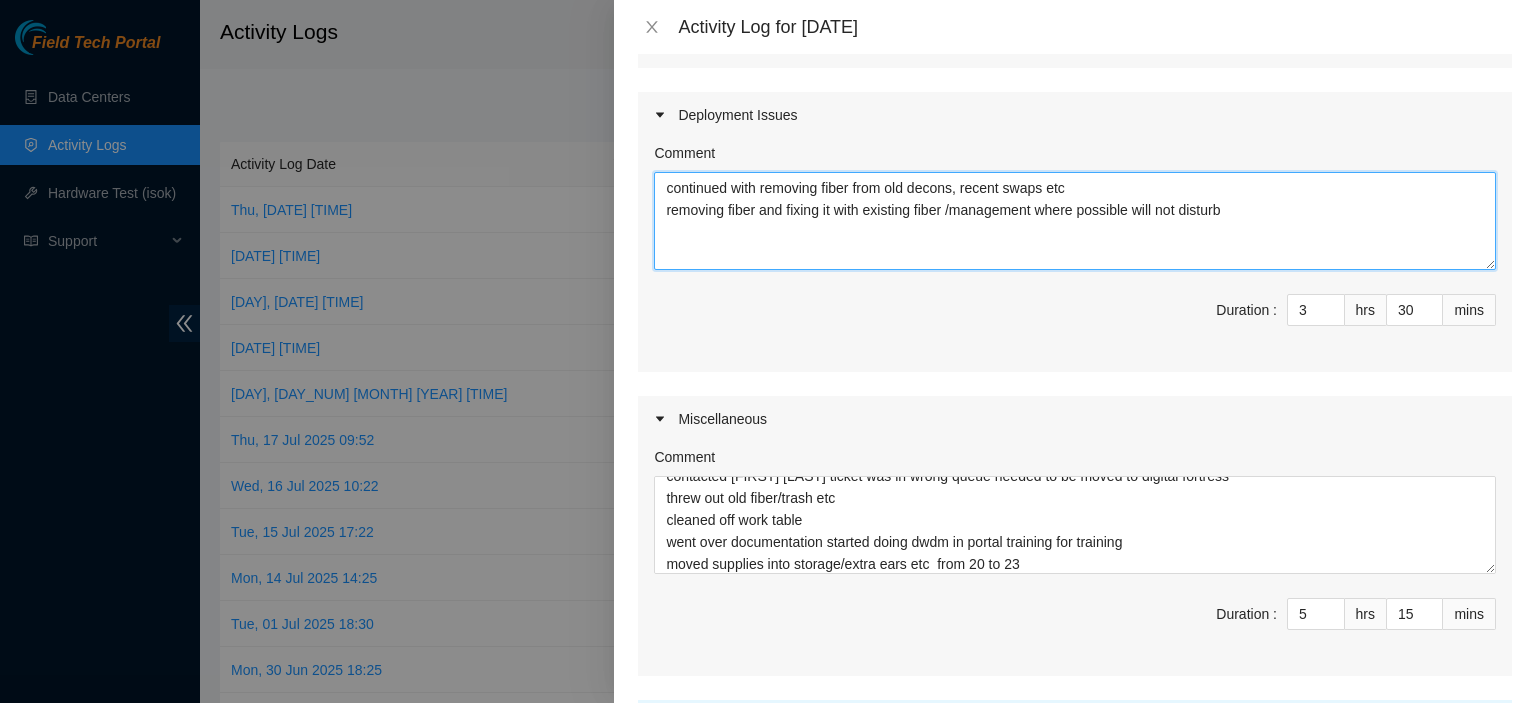 click on "continued with removing fiber from old decons, recent swaps etc
removing fiber and fixing it with existing fiber /management where possible will not disturb" at bounding box center (1075, 221) 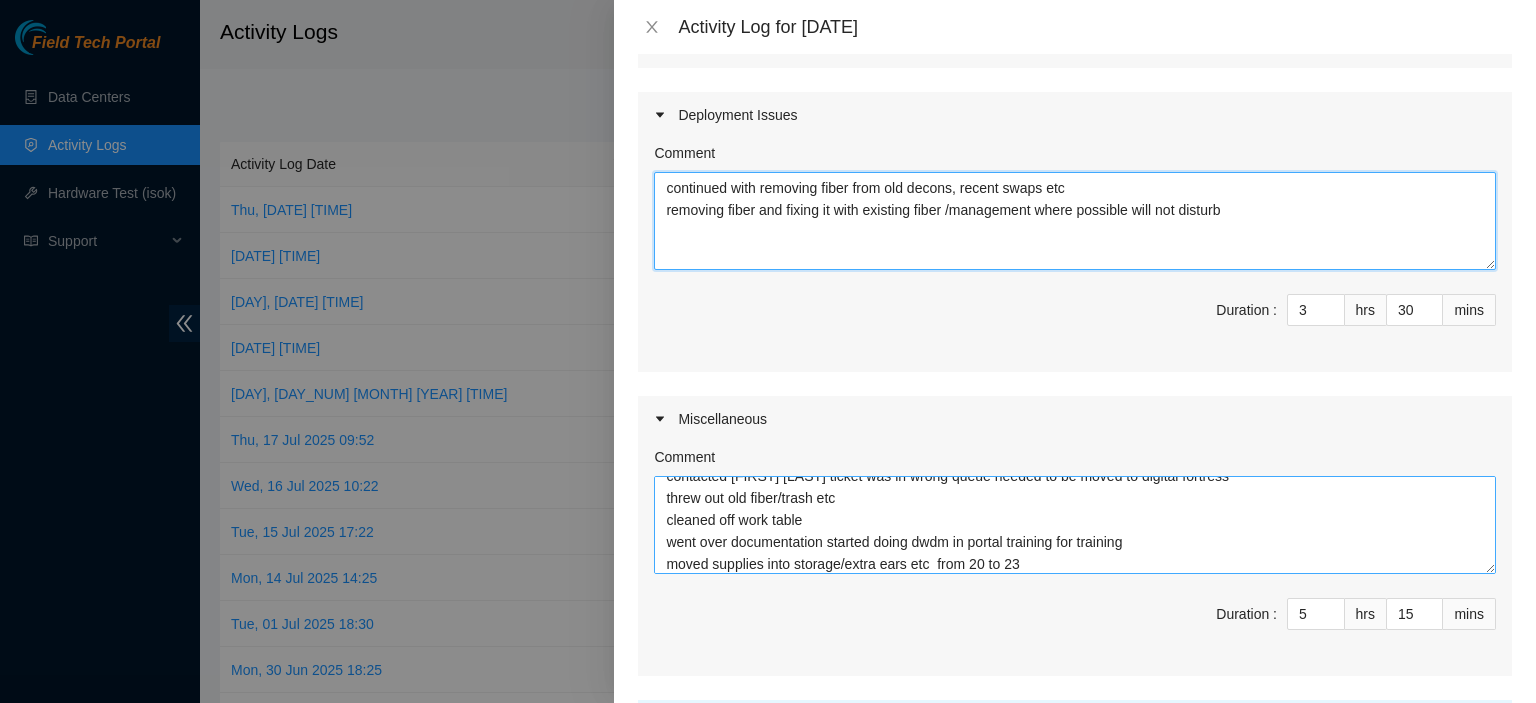 type on "continued with removing fiber from old decons, recent swaps etc
removing fiber and fixing it with existing fiber /management where possible will not disturb" 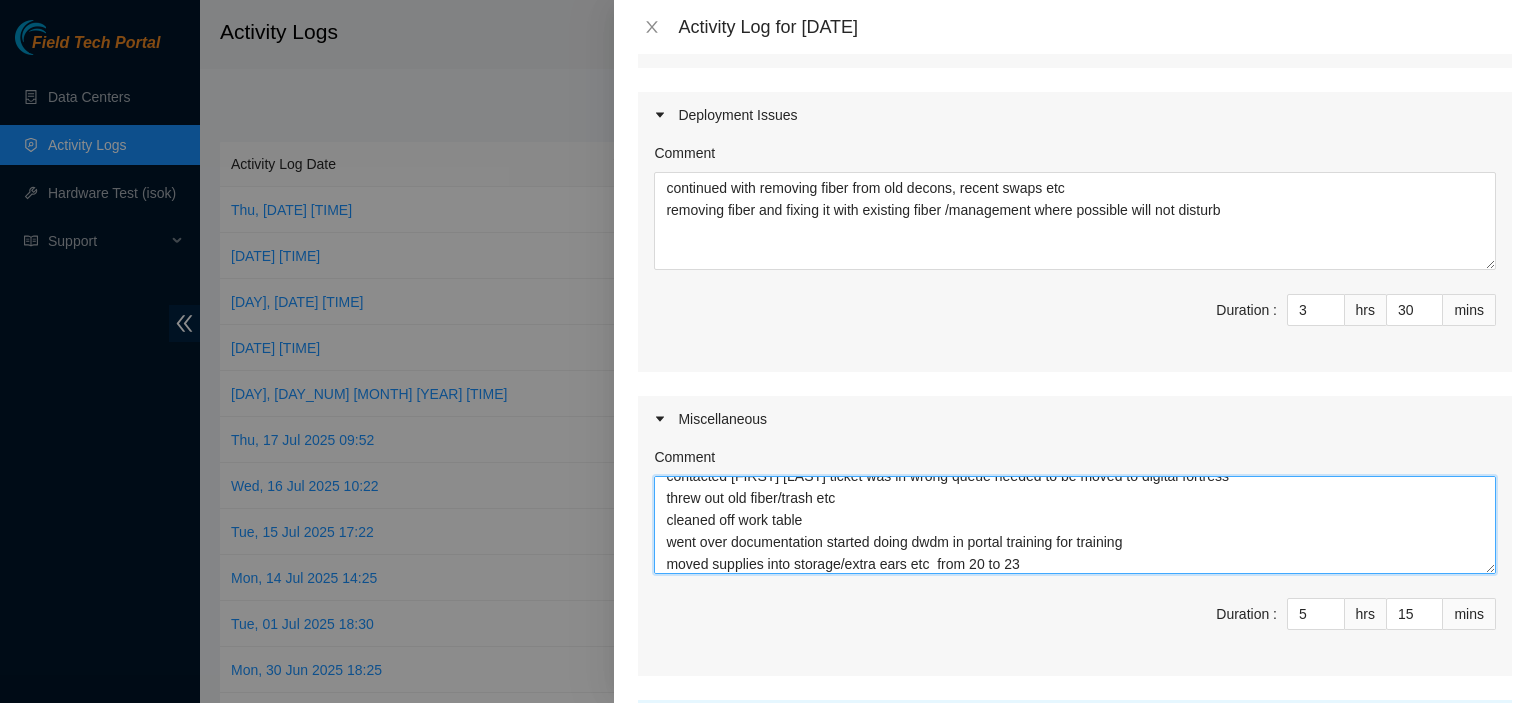 click on "webex/communications with NIE and with FTS
deleted pics from dwdm no longer needed
contacted [FIRST] [LAST] ticket was in wrong queue needed to be moved to digital fortress
threw out old fiber/trash etc
cleaned off work table
went over documentation started doing dwdm in portal training for training
moved supplies into storage/extra ears etc  from 20 to 23" at bounding box center [1075, 525] 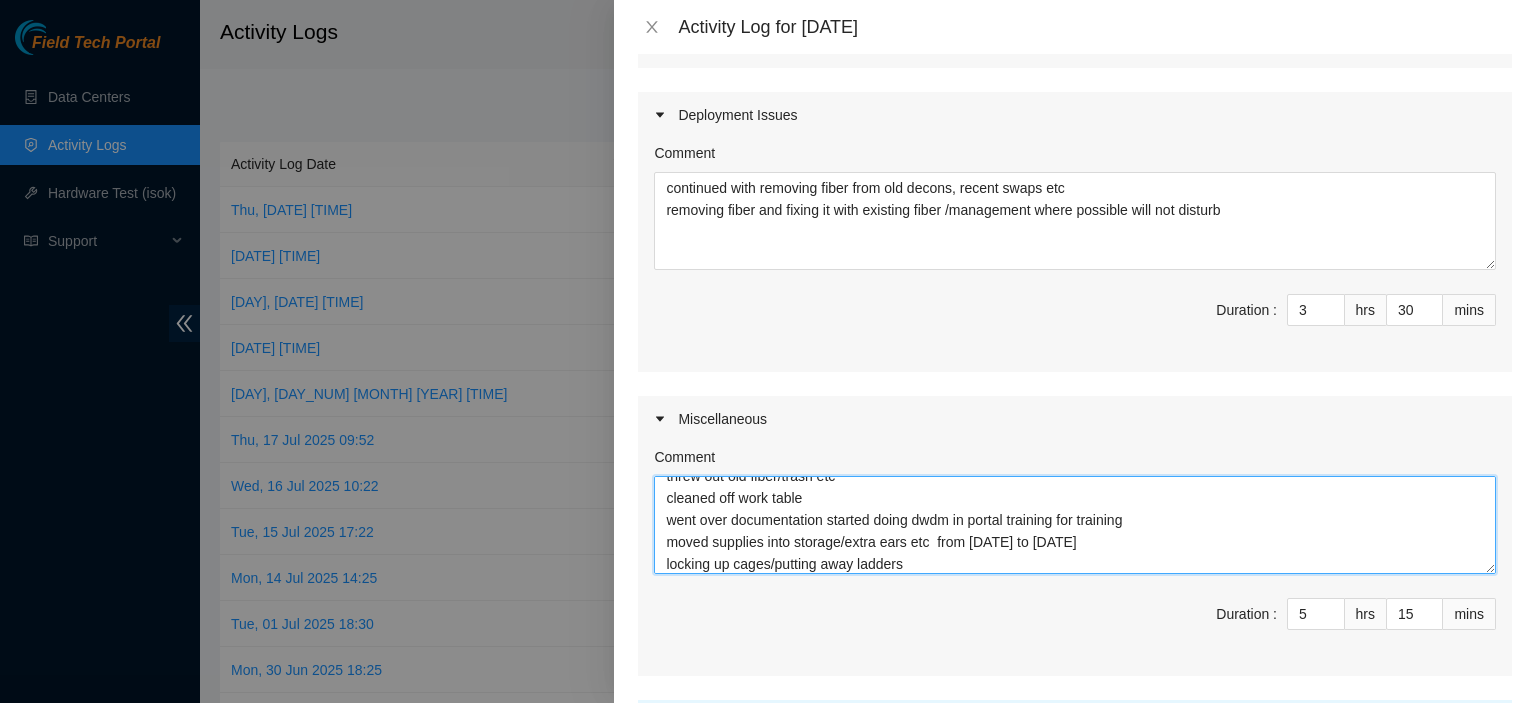 scroll, scrollTop: 104, scrollLeft: 0, axis: vertical 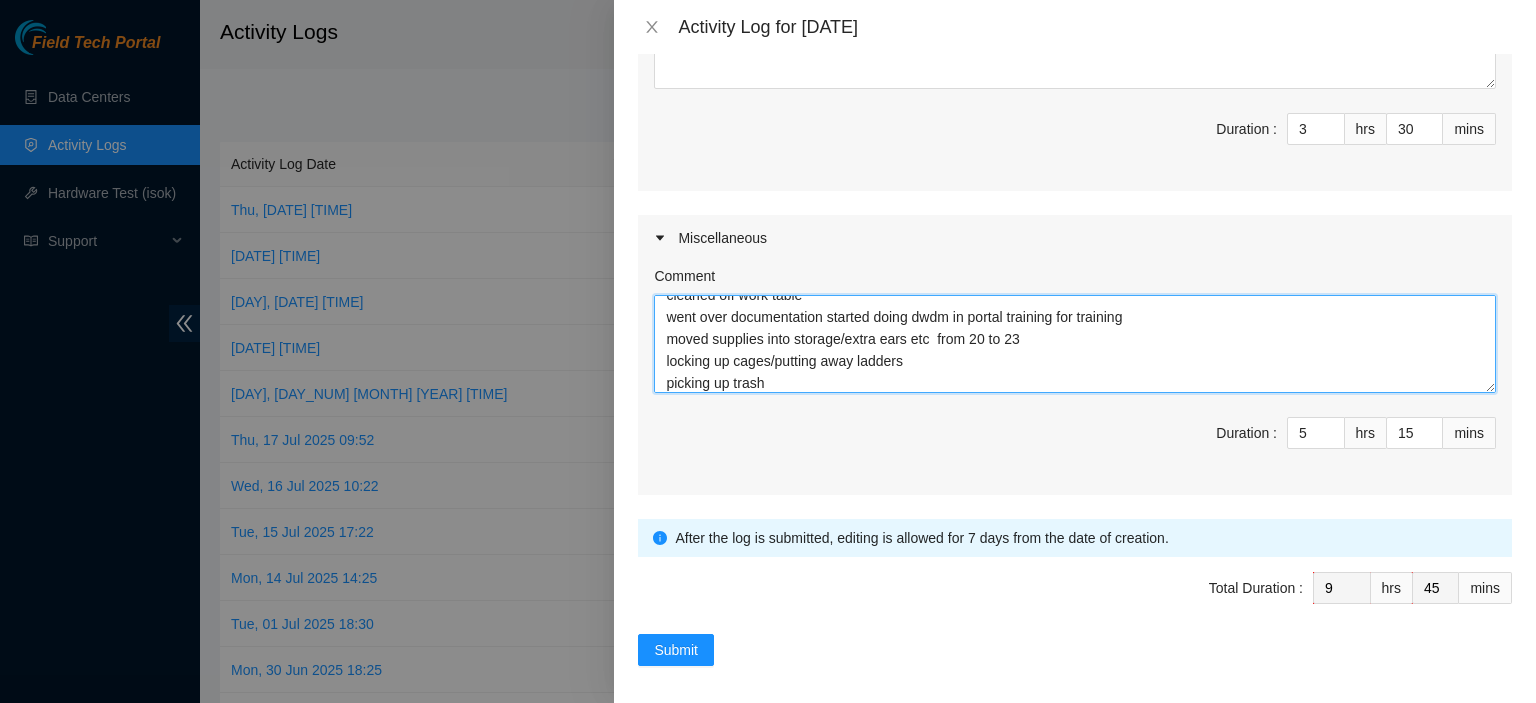 click on "webex/communications with NIE and with FTS
deleted pics from dwdm no longer needed
contacted [FIRST] [LAST] ticket was in wrong queue needed to be moved to digital fortress
threw out old fiber/trash etc
cleaned off work table
went over documentation started doing dwdm in portal training for training
moved supplies into storage/extra ears etc  from 20 to 23
locking up cages/putting away ladders
picking up trash" at bounding box center (1075, 344) 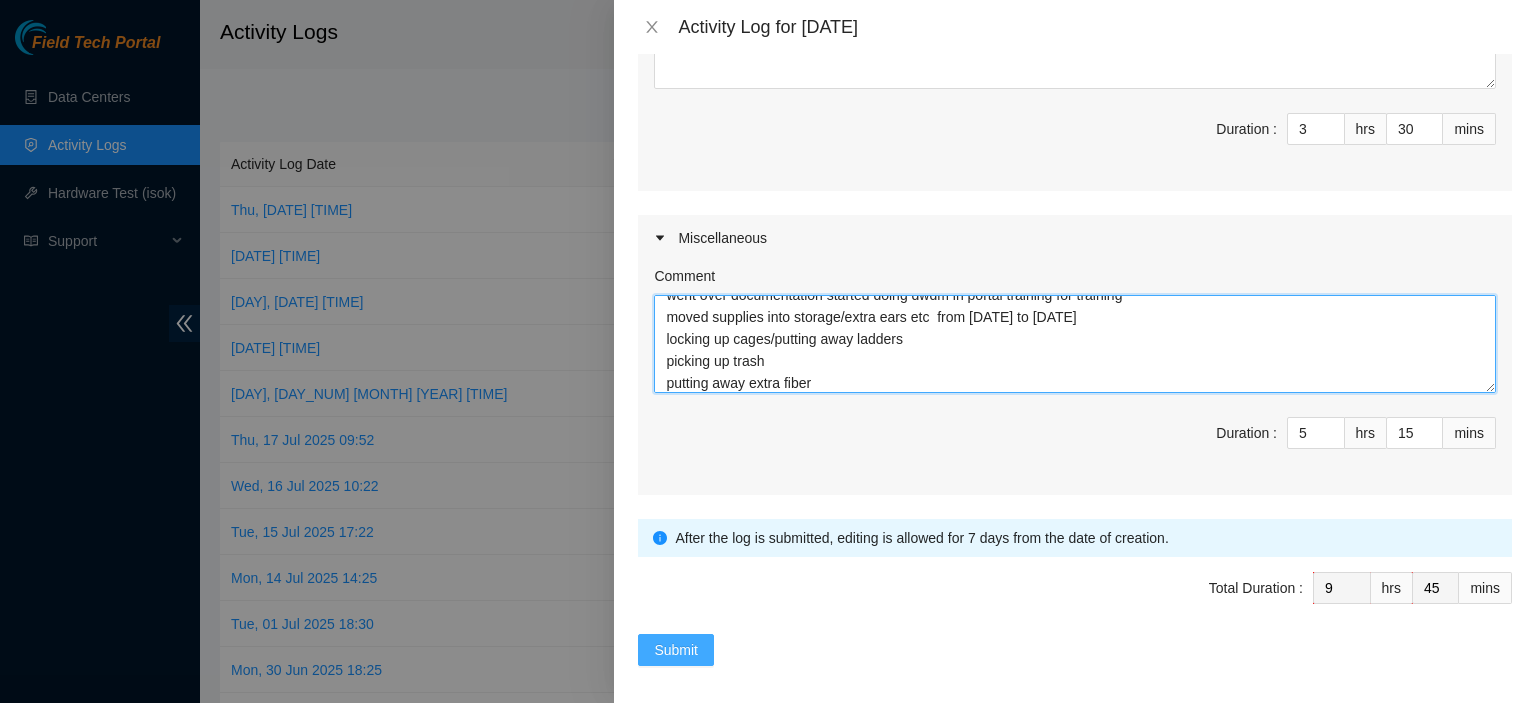 type on "webex/communications with NIE and with FTS
deleted pics from dwdm no longer needed
contacted [FIRST] [LAST] ticket was in wrong queue needed to be moved to digital fortress
threw out old fiber/trash etc
cleaned off work table
went over documentation started doing dwdm in portal training for training
moved supplies into storage/extra ears etc  from [DATE] to [DATE]
locking up cages/putting away ladders
picking up trash
putting away extra fiber" 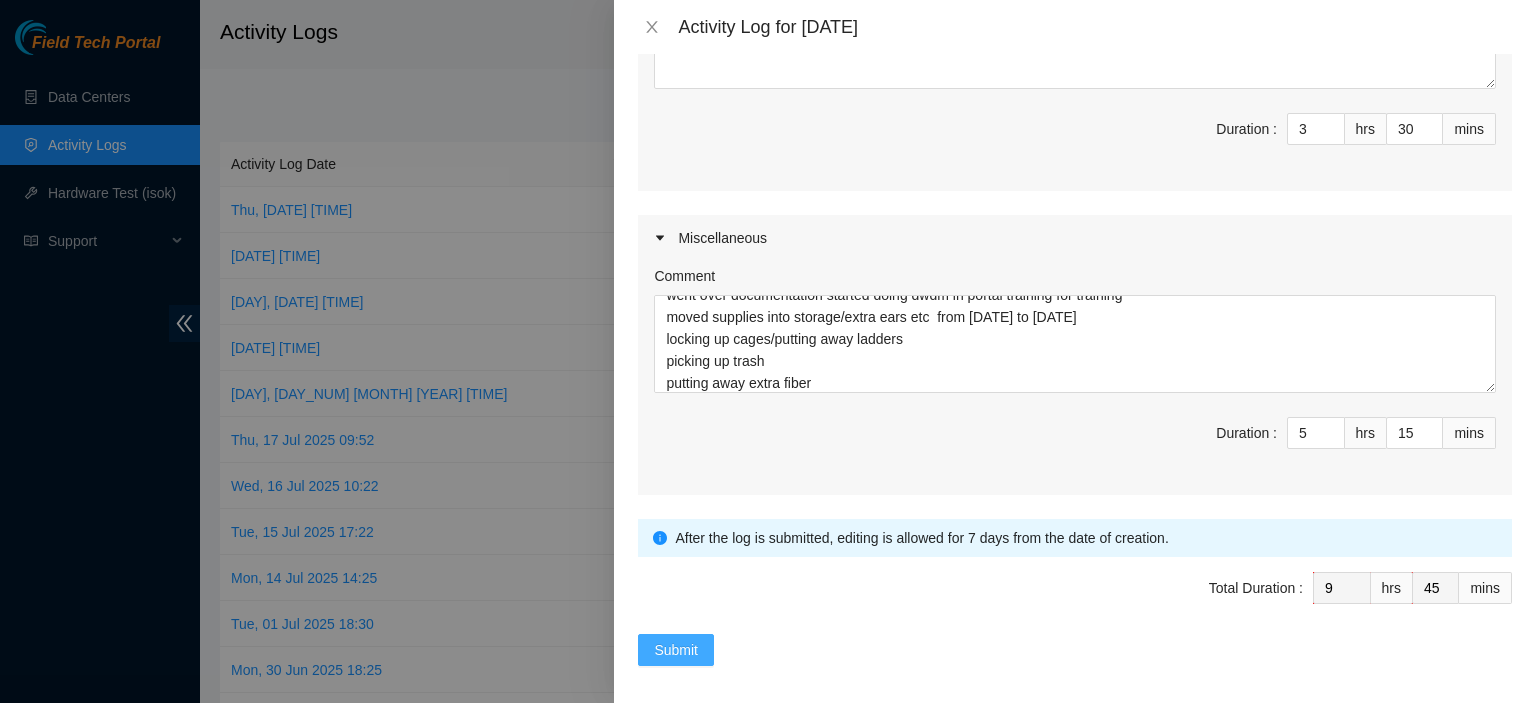 click on "Submit" at bounding box center [676, 650] 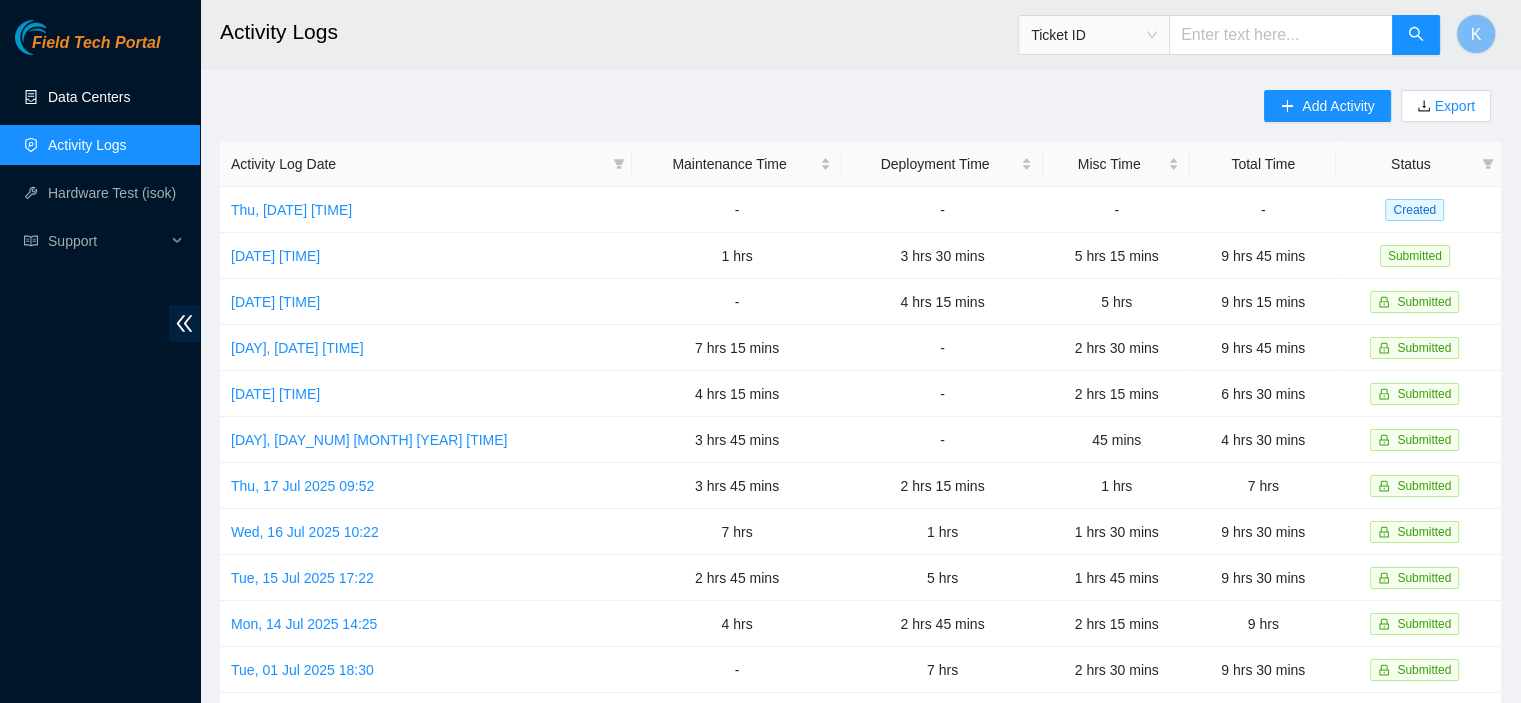click on "Data Centers" at bounding box center [89, 97] 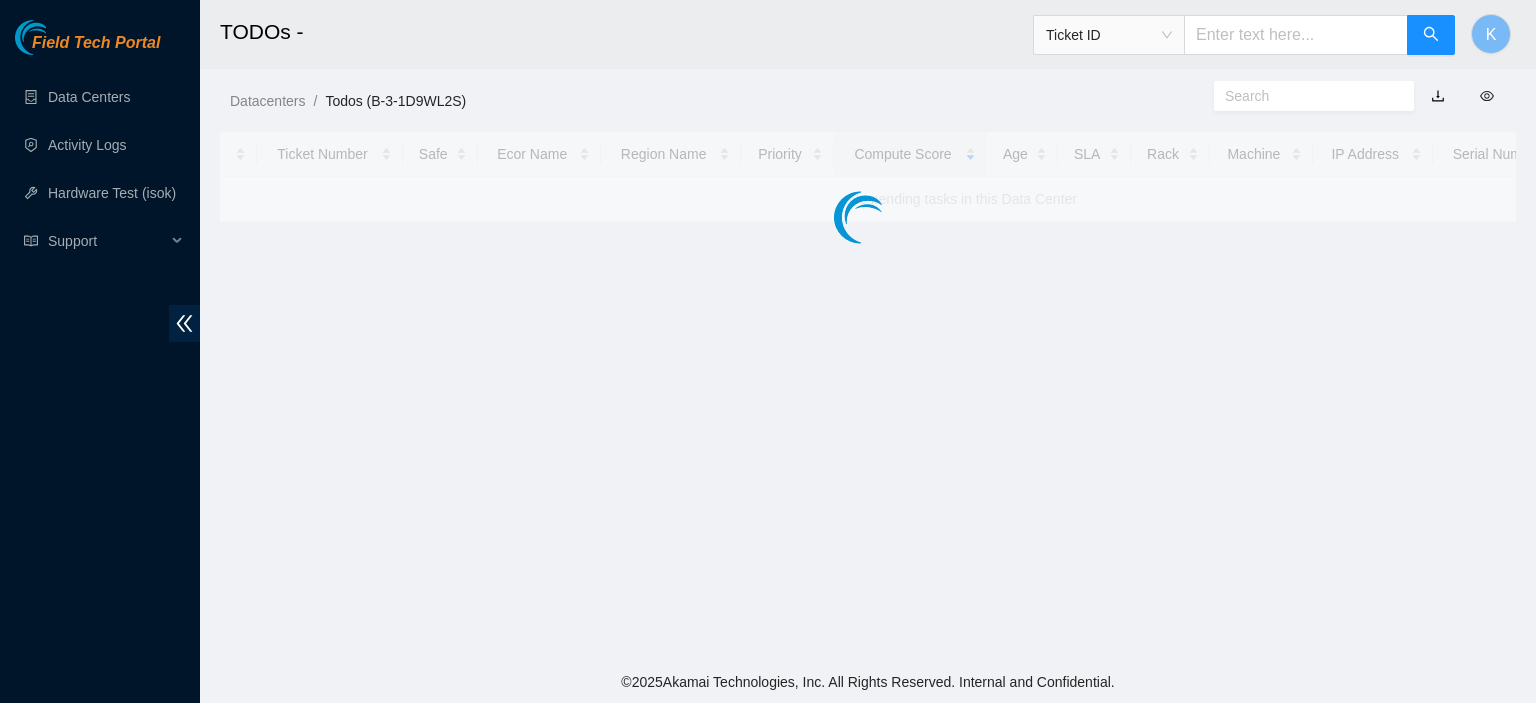 scroll, scrollTop: 0, scrollLeft: 0, axis: both 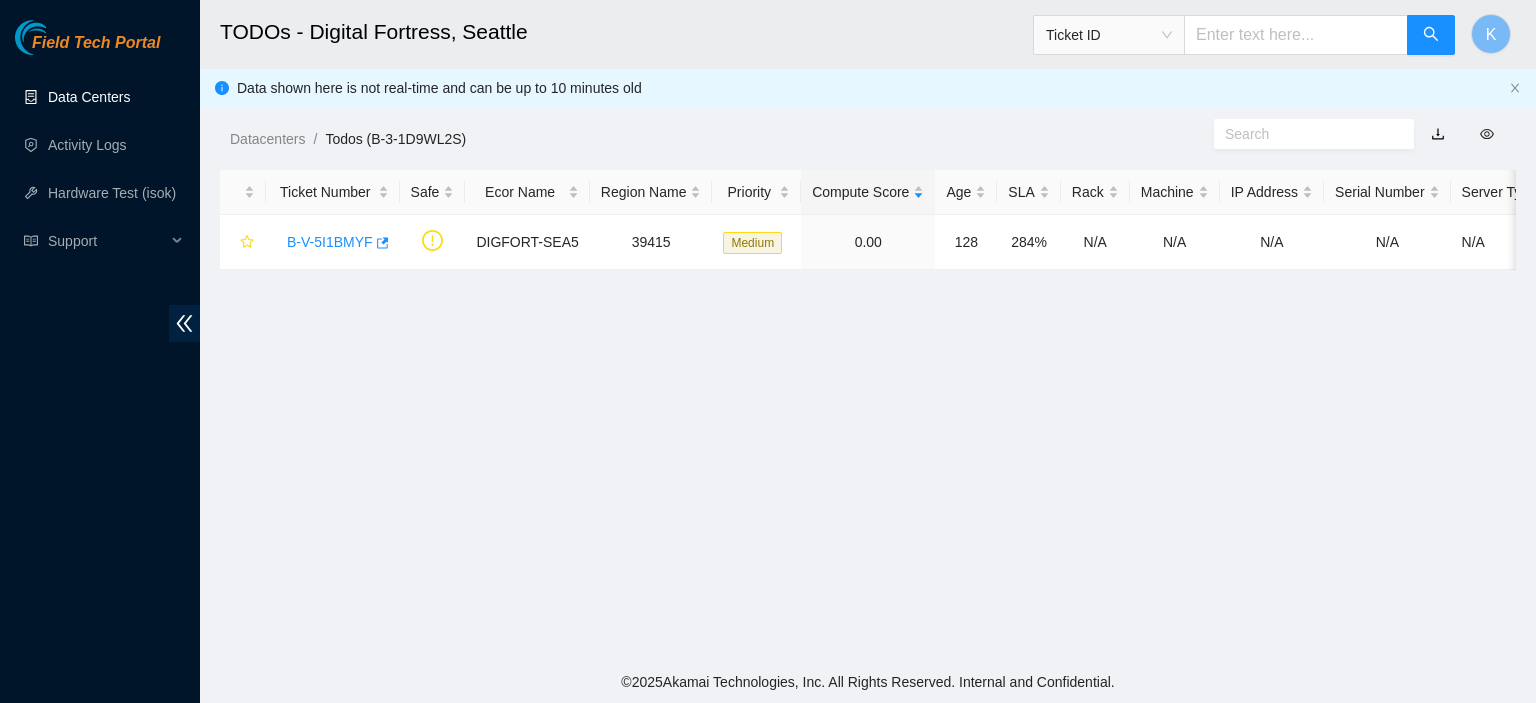 click on "Data Centers" at bounding box center [89, 97] 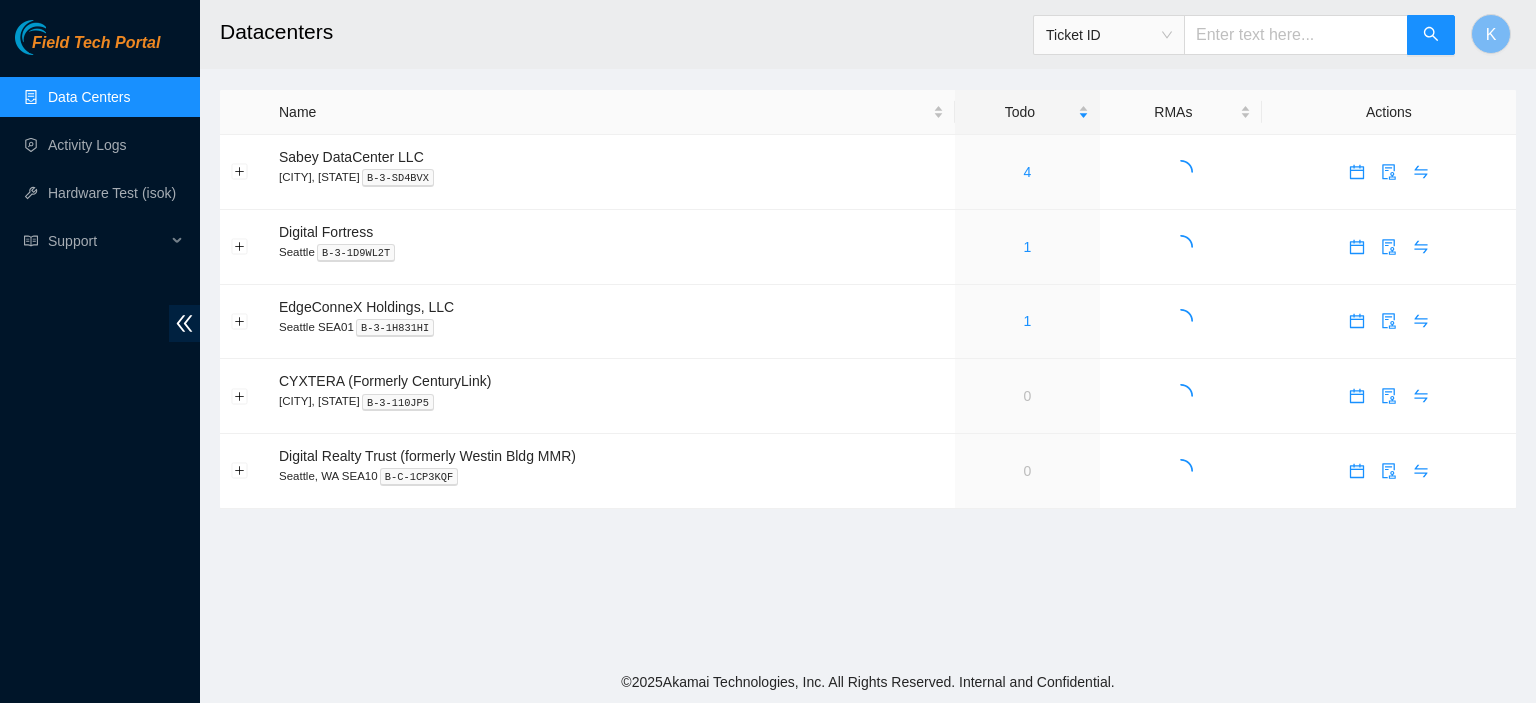 click on "Data Centers" at bounding box center [89, 97] 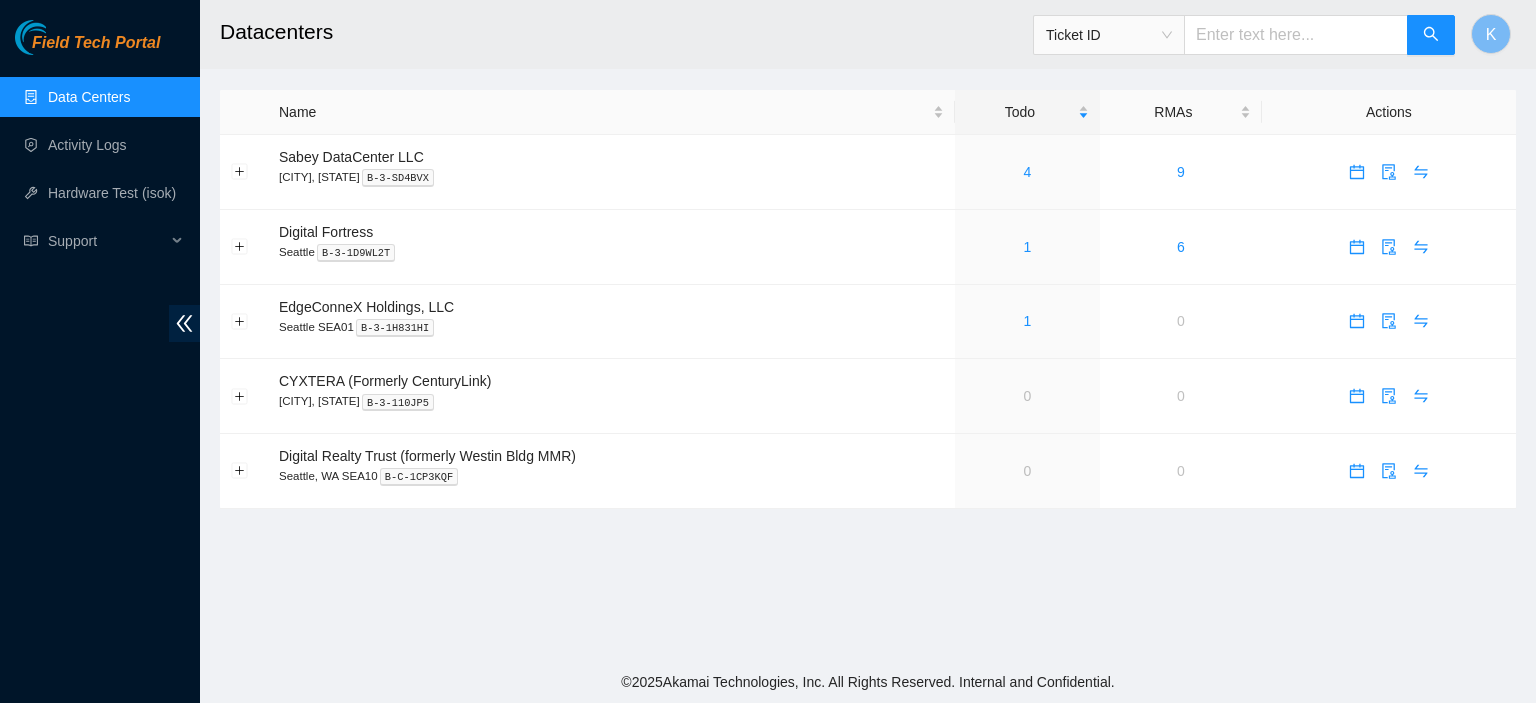 click on "Data Centers" at bounding box center [89, 97] 